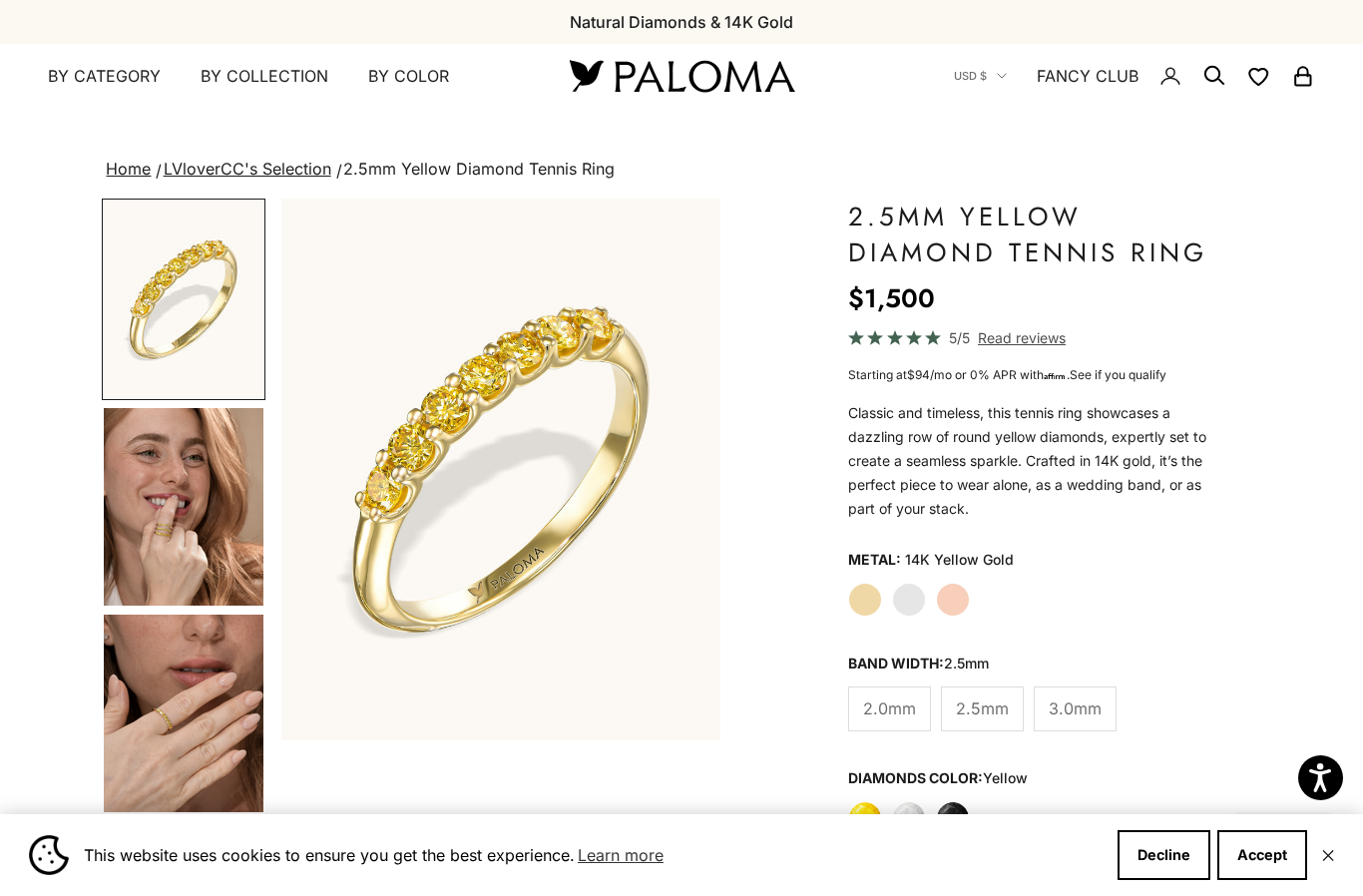 scroll, scrollTop: 0, scrollLeft: 0, axis: both 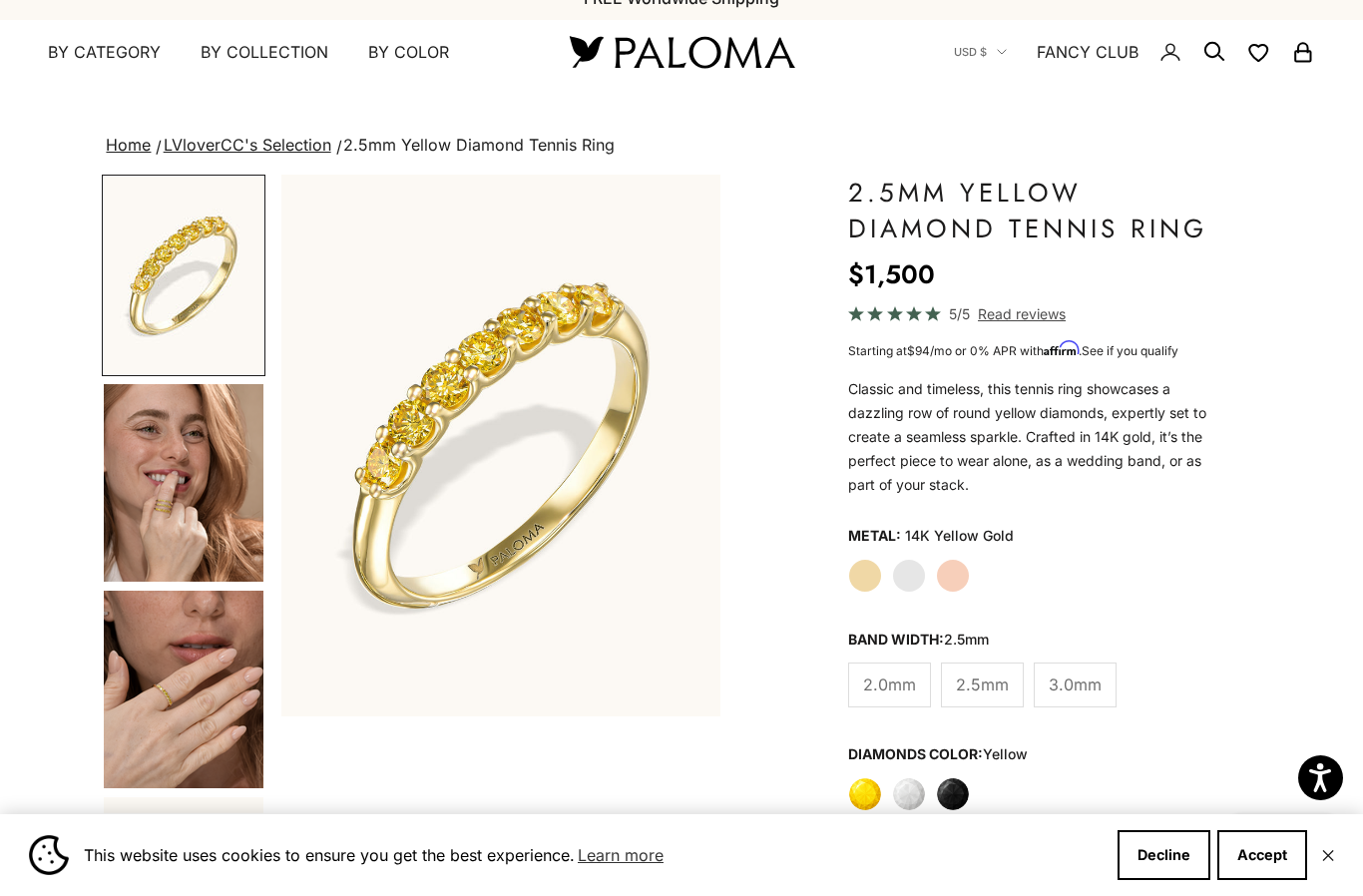 click on "2.0mm" 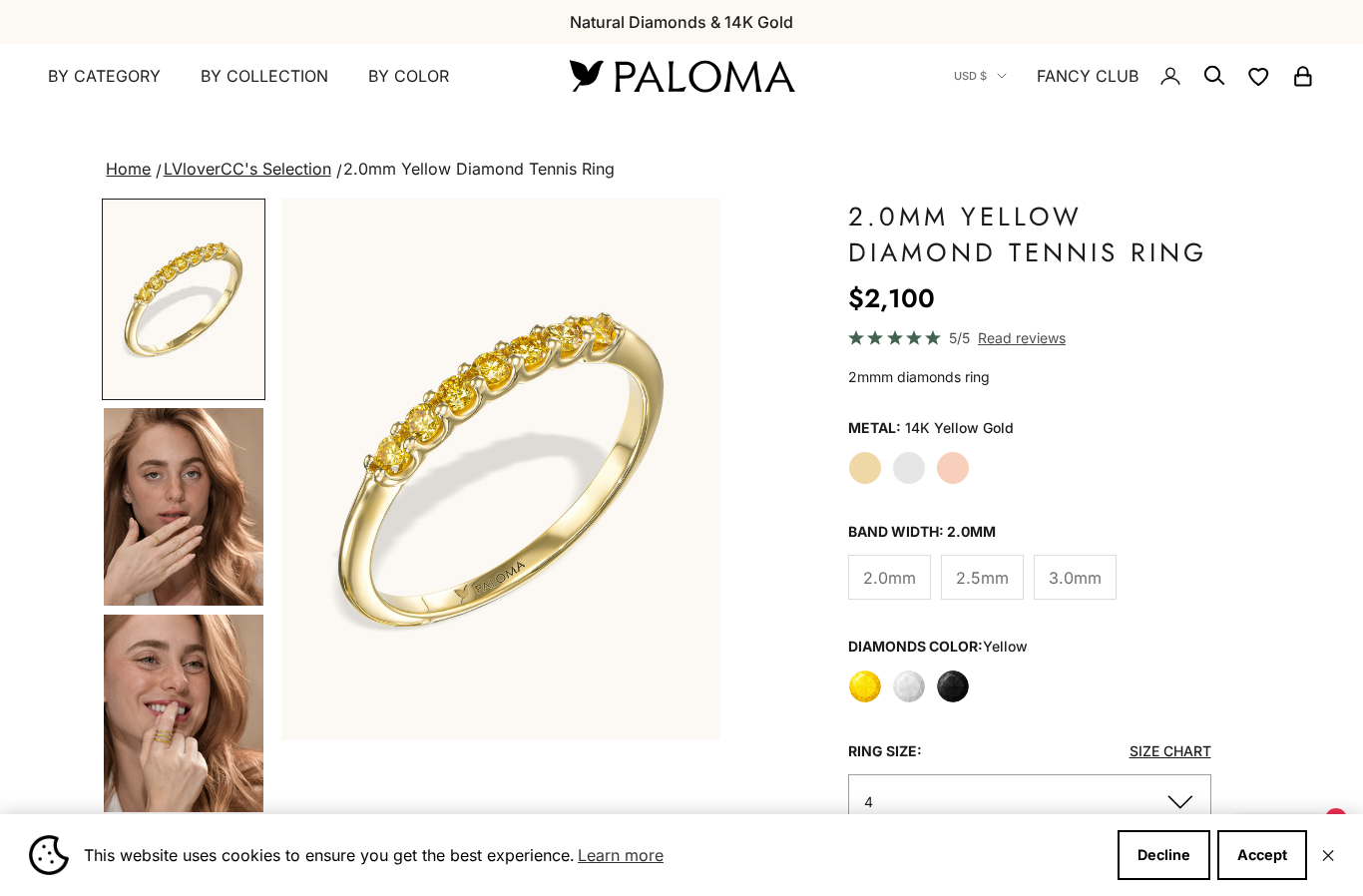 scroll, scrollTop: 0, scrollLeft: 0, axis: both 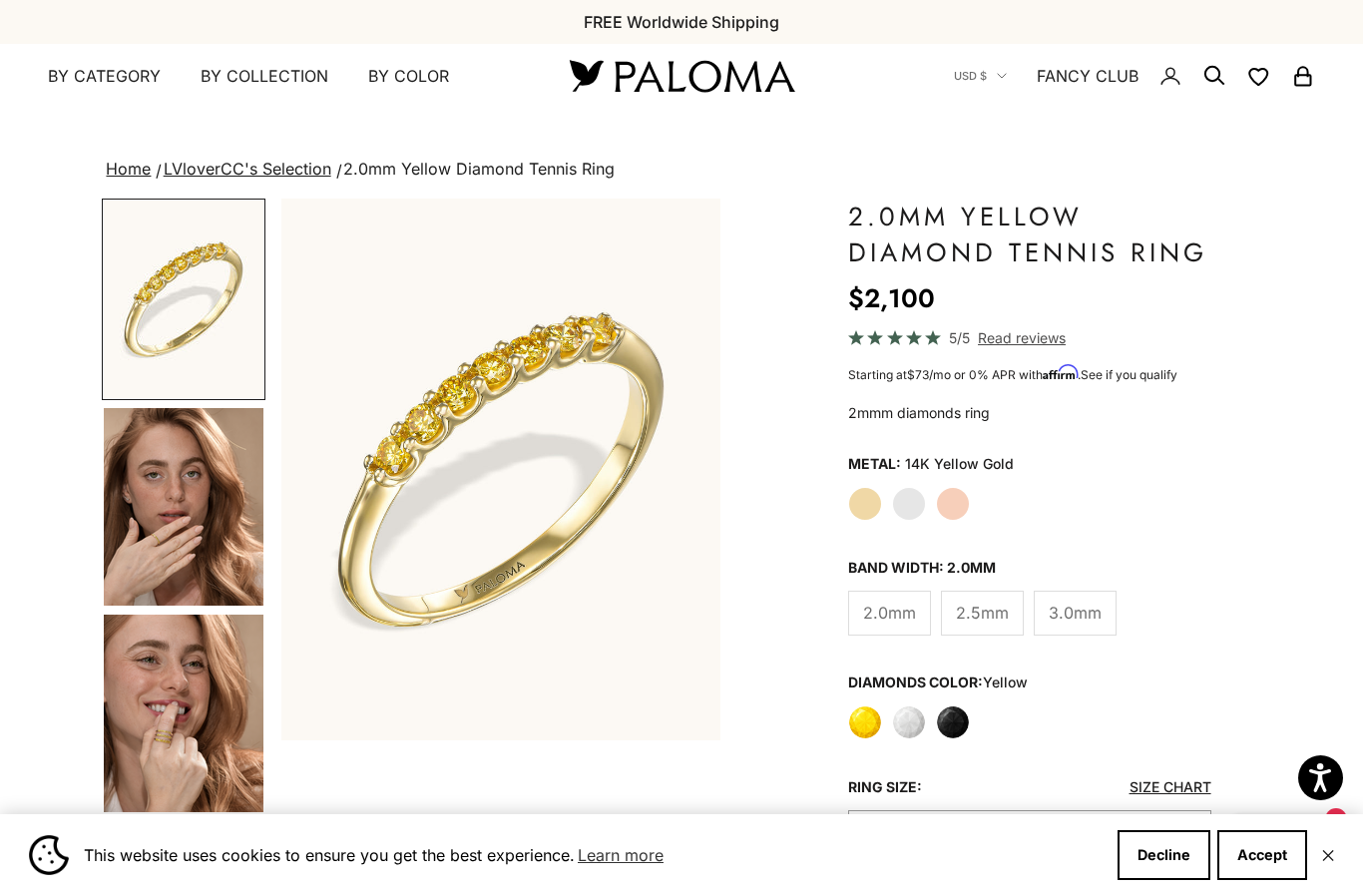 click on "2.5mm" 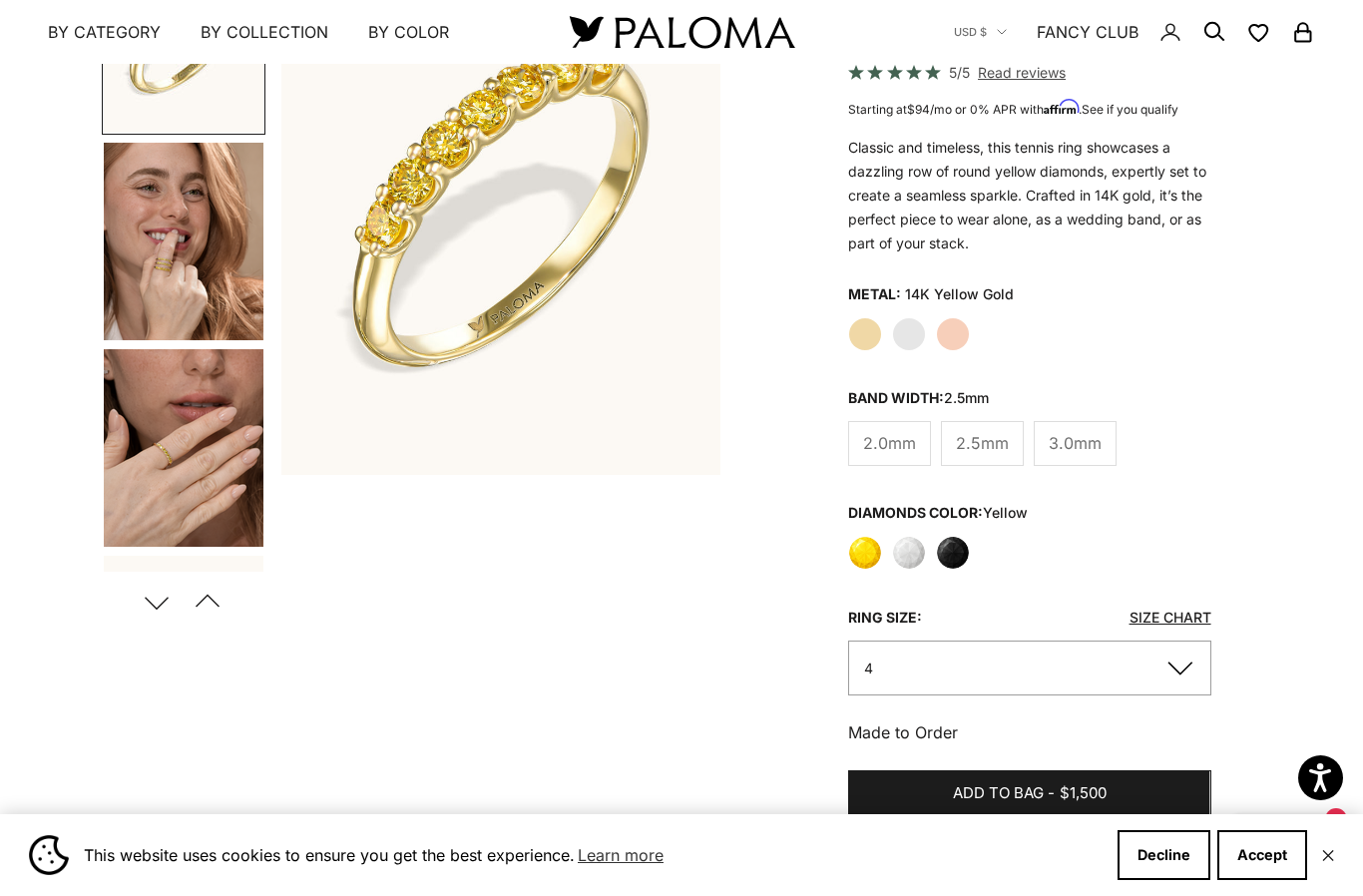 scroll, scrollTop: 267, scrollLeft: 0, axis: vertical 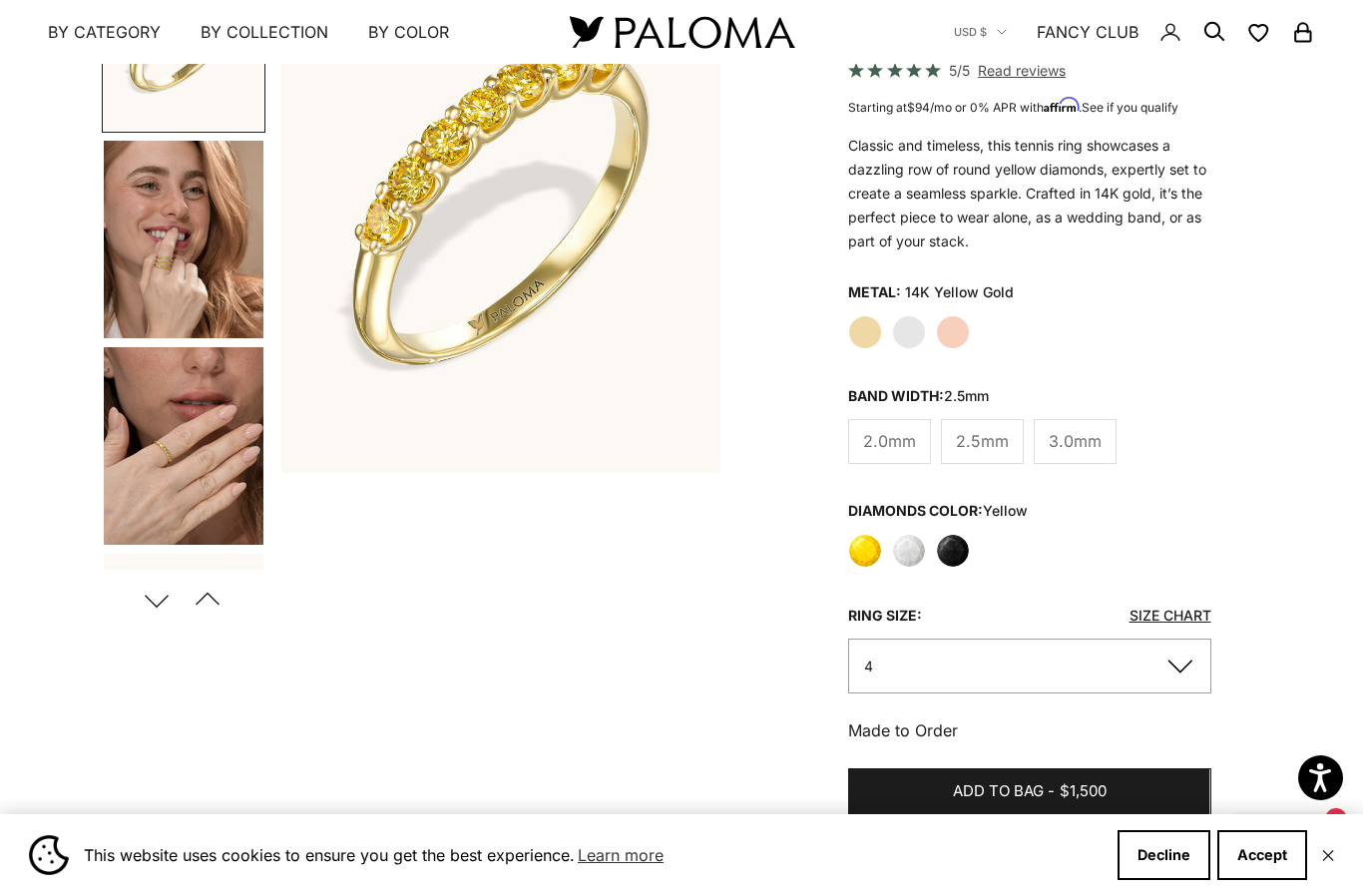 click on "2.0mm" 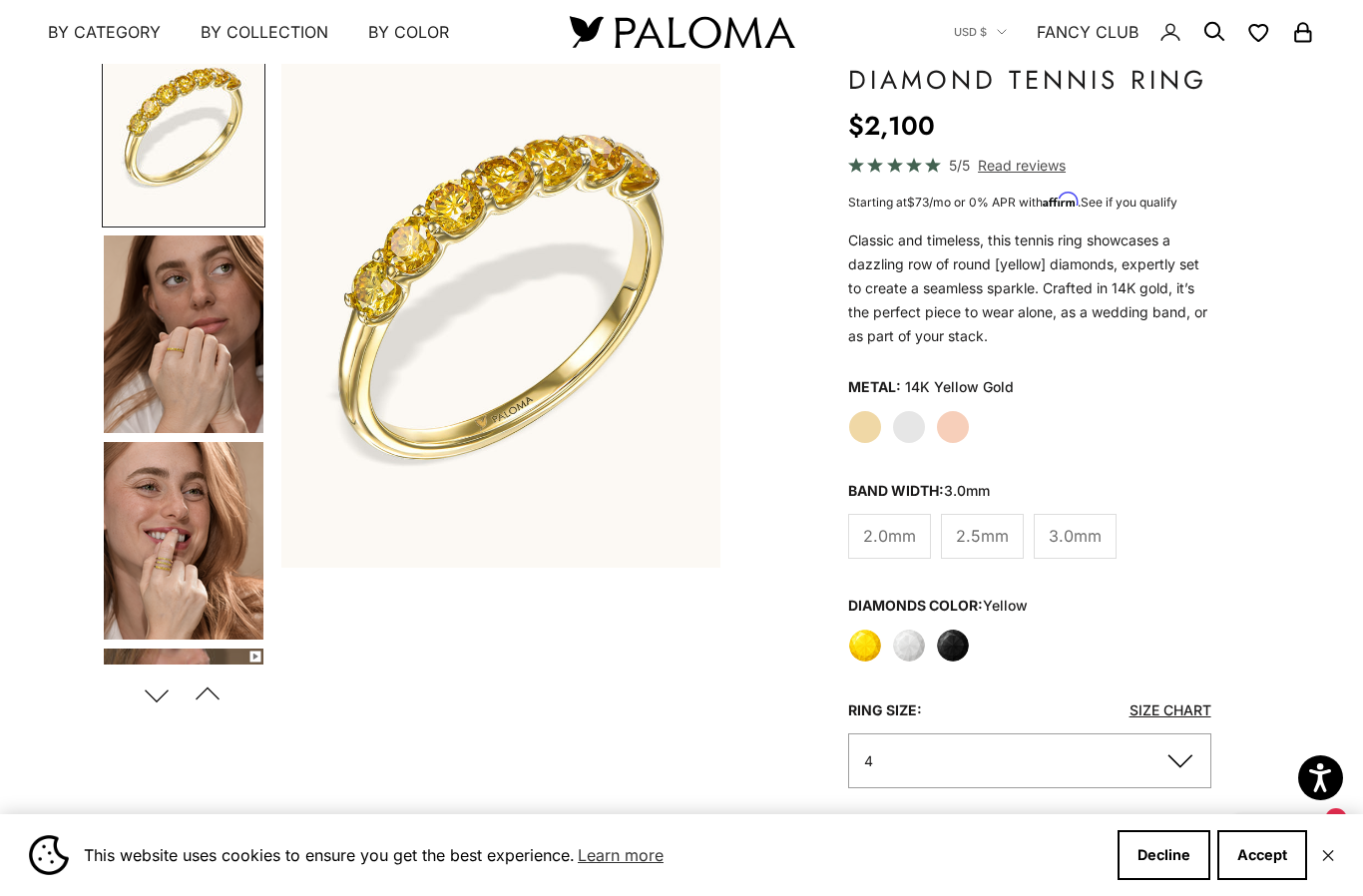 scroll, scrollTop: 176, scrollLeft: 0, axis: vertical 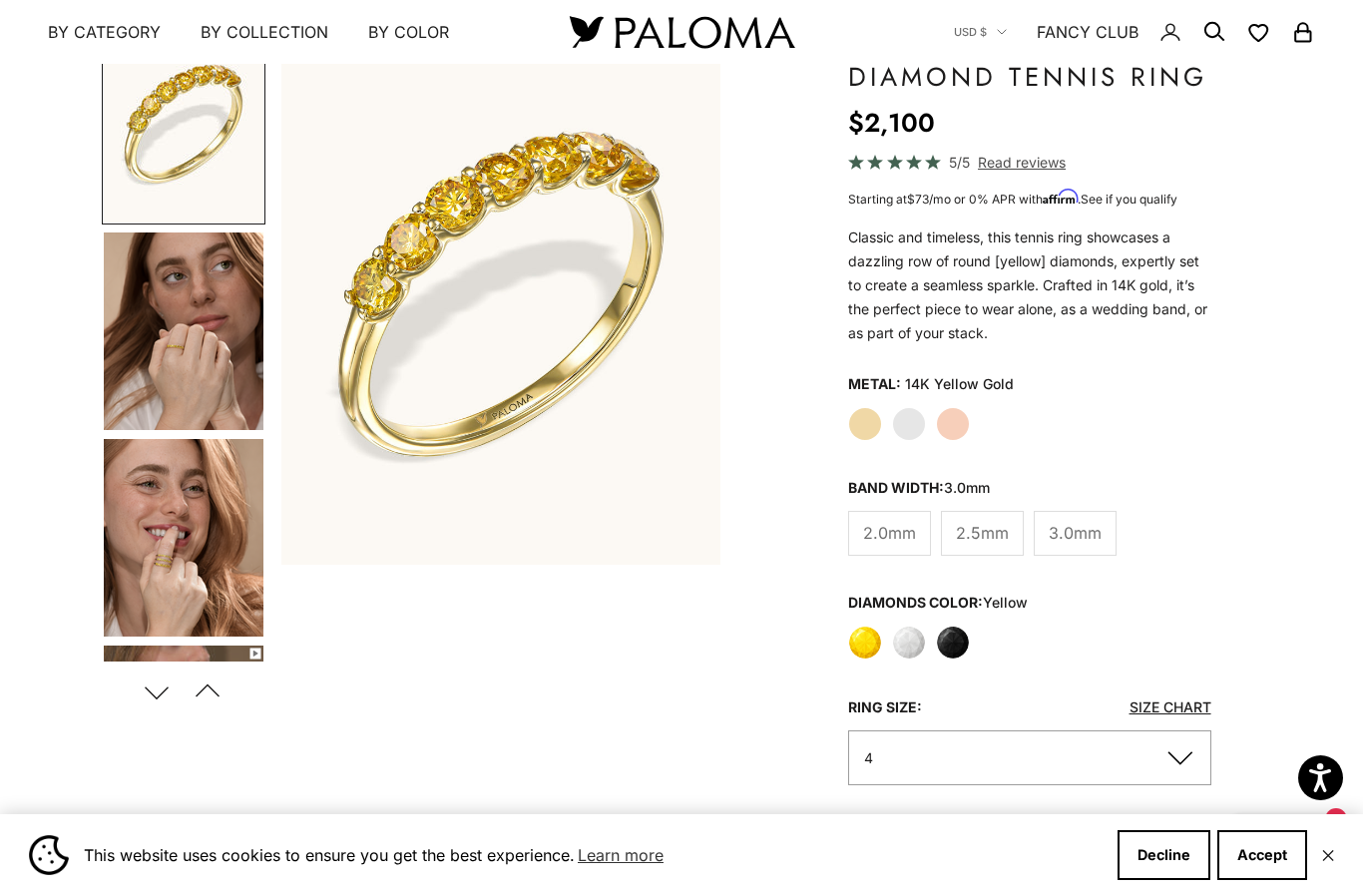 click on "2.5mm" 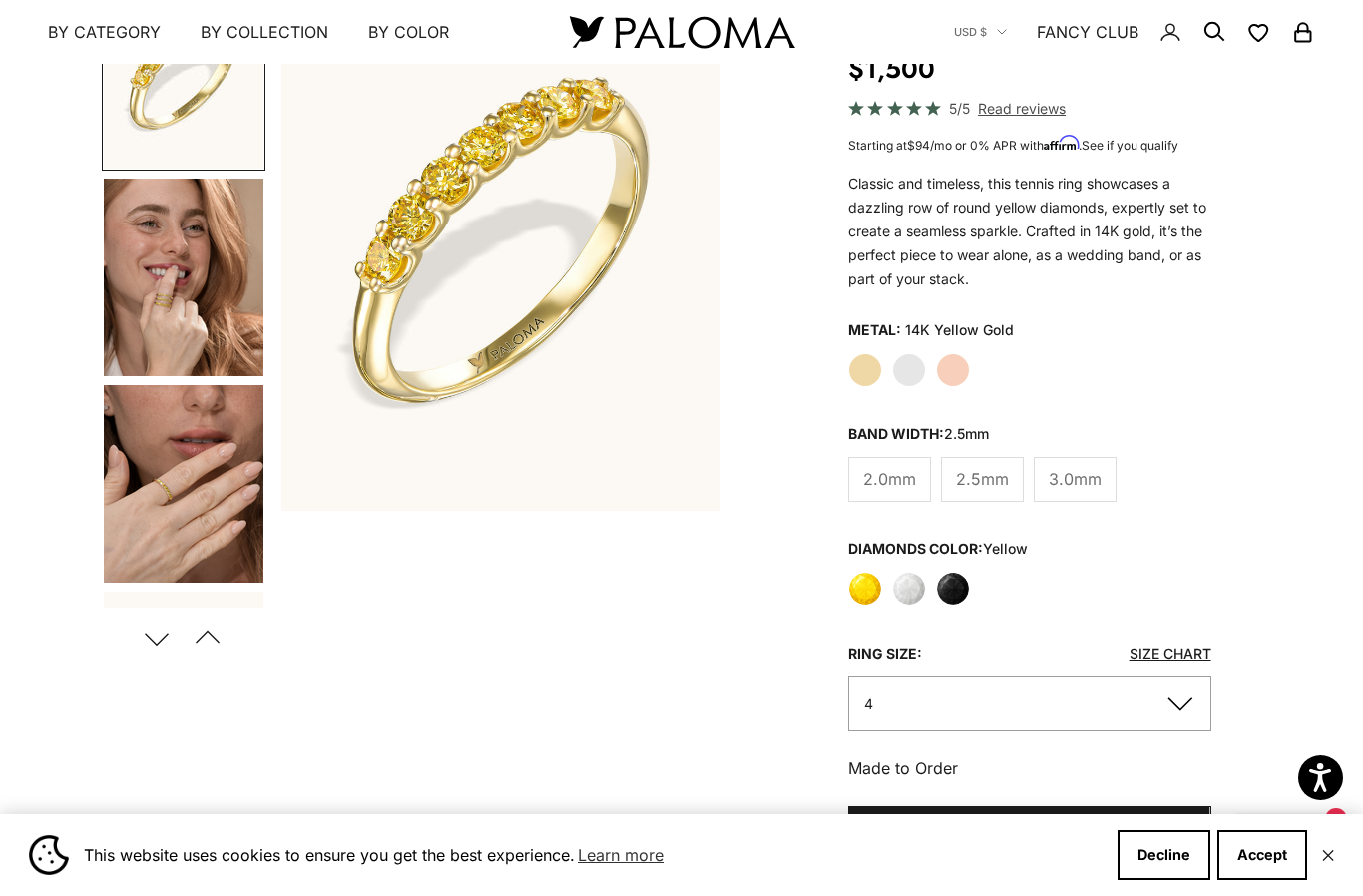 scroll, scrollTop: 230, scrollLeft: 0, axis: vertical 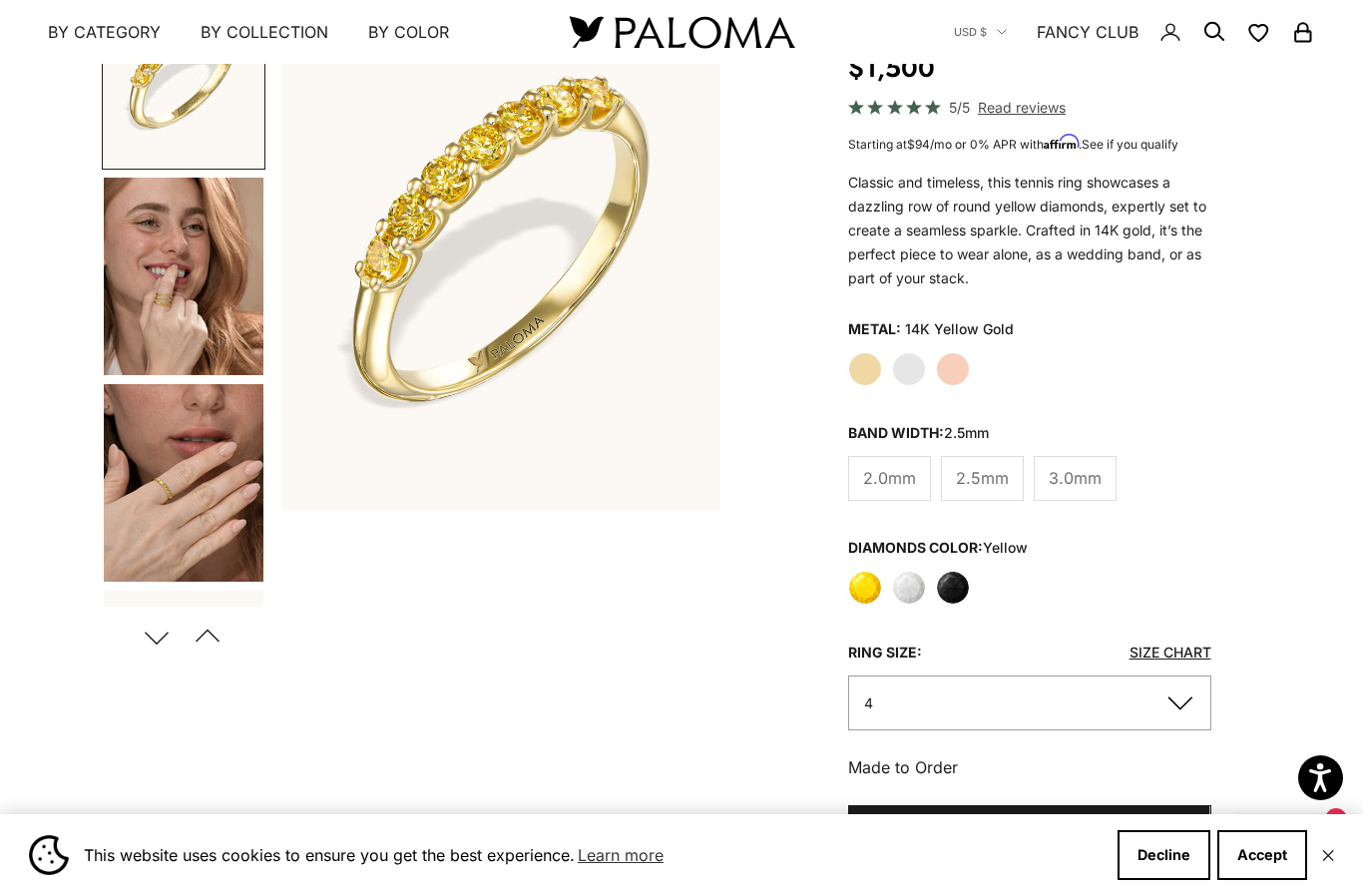 click on "Rose Gold" 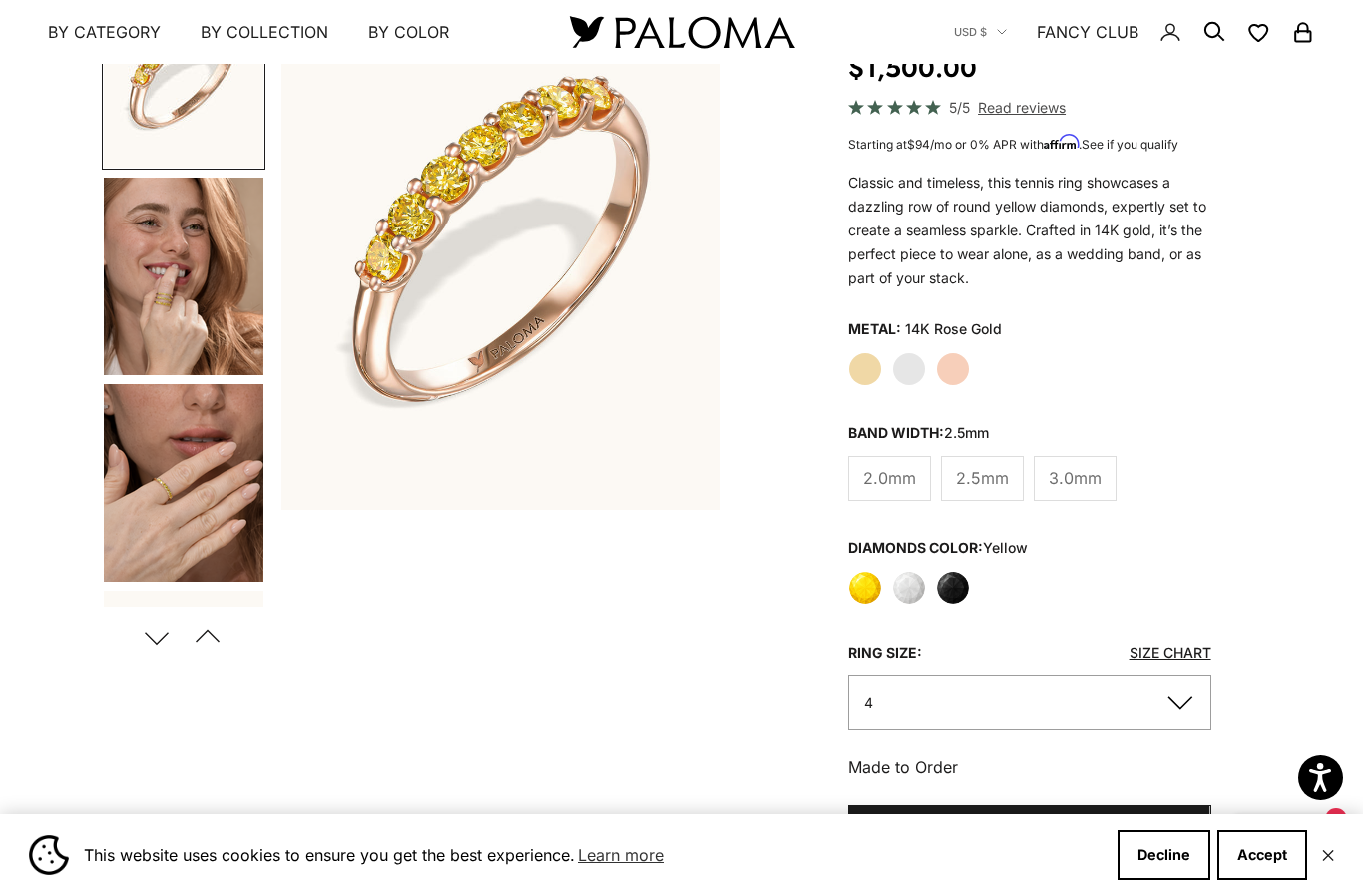 click on "2.0mm" 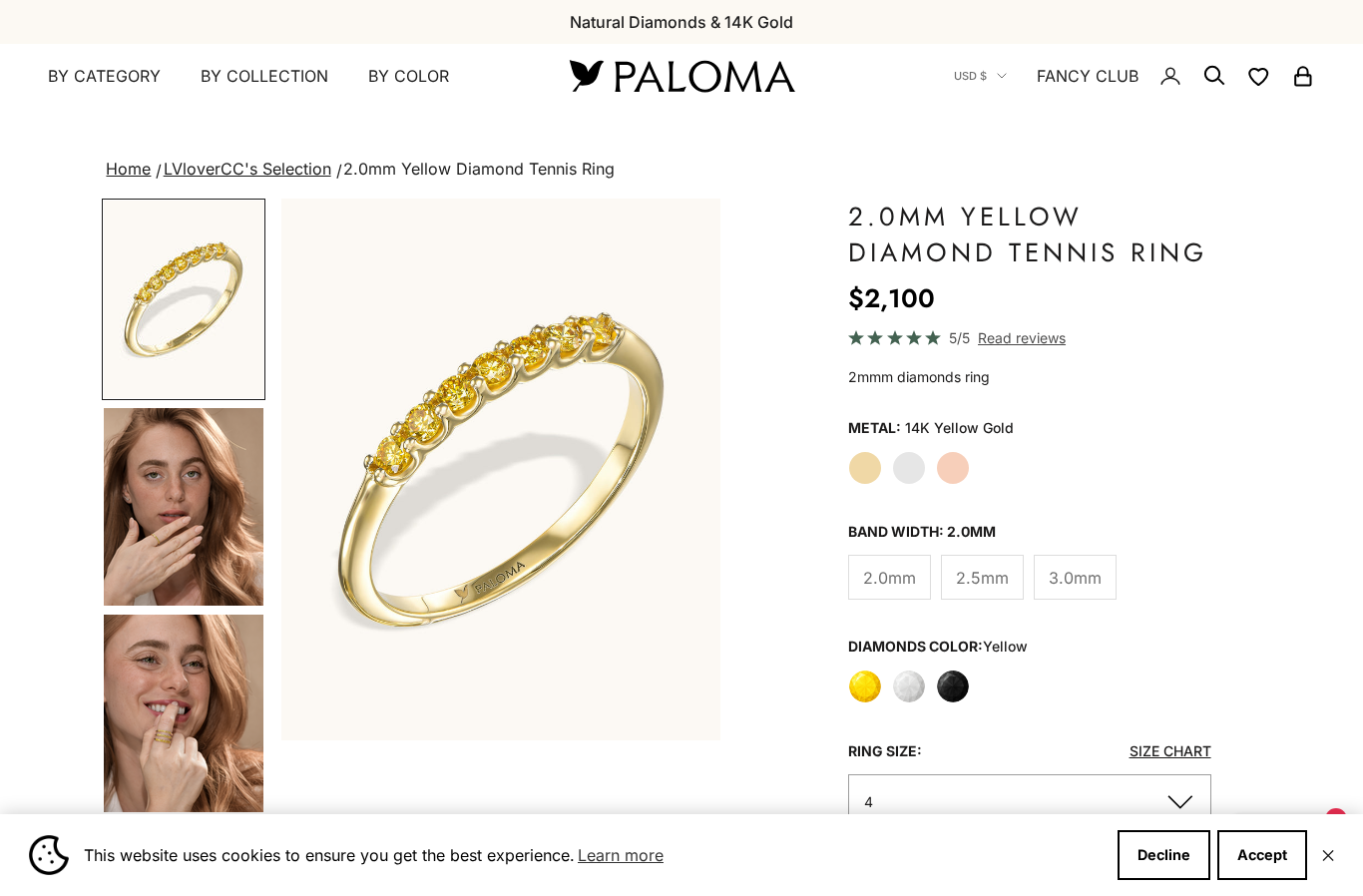 scroll, scrollTop: 0, scrollLeft: 0, axis: both 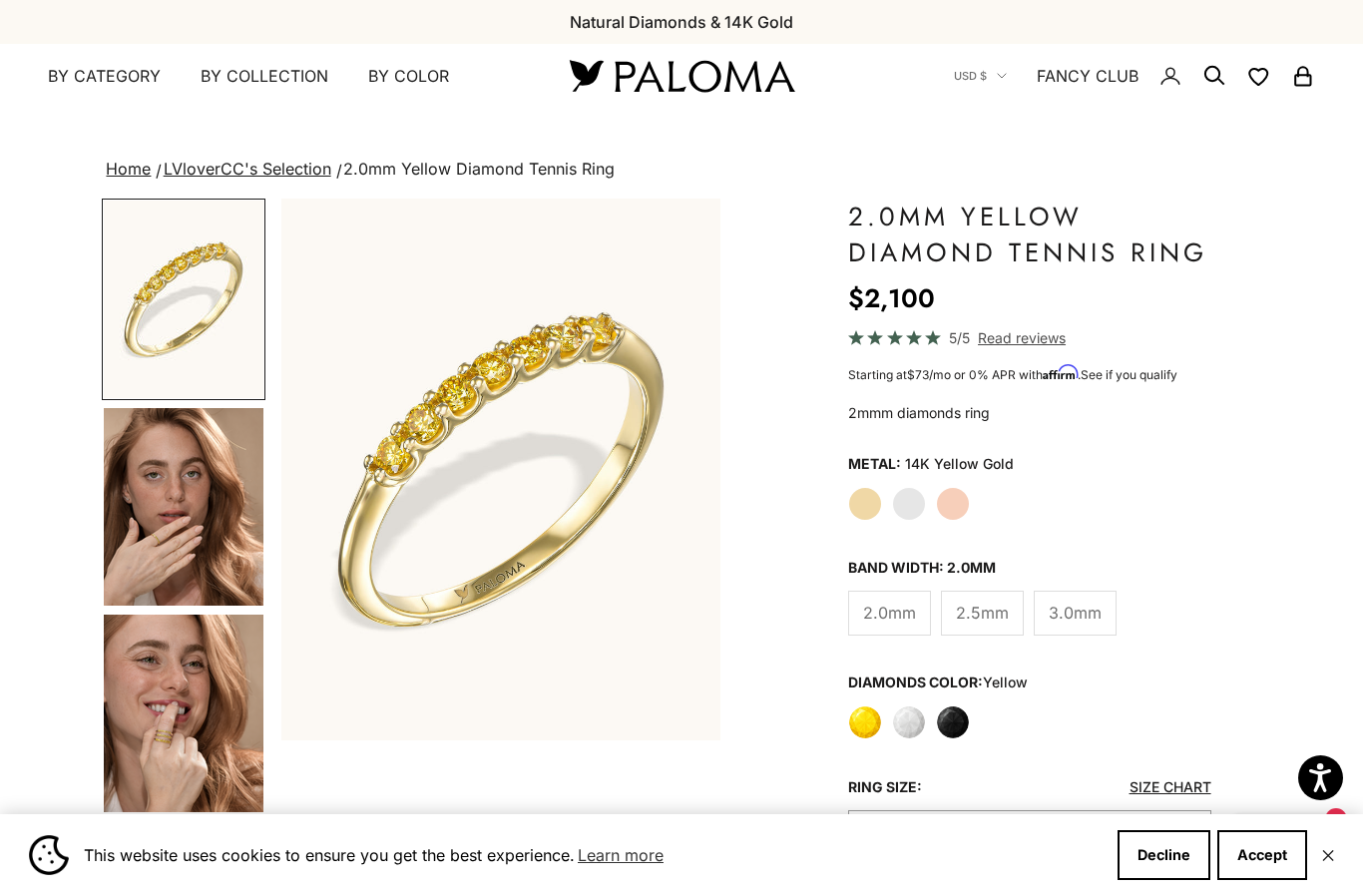 click on "2.5mm" 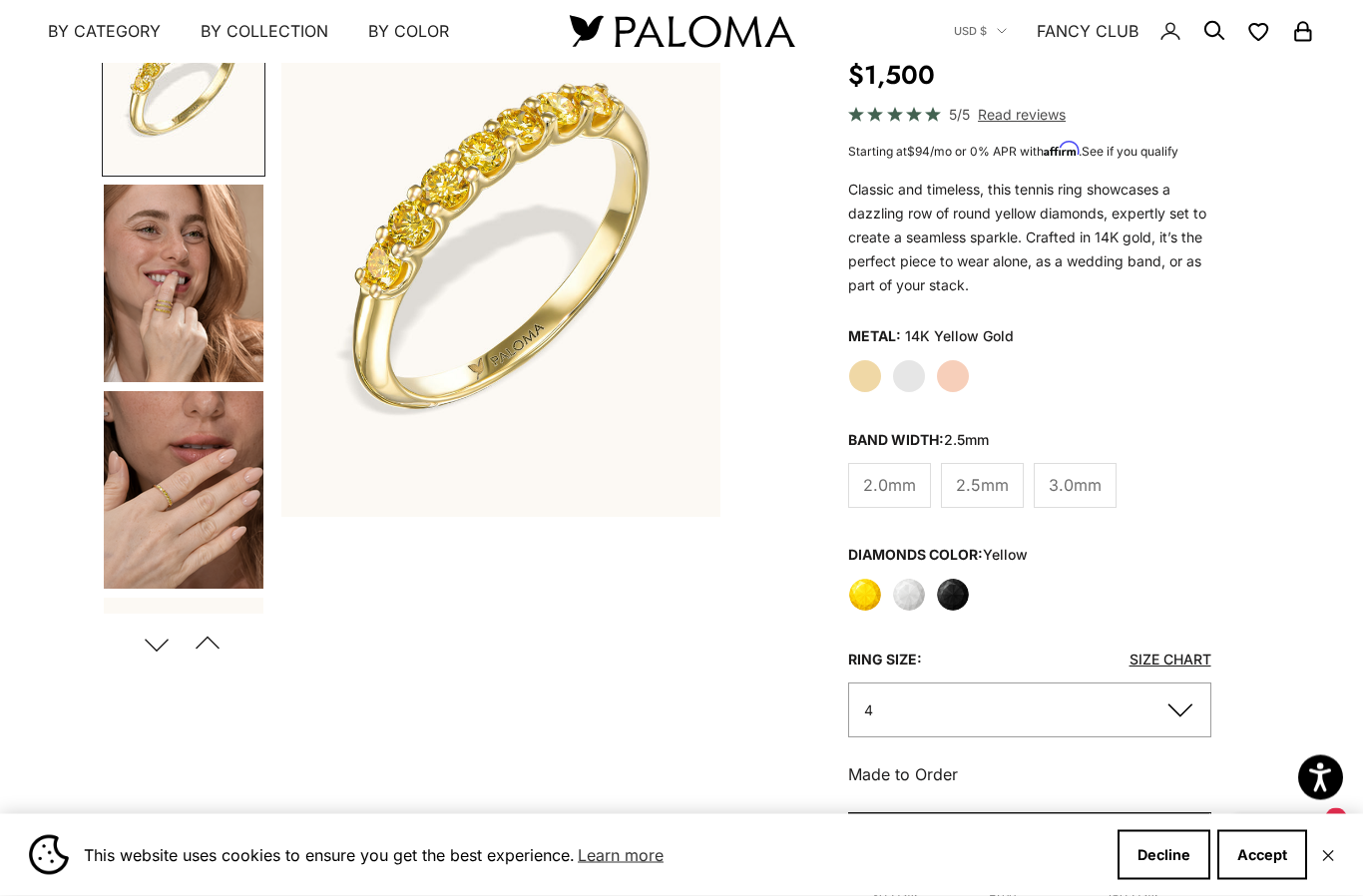 scroll, scrollTop: 224, scrollLeft: 0, axis: vertical 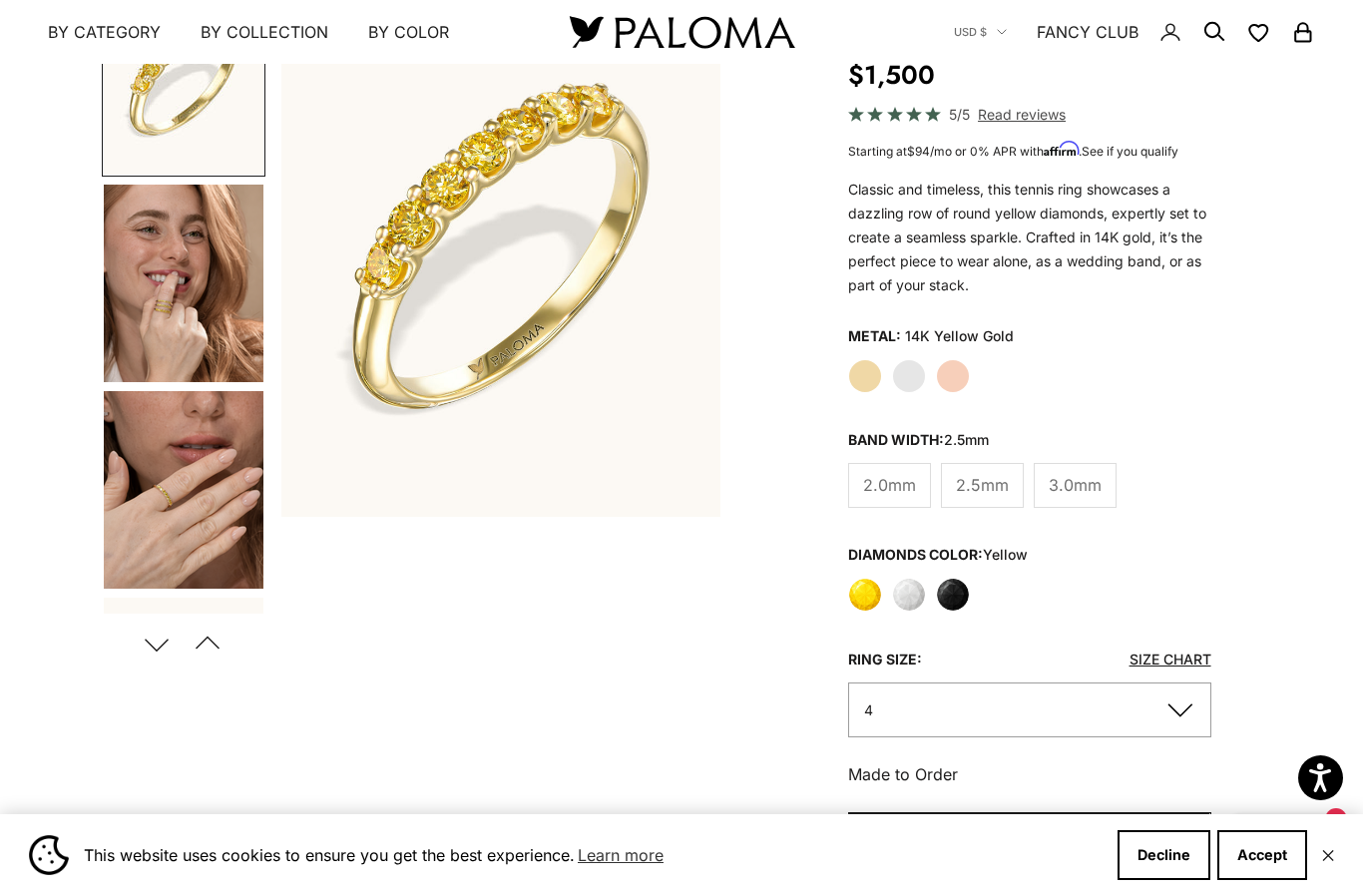 click on "4" 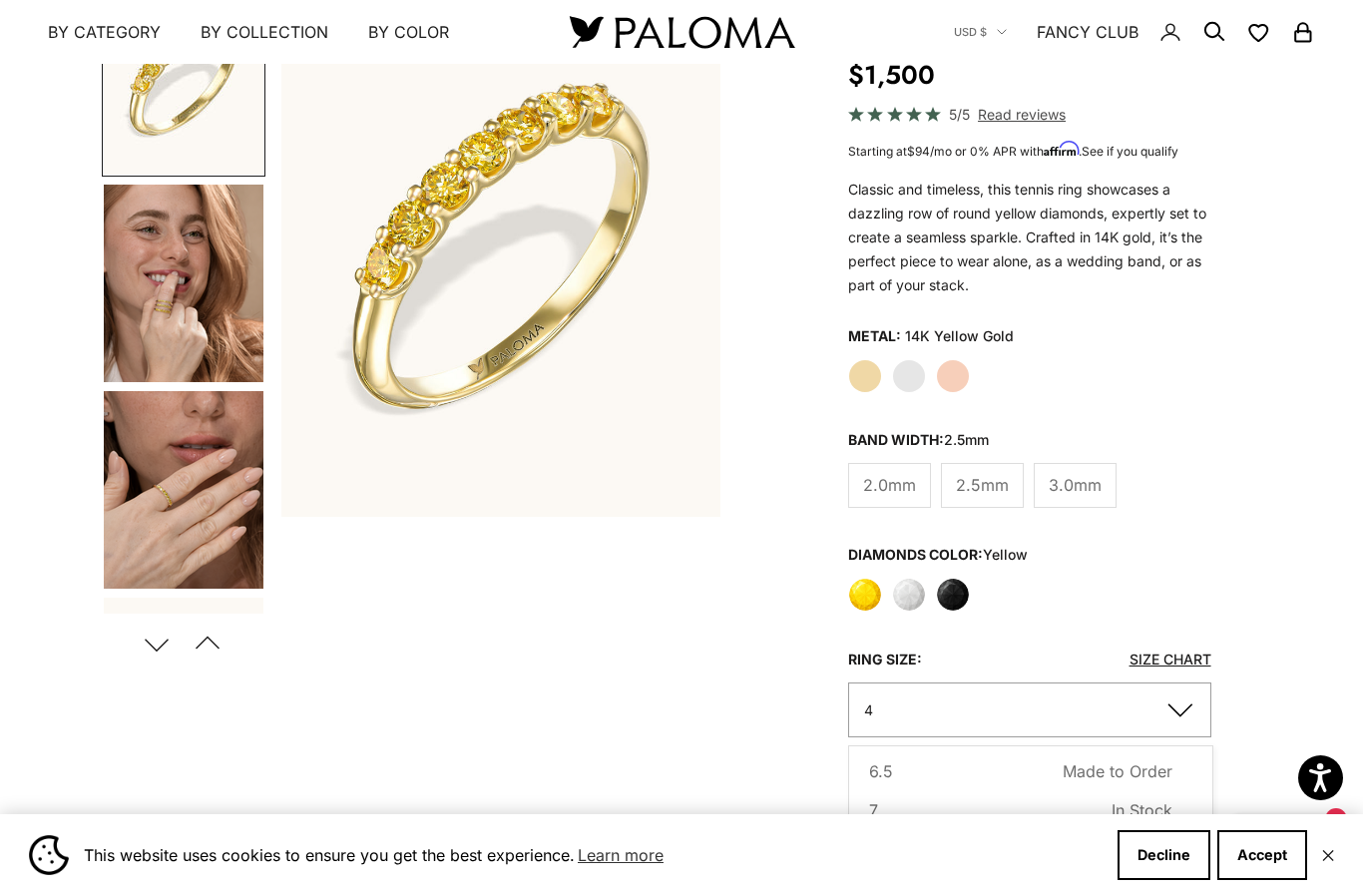 scroll, scrollTop: 198, scrollLeft: 0, axis: vertical 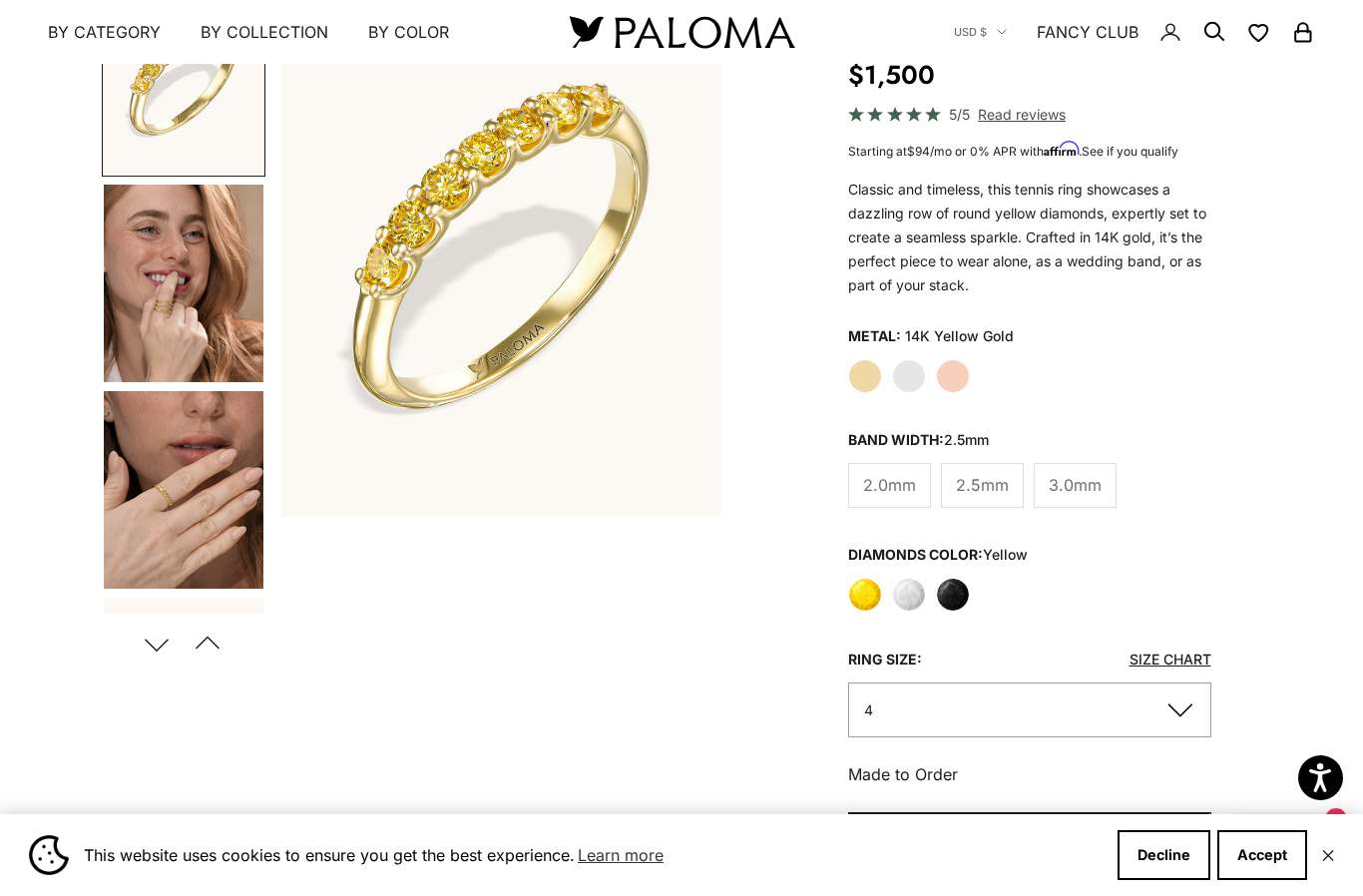 click on "4" 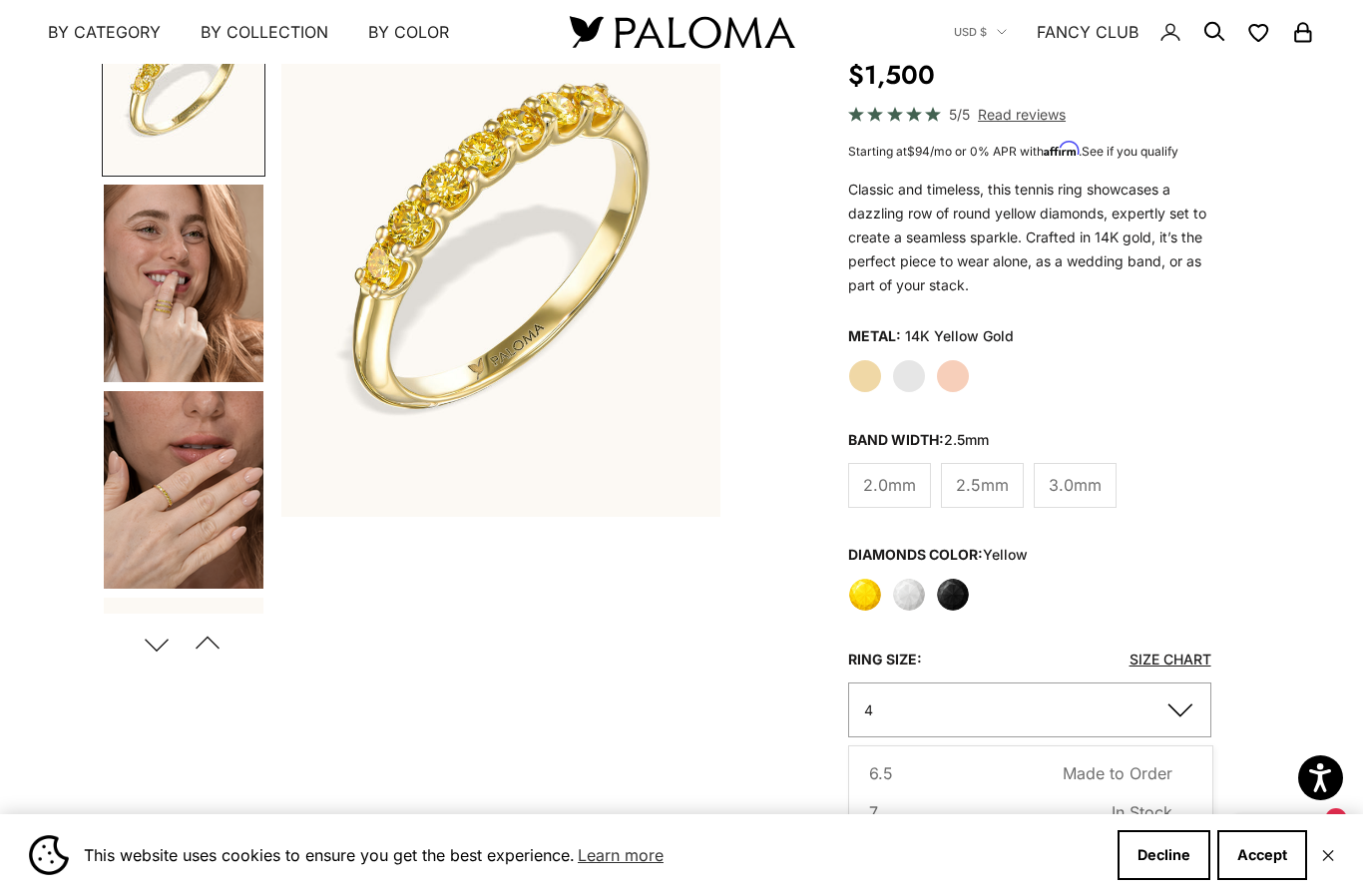 click on "8 Made to Order Sold out" at bounding box center [1020, 888] 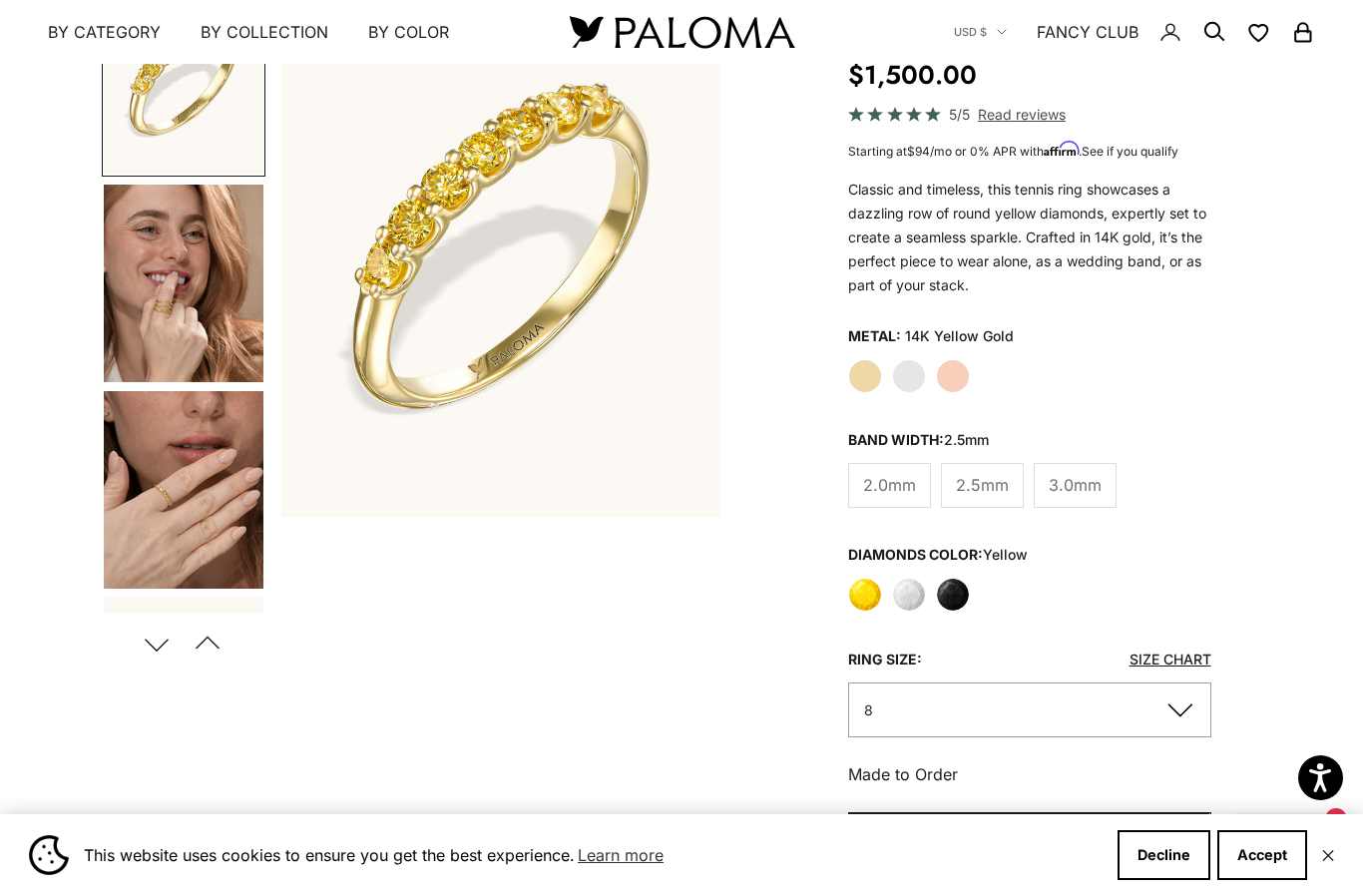 click on "Size Chart" 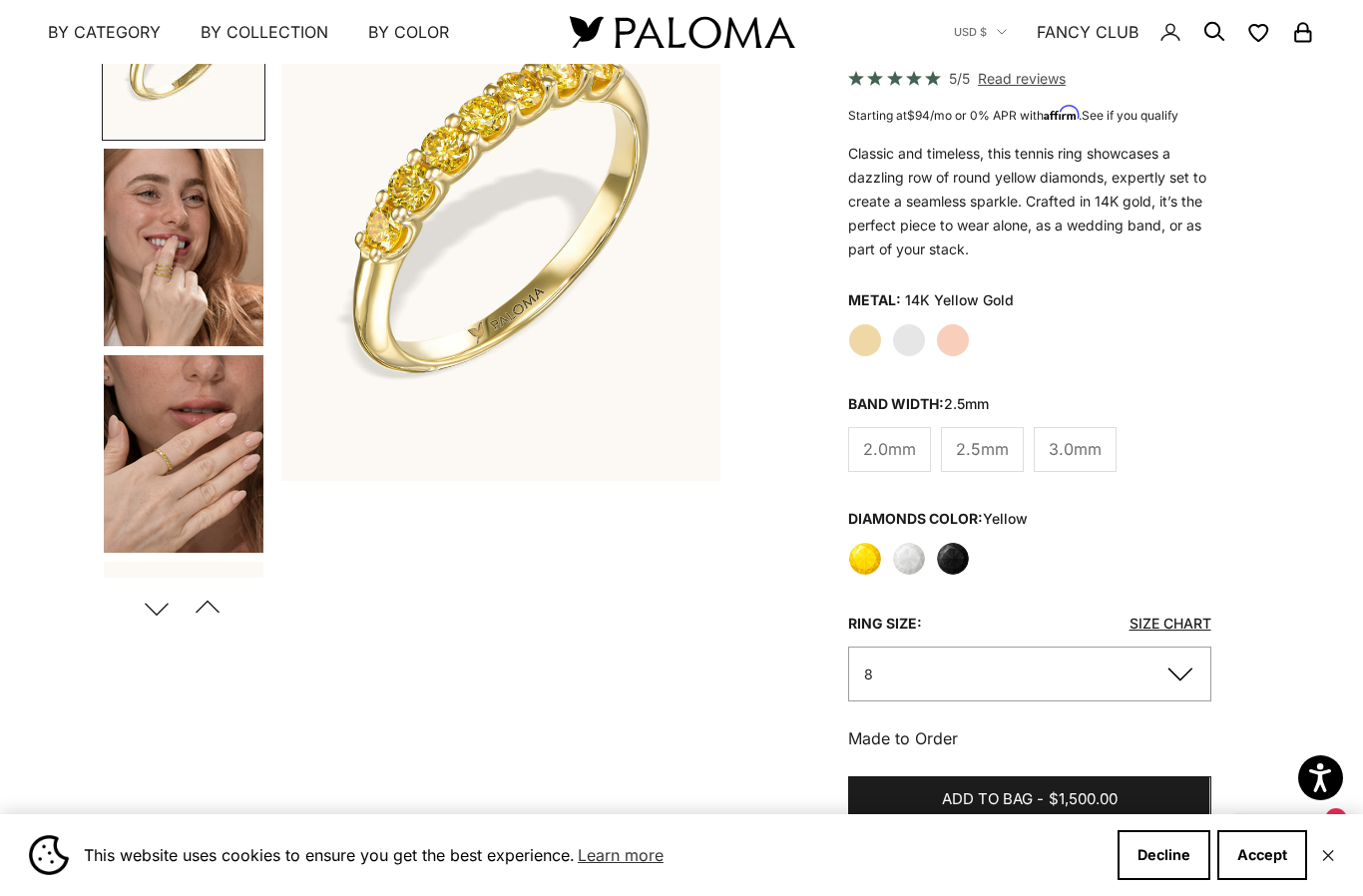 click on "2.0mm" 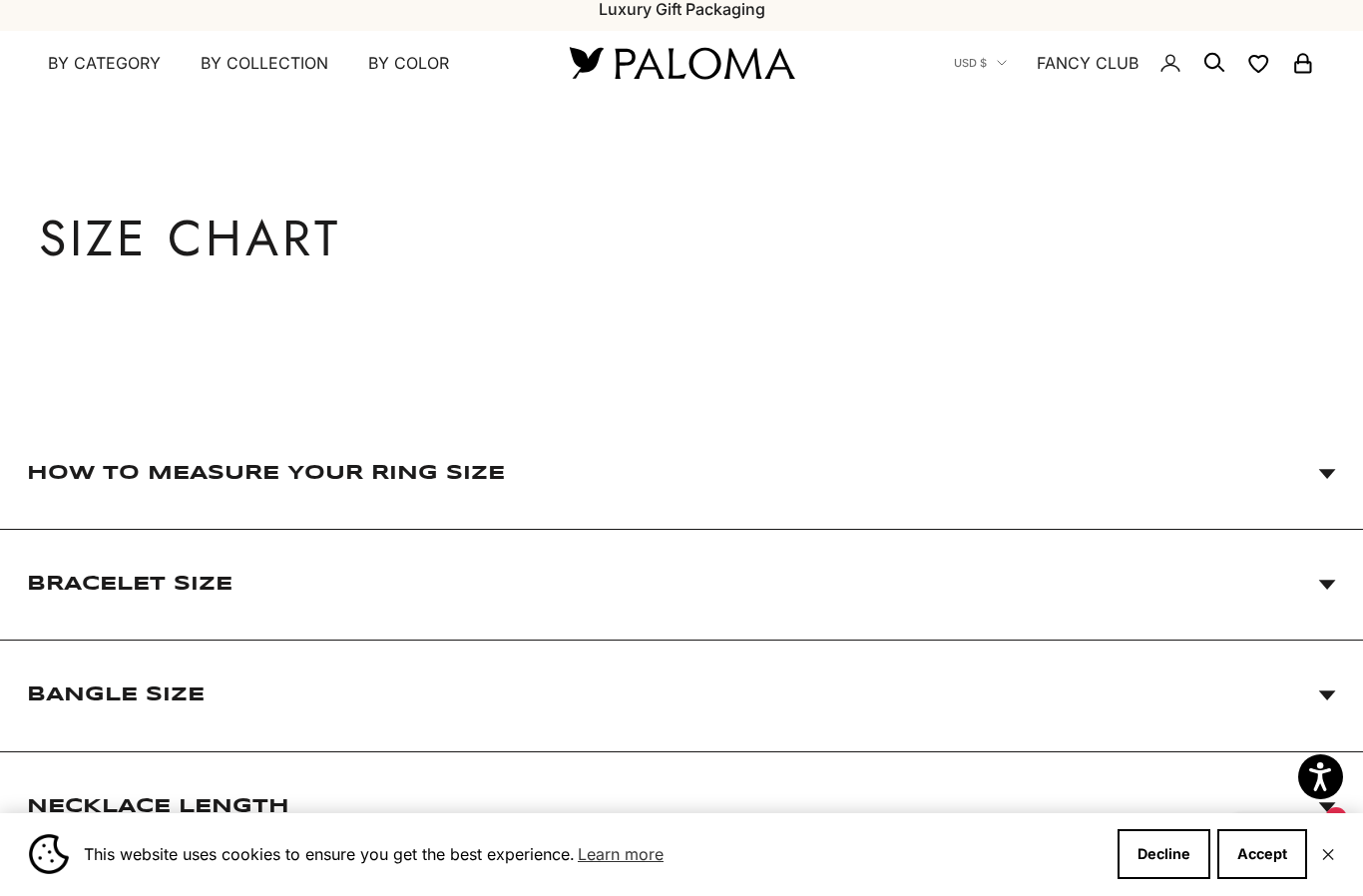 scroll, scrollTop: 13, scrollLeft: 0, axis: vertical 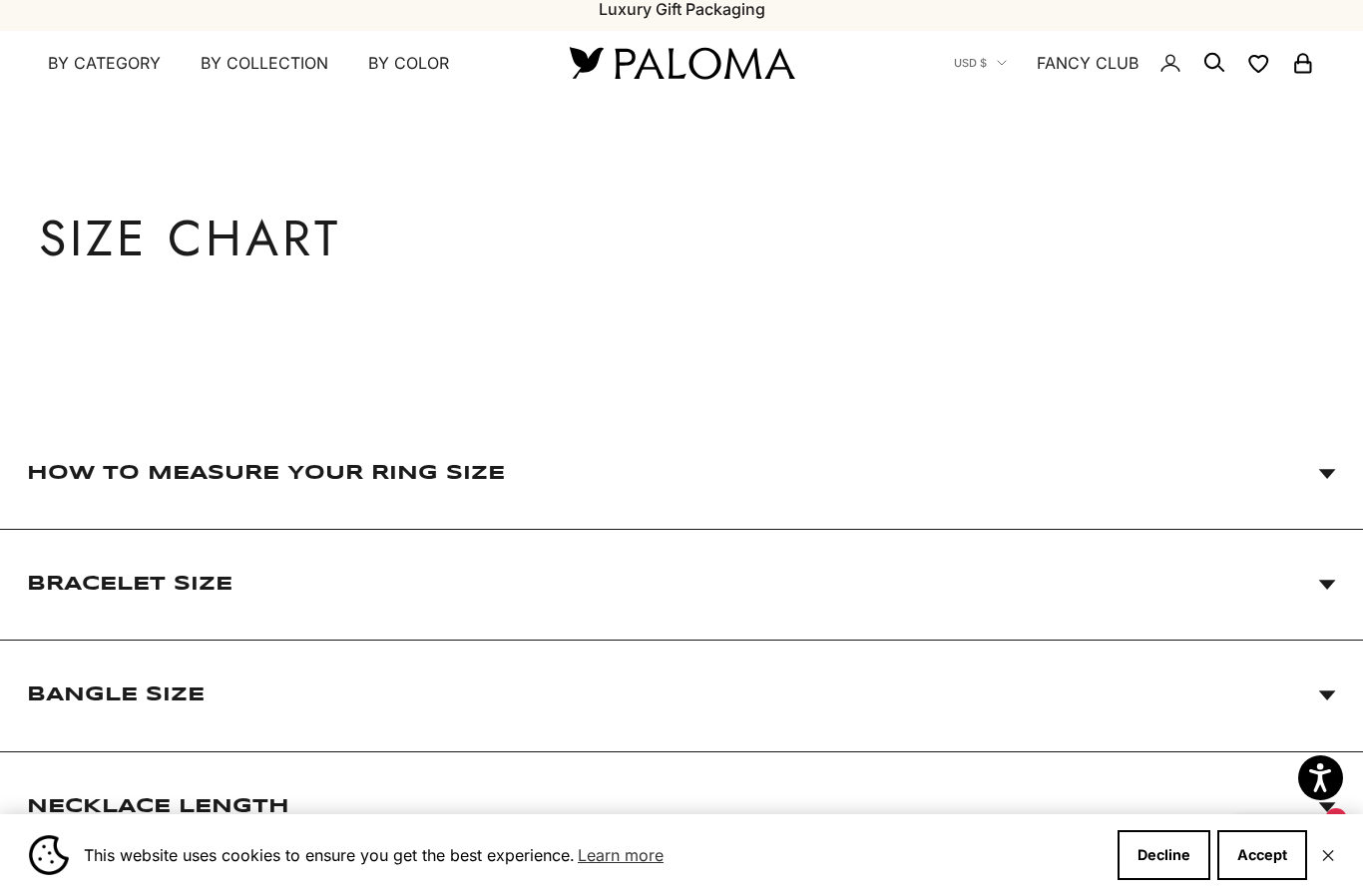 click 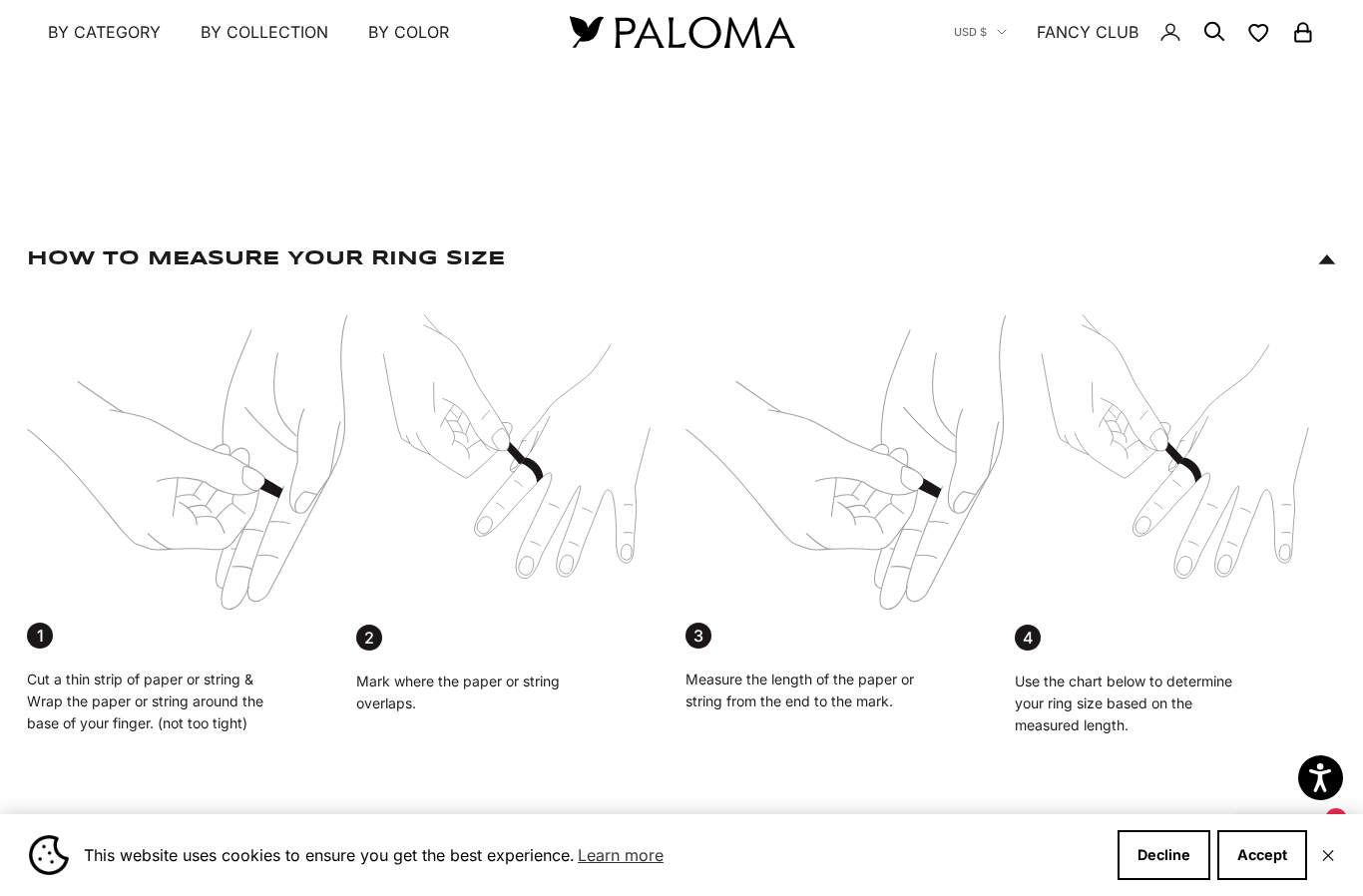 scroll, scrollTop: 0, scrollLeft: 0, axis: both 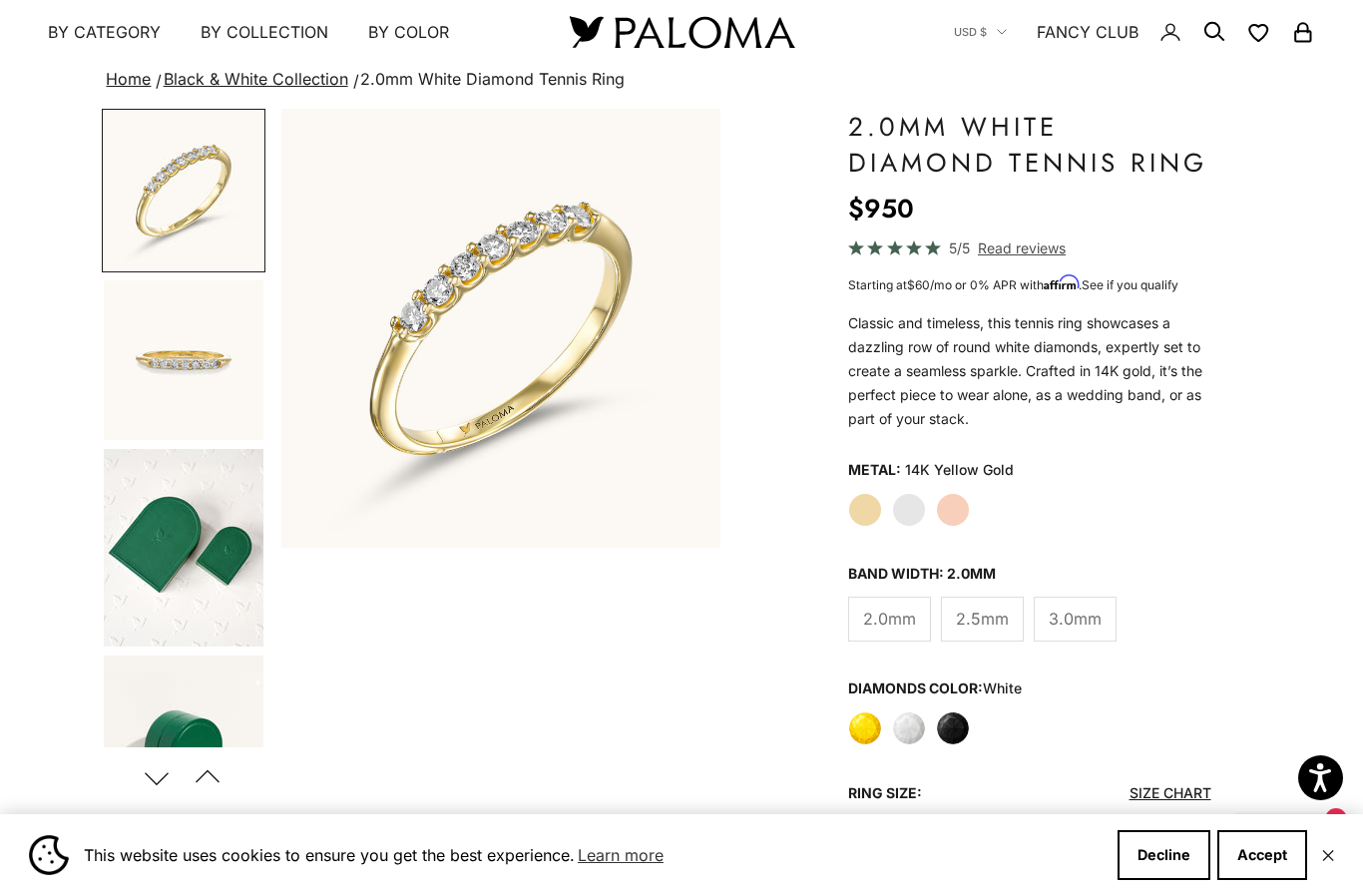 click on "Black" 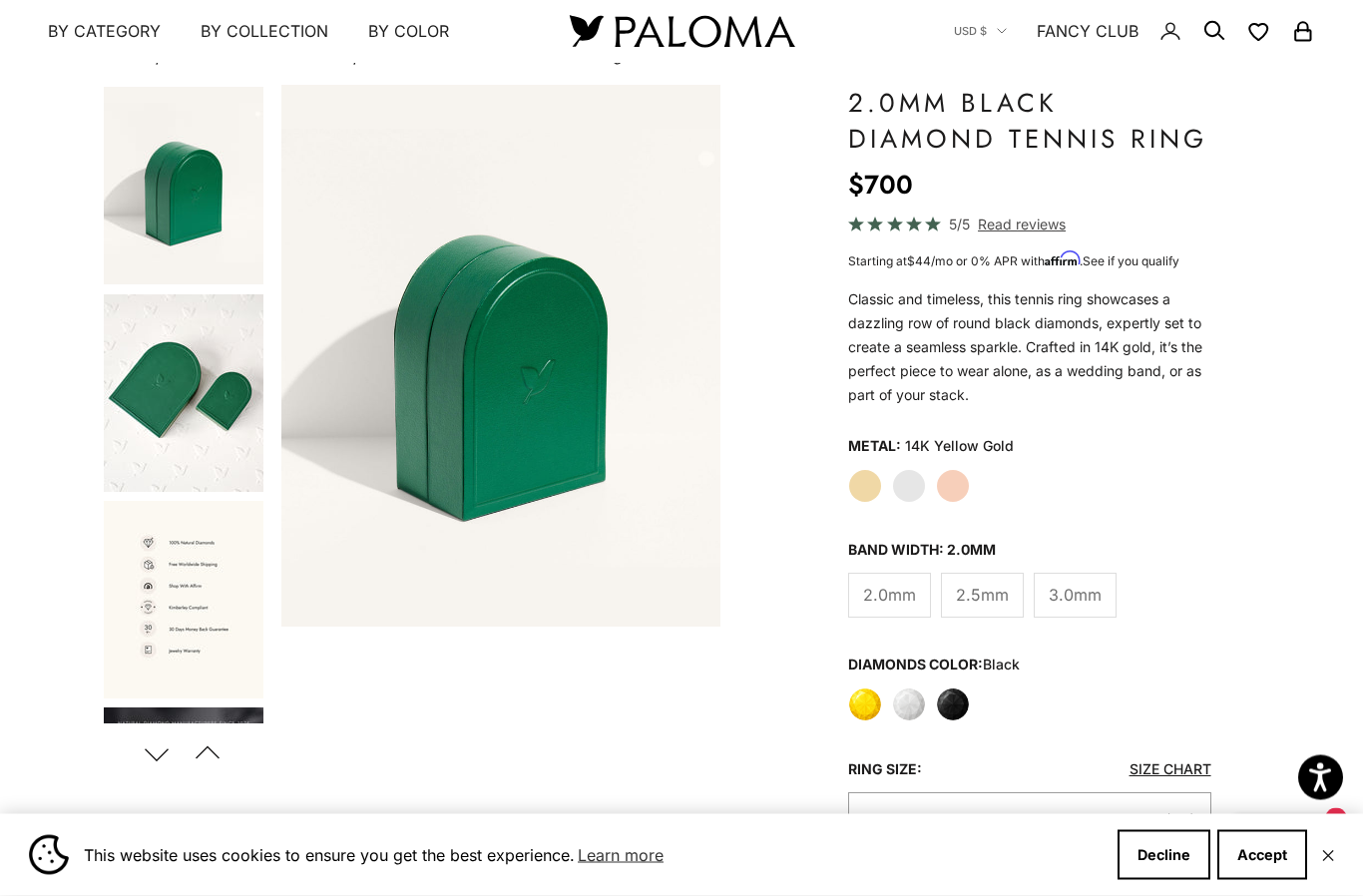 scroll, scrollTop: 116, scrollLeft: 0, axis: vertical 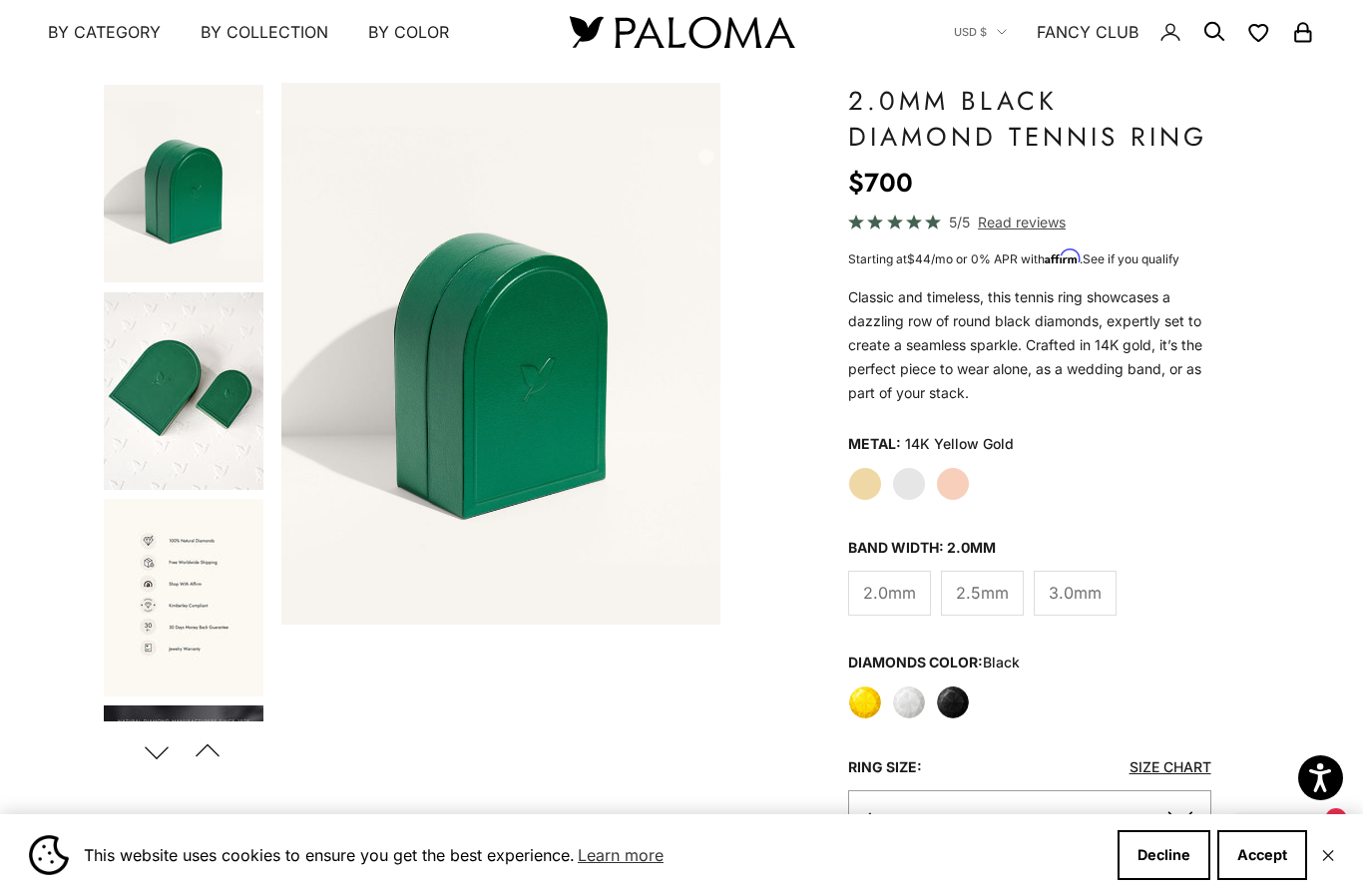 click on "Yellow" 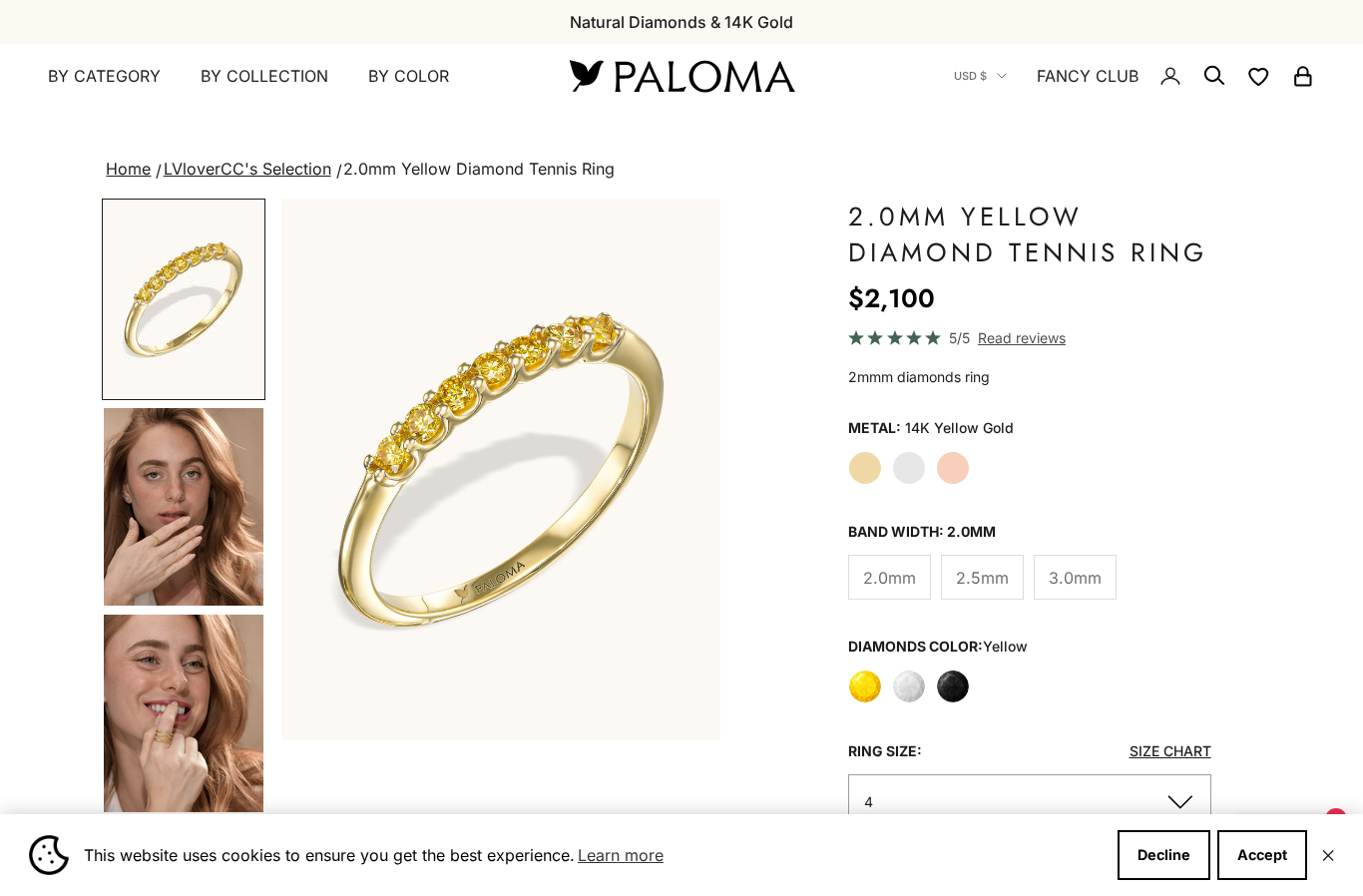 scroll, scrollTop: 0, scrollLeft: 0, axis: both 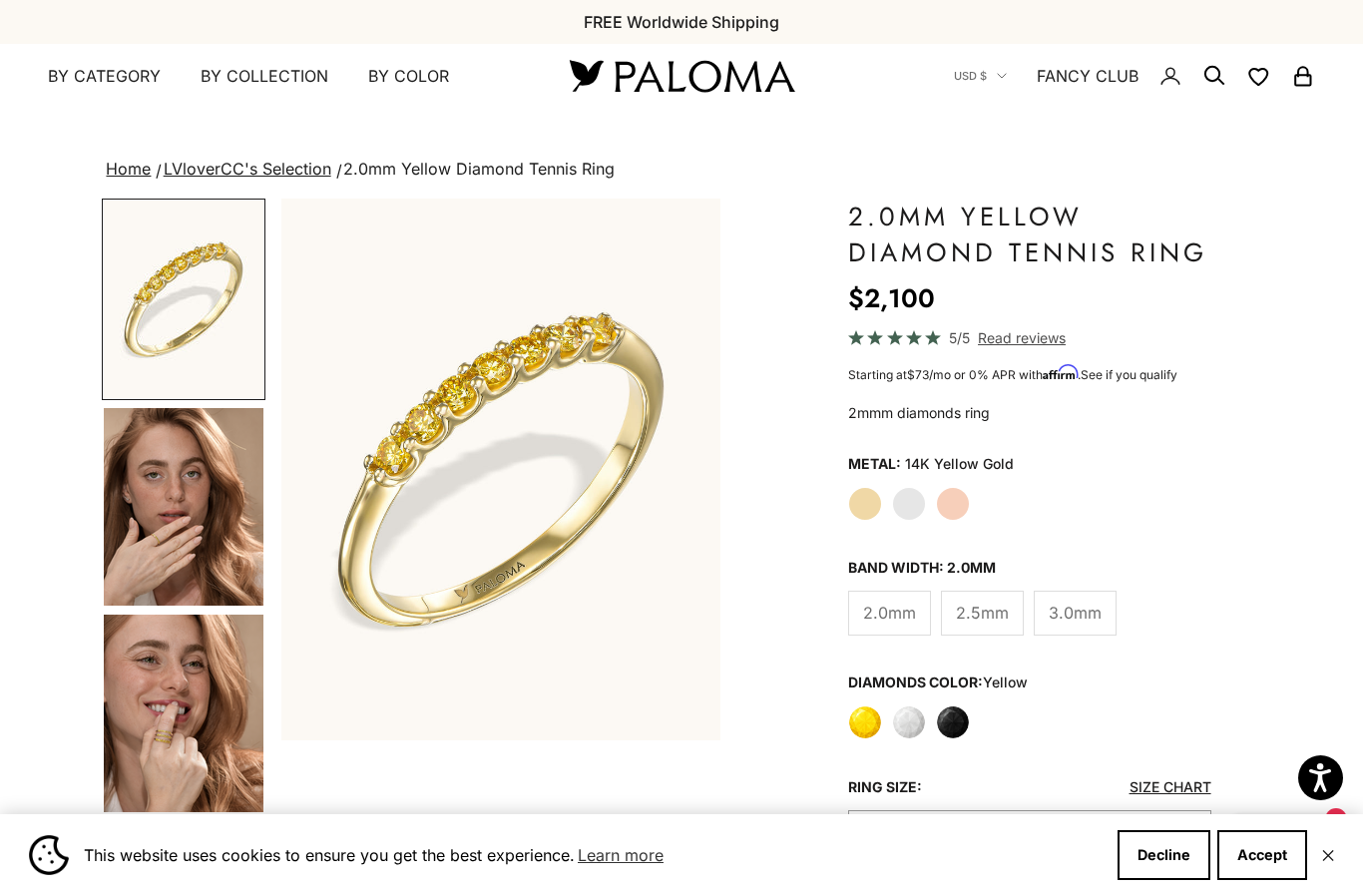click on "2.5mm" 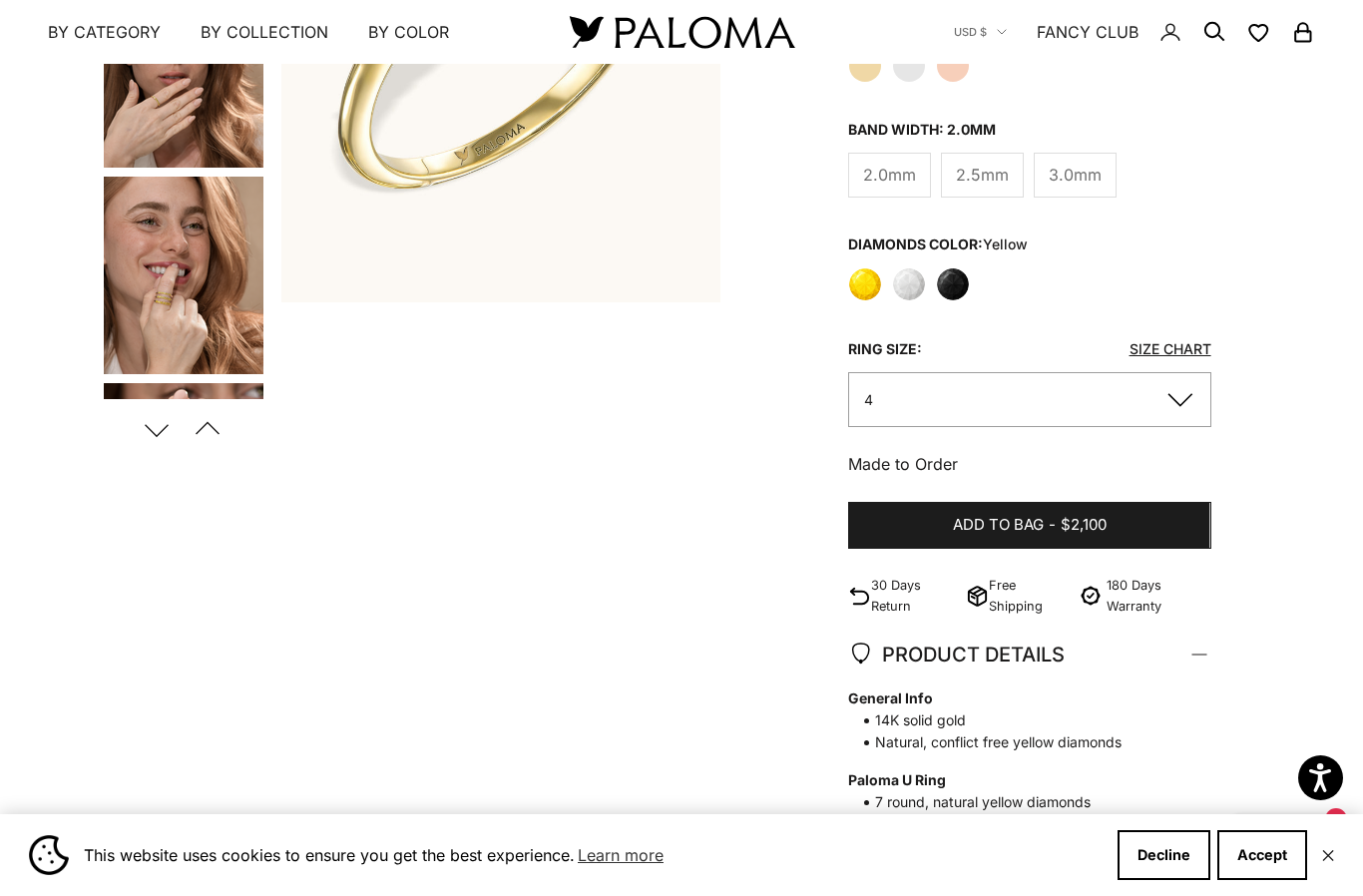 scroll, scrollTop: 435, scrollLeft: 0, axis: vertical 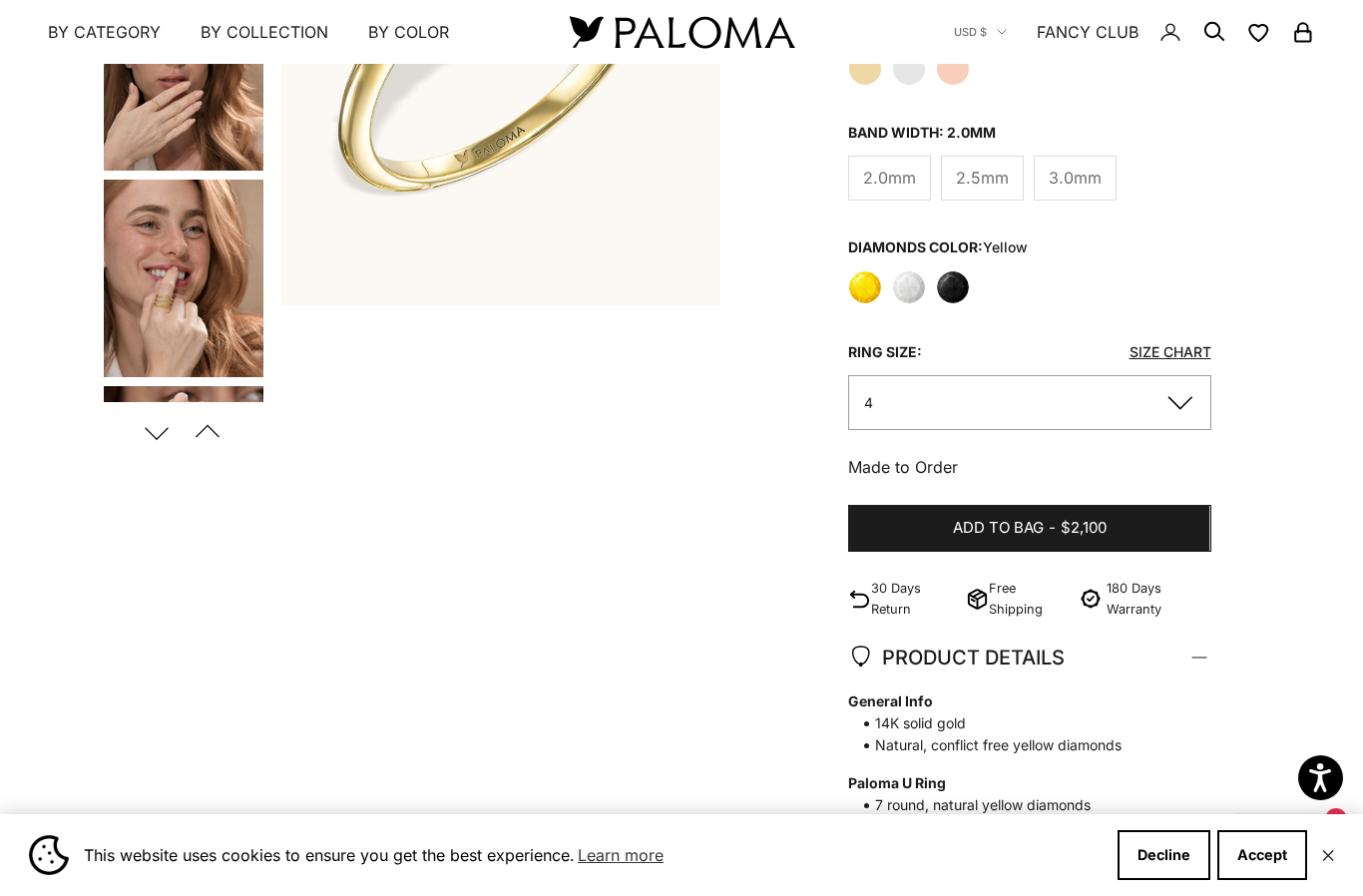 click on "4" 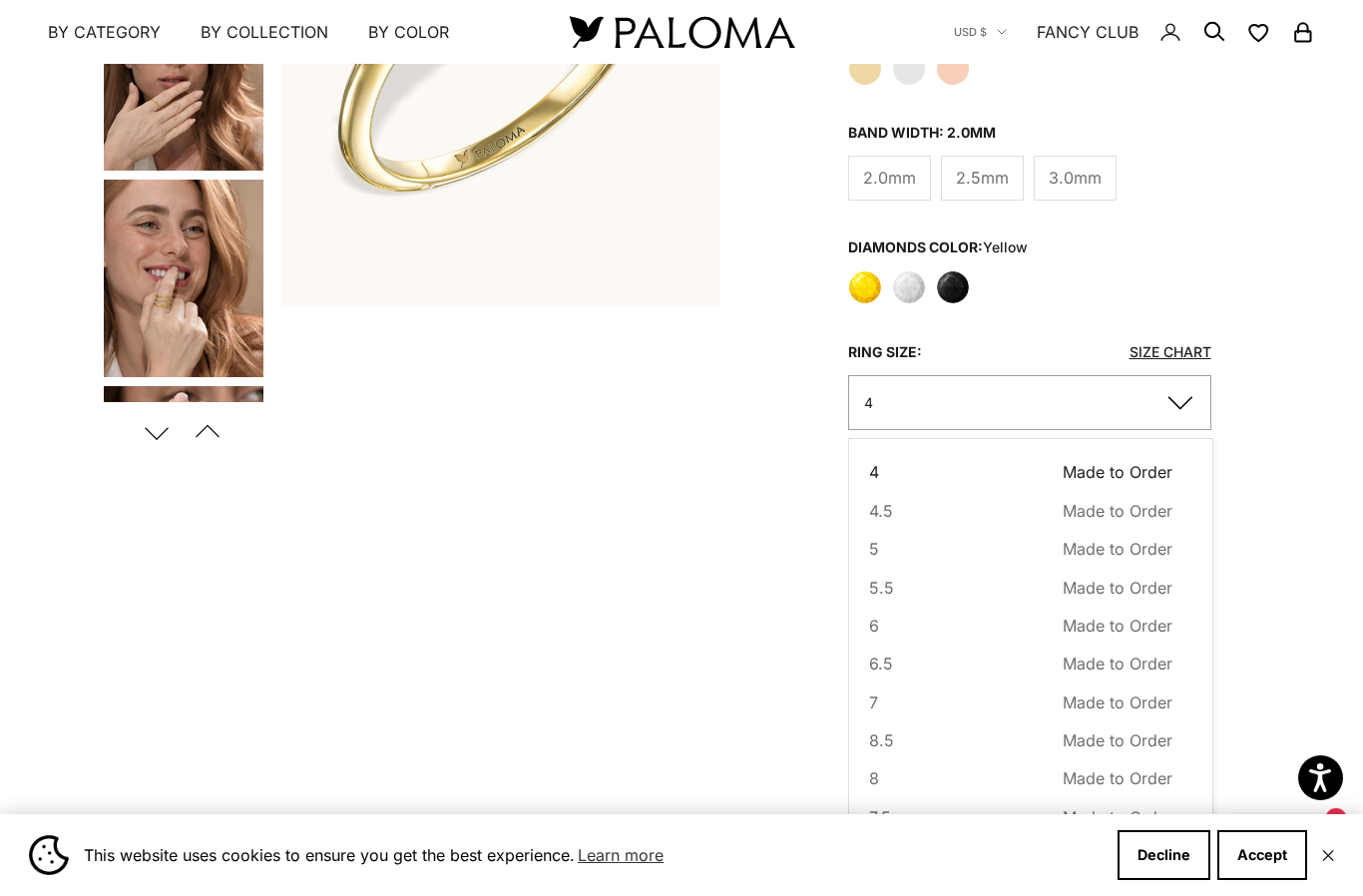 click on "8" at bounding box center [874, 778] 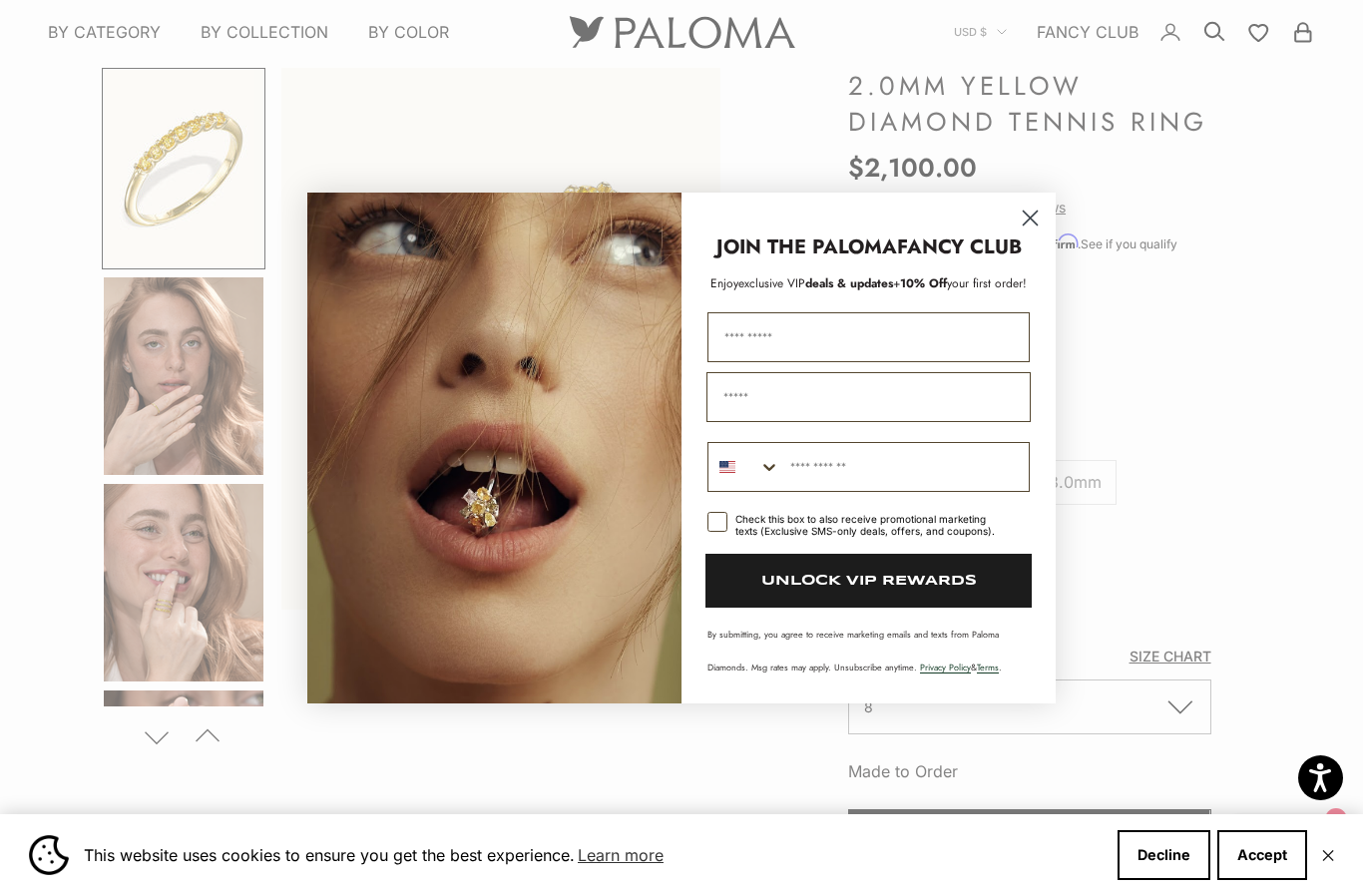 scroll, scrollTop: 133, scrollLeft: 0, axis: vertical 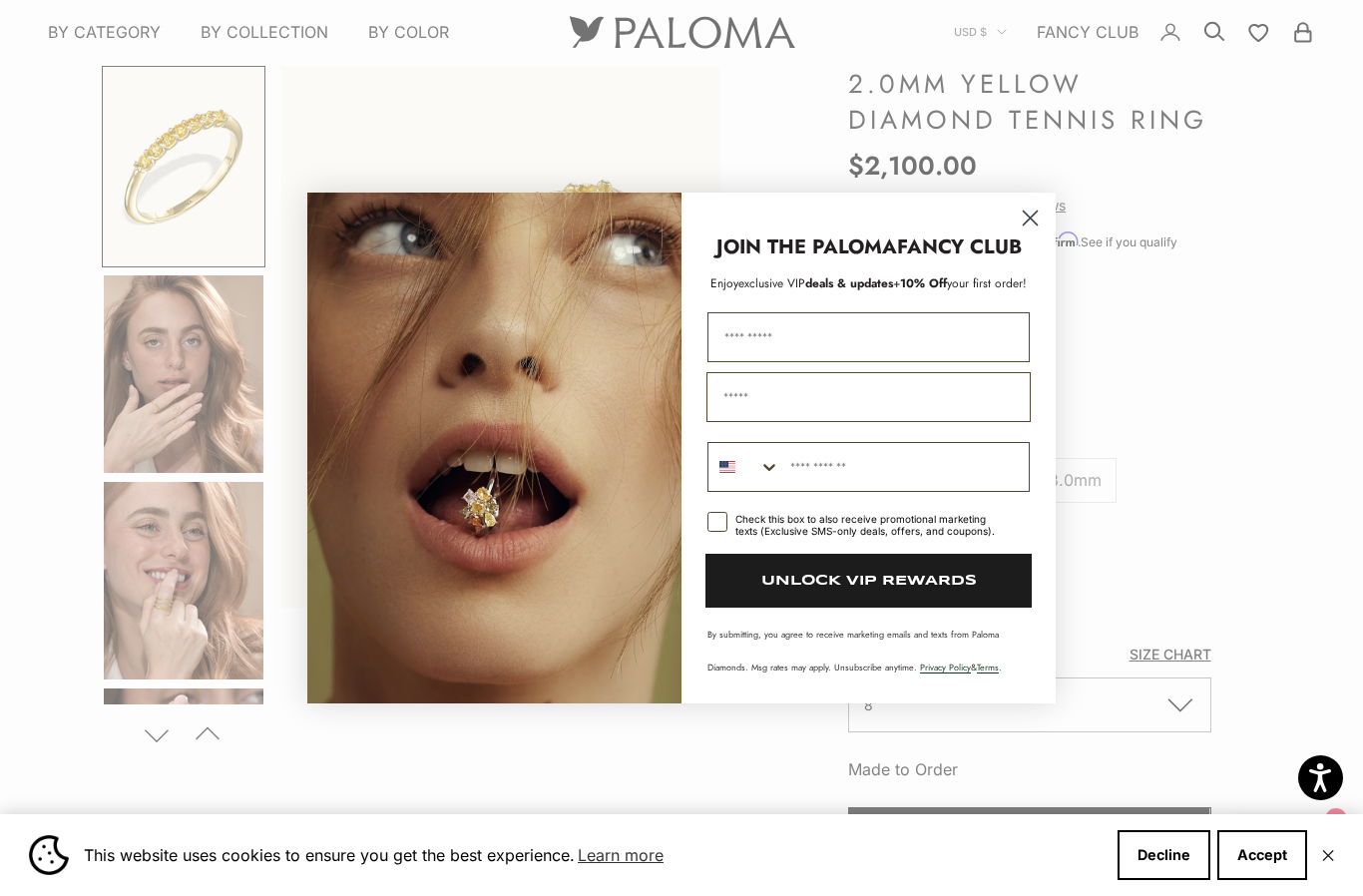 click 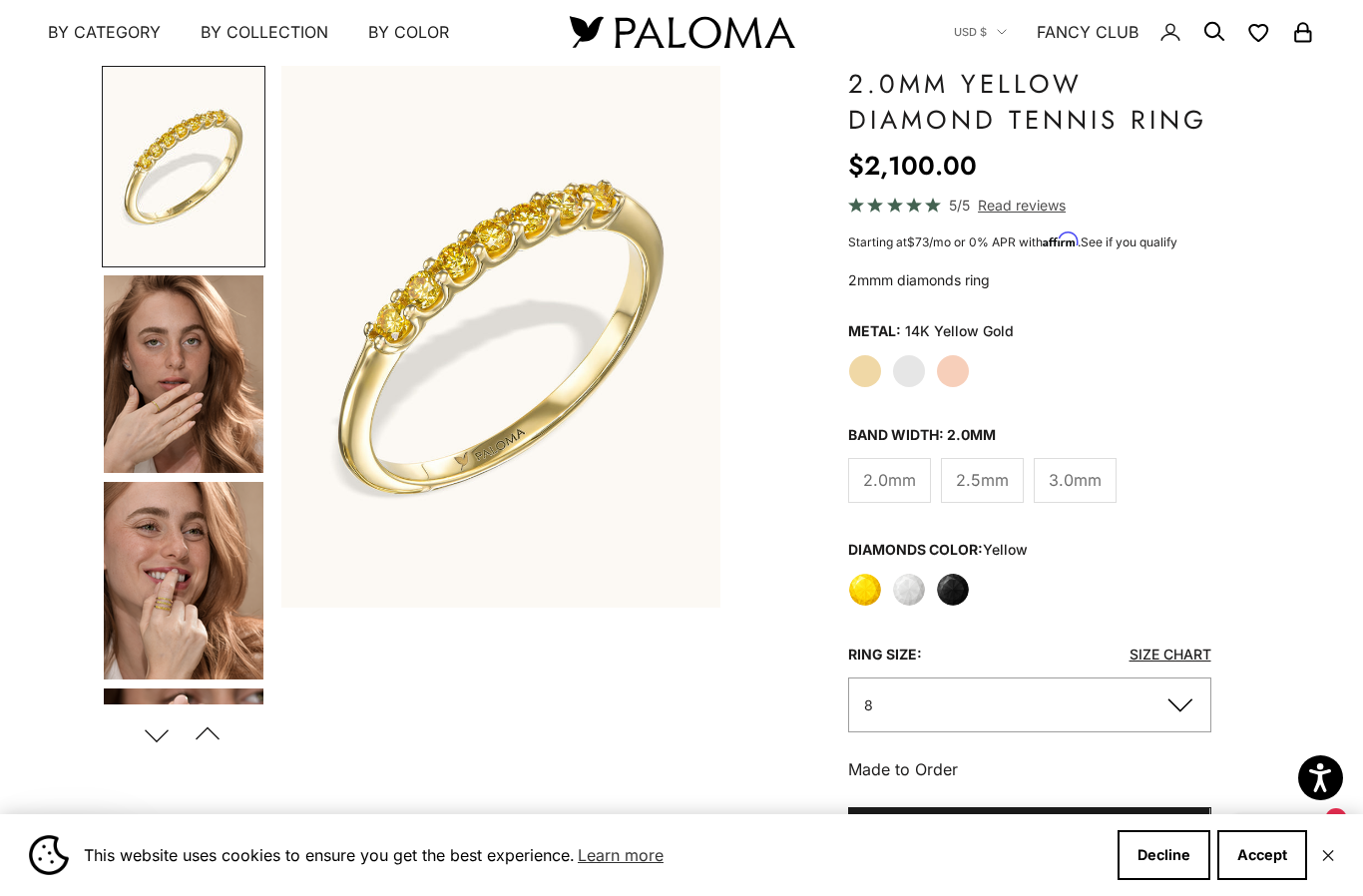 click on "White Gold" 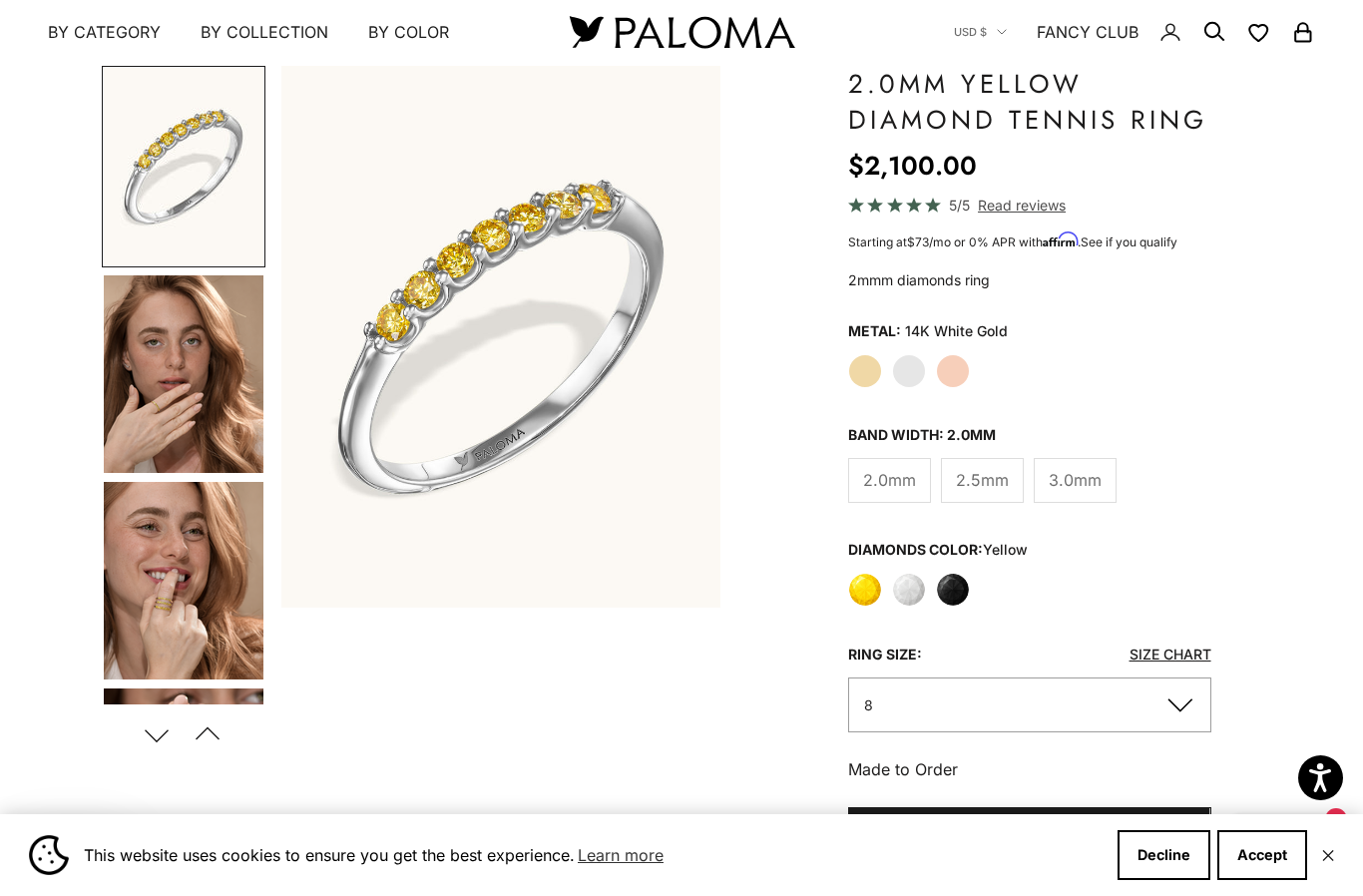click on "White" 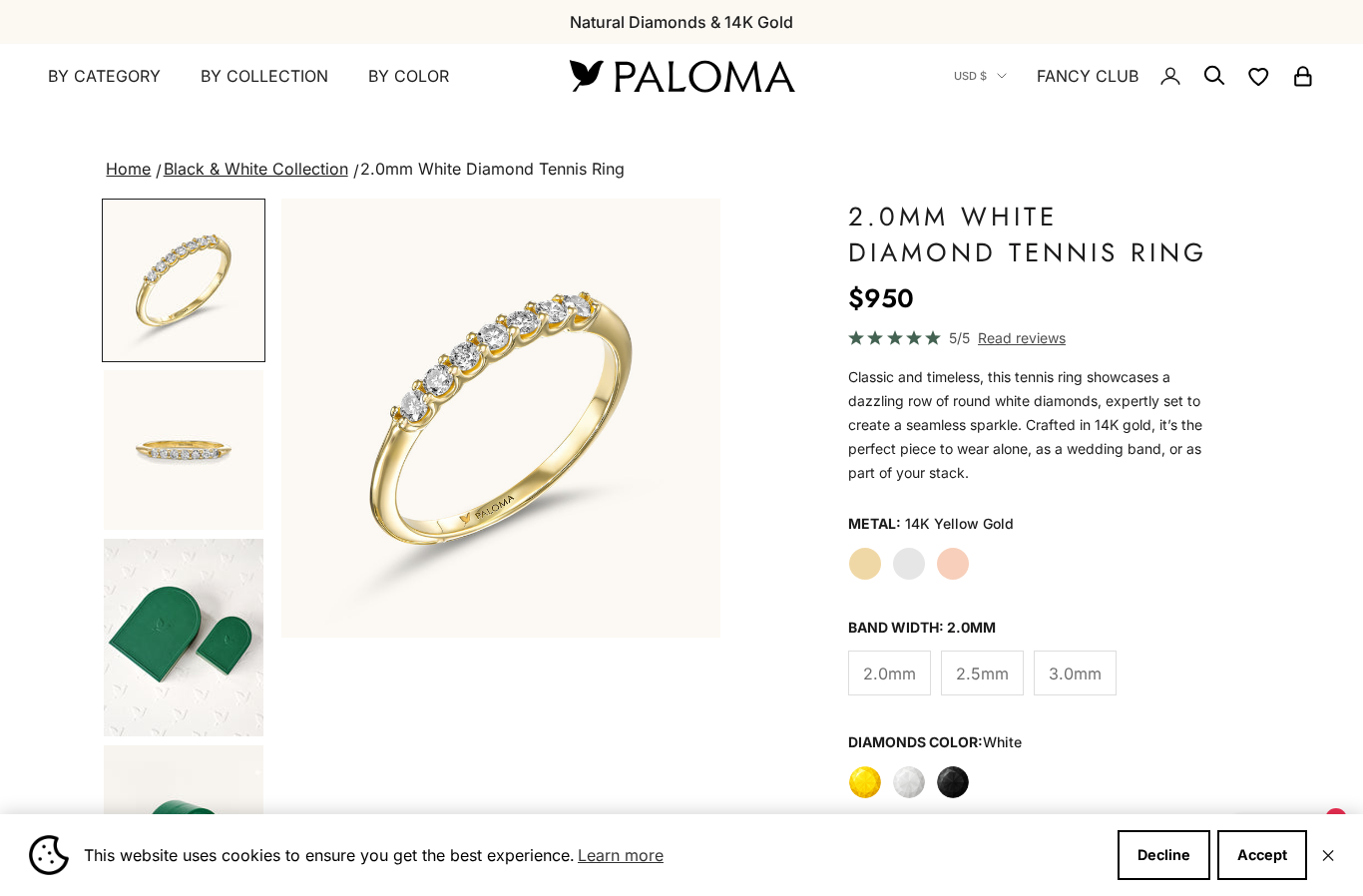 scroll, scrollTop: 0, scrollLeft: 0, axis: both 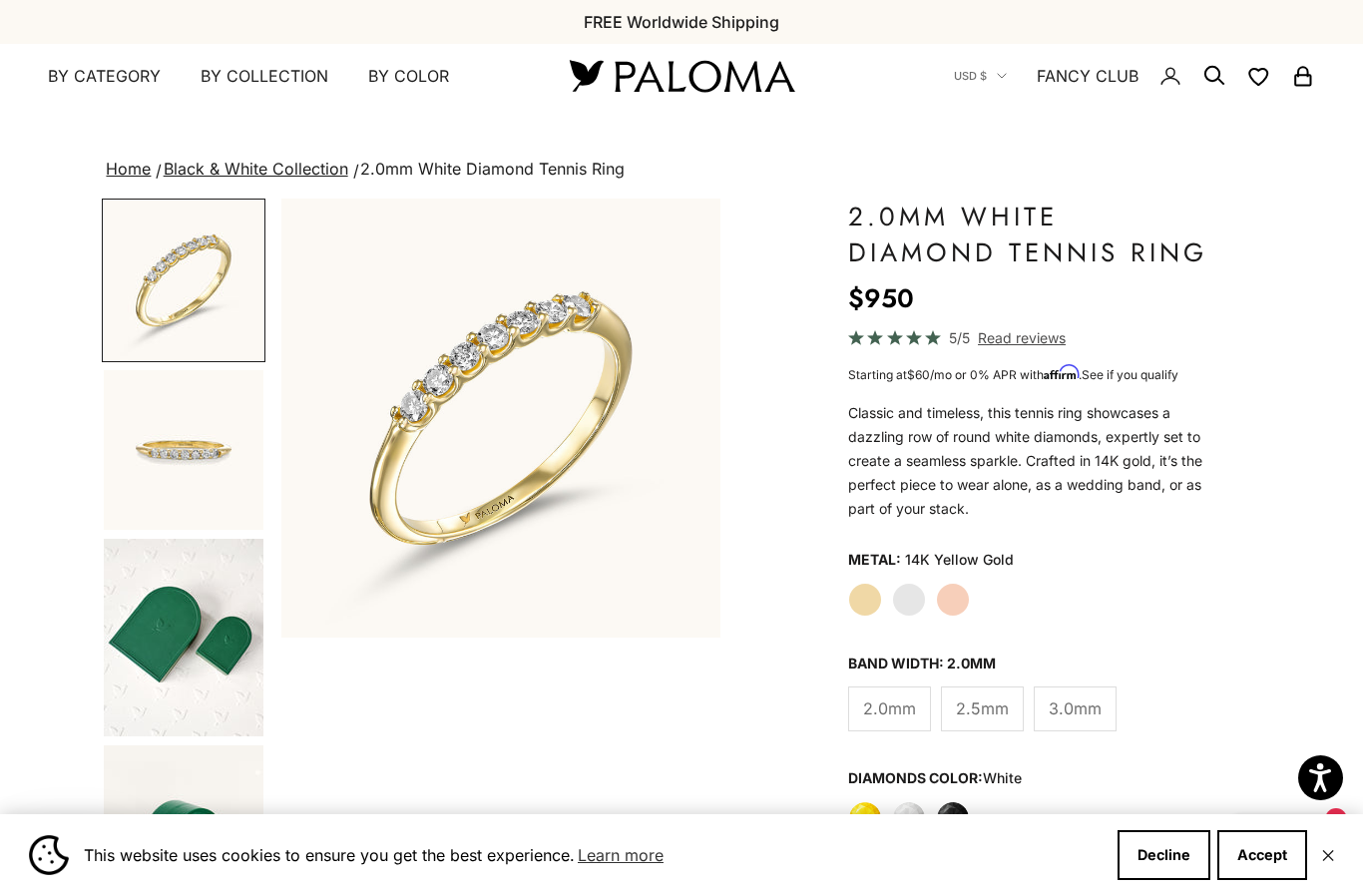 click on "Rose Gold" 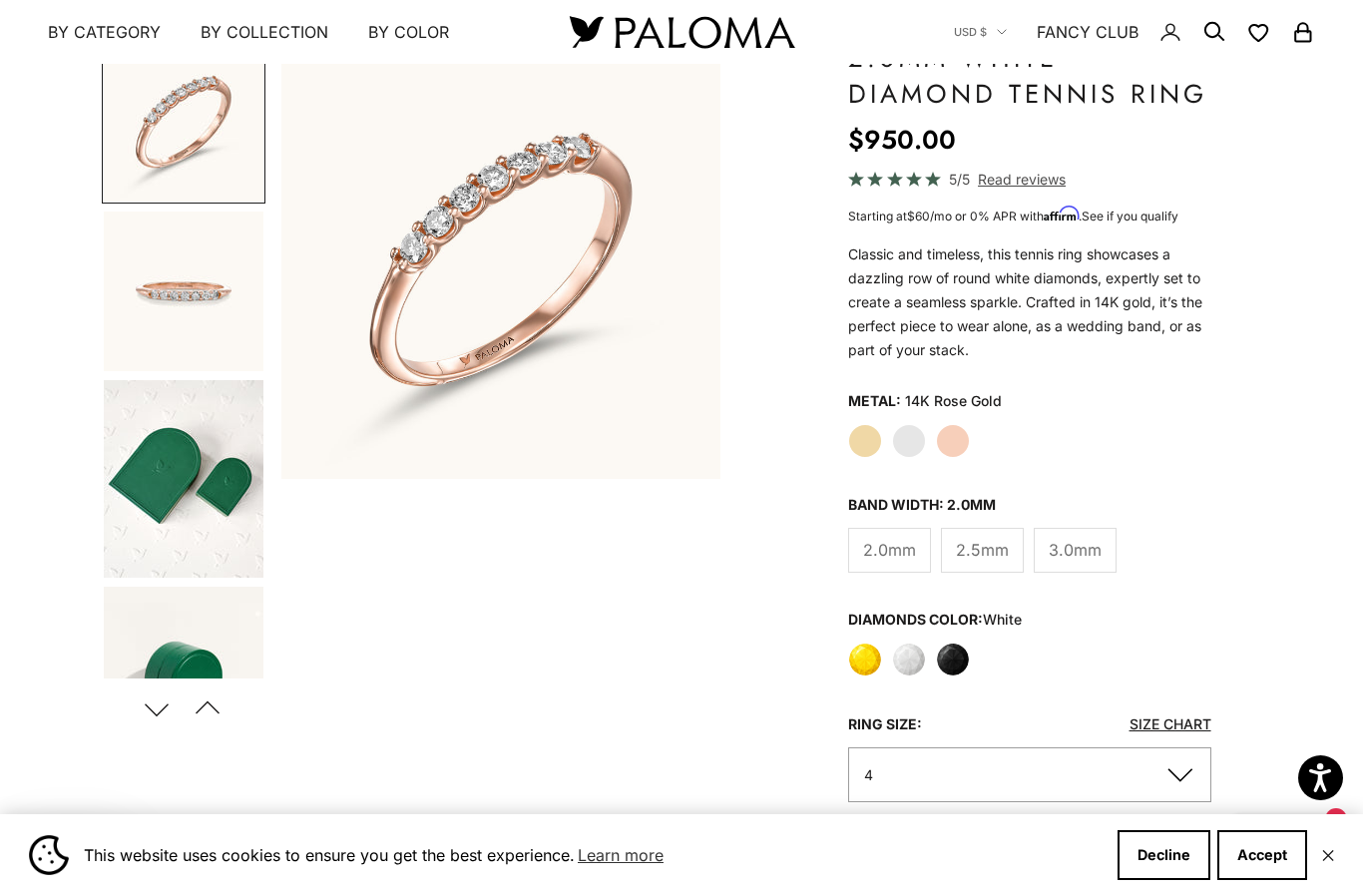 scroll, scrollTop: 158, scrollLeft: 0, axis: vertical 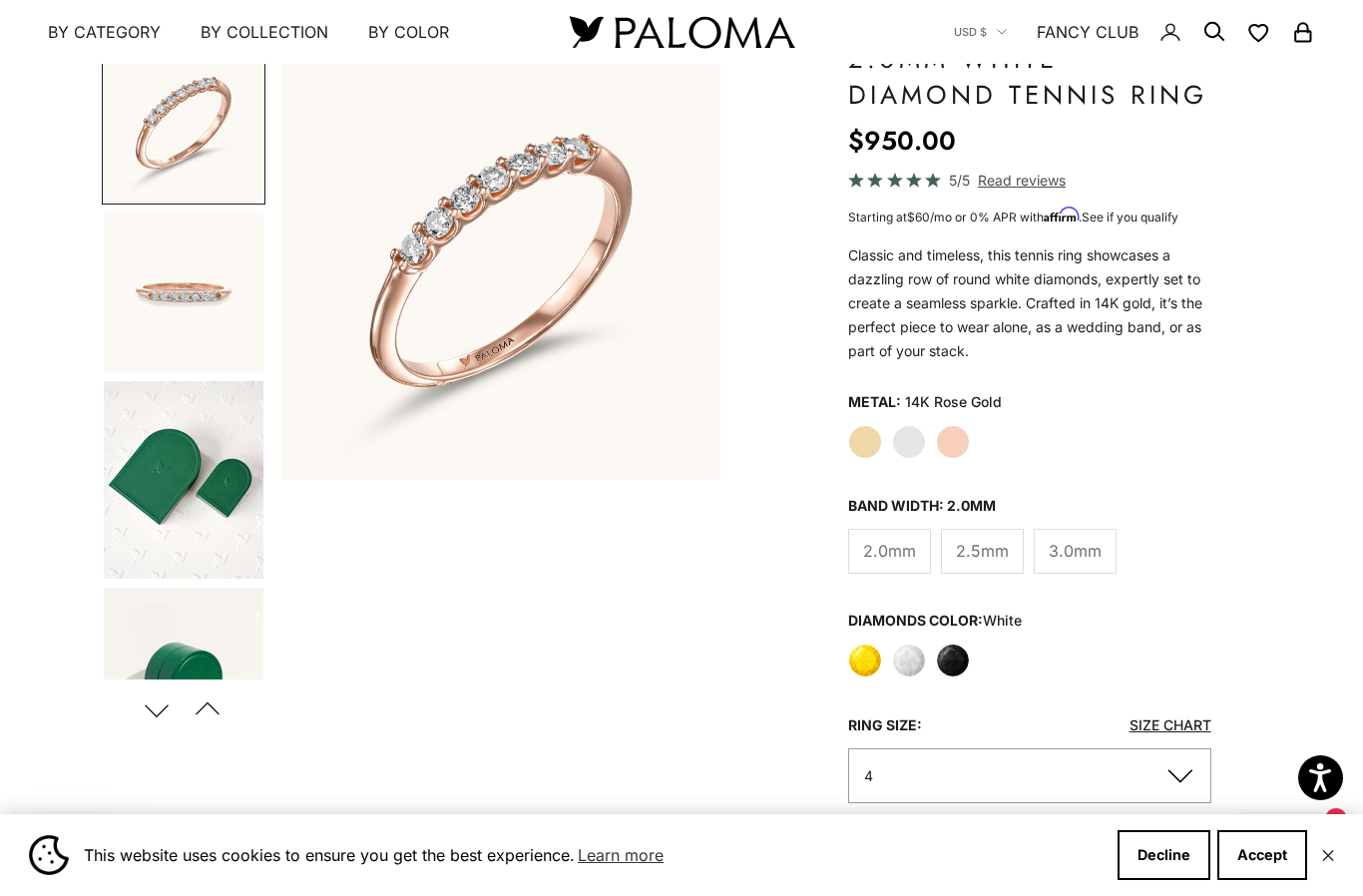 click on "Black" 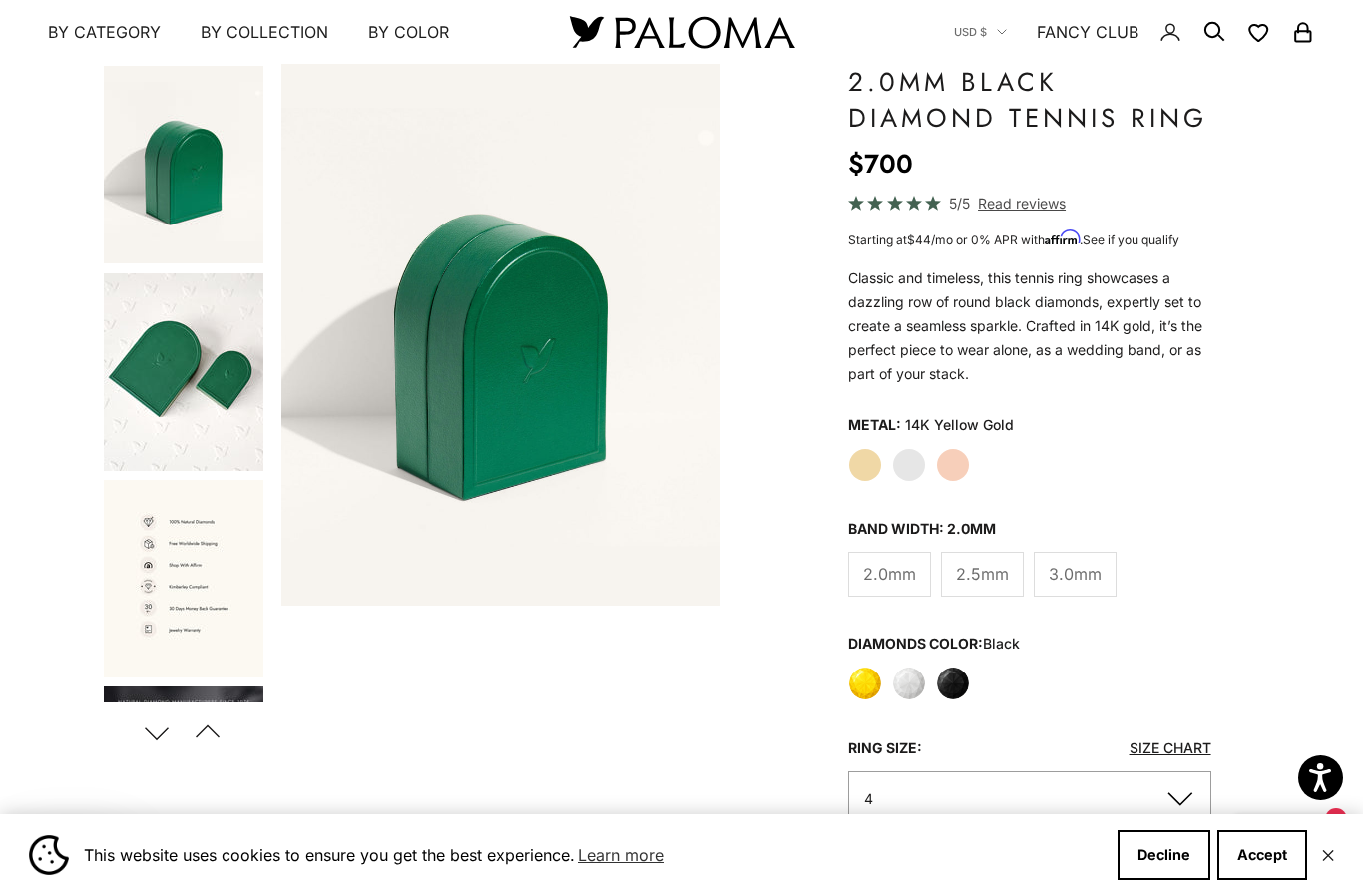 scroll, scrollTop: 133, scrollLeft: 0, axis: vertical 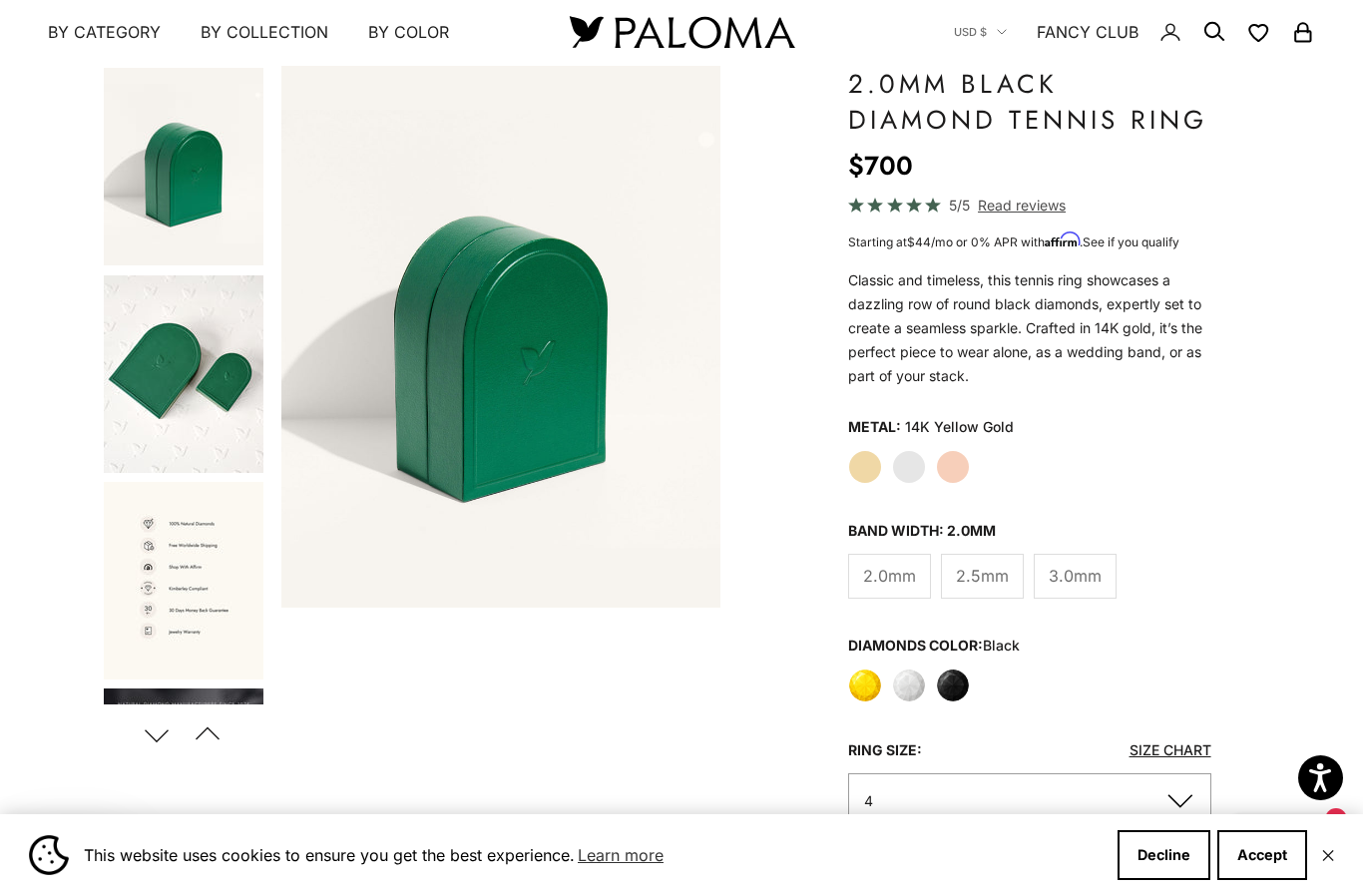 click on "Next" at bounding box center [157, 734] 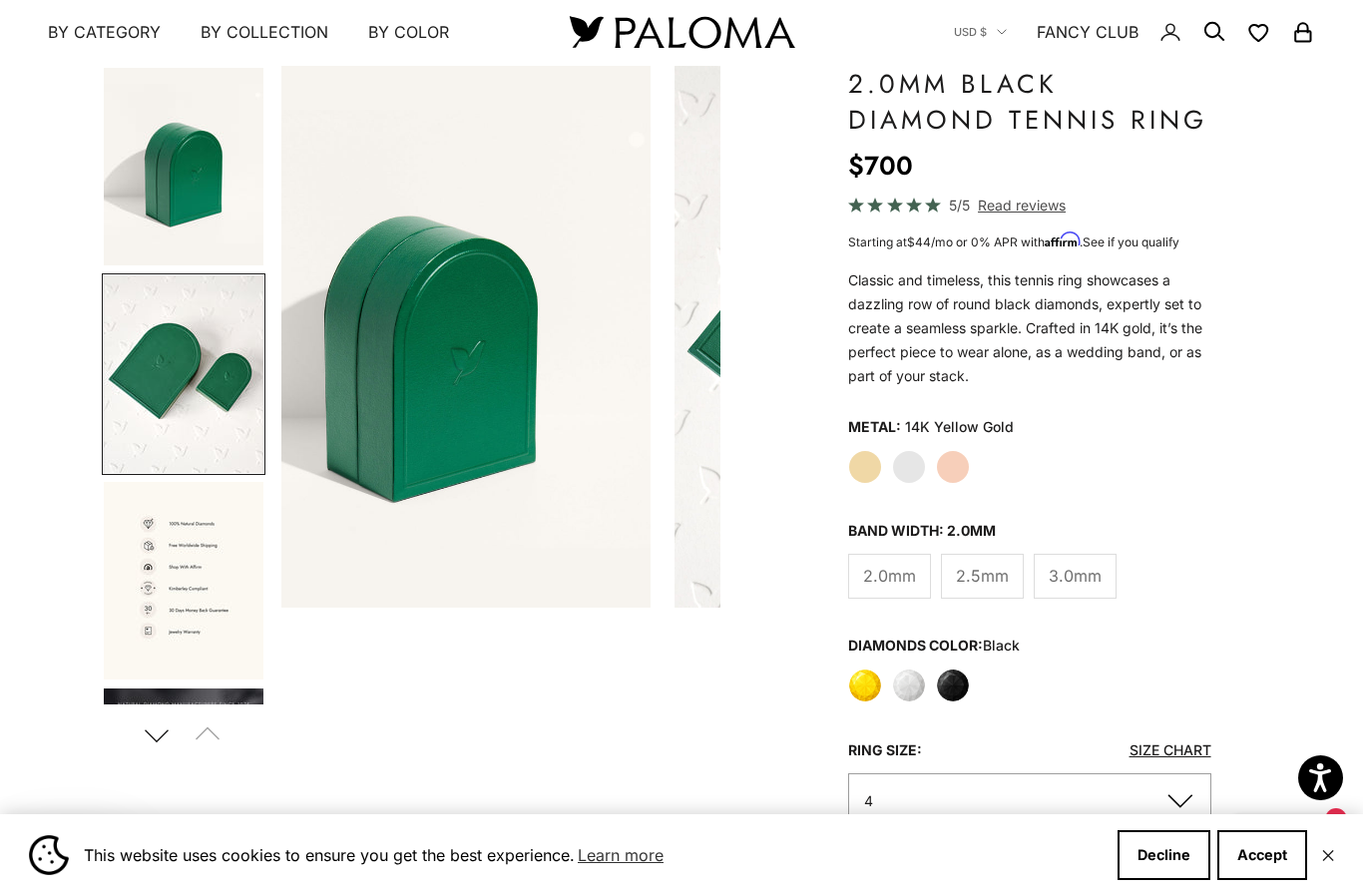 scroll, scrollTop: 0, scrollLeft: 463, axis: horizontal 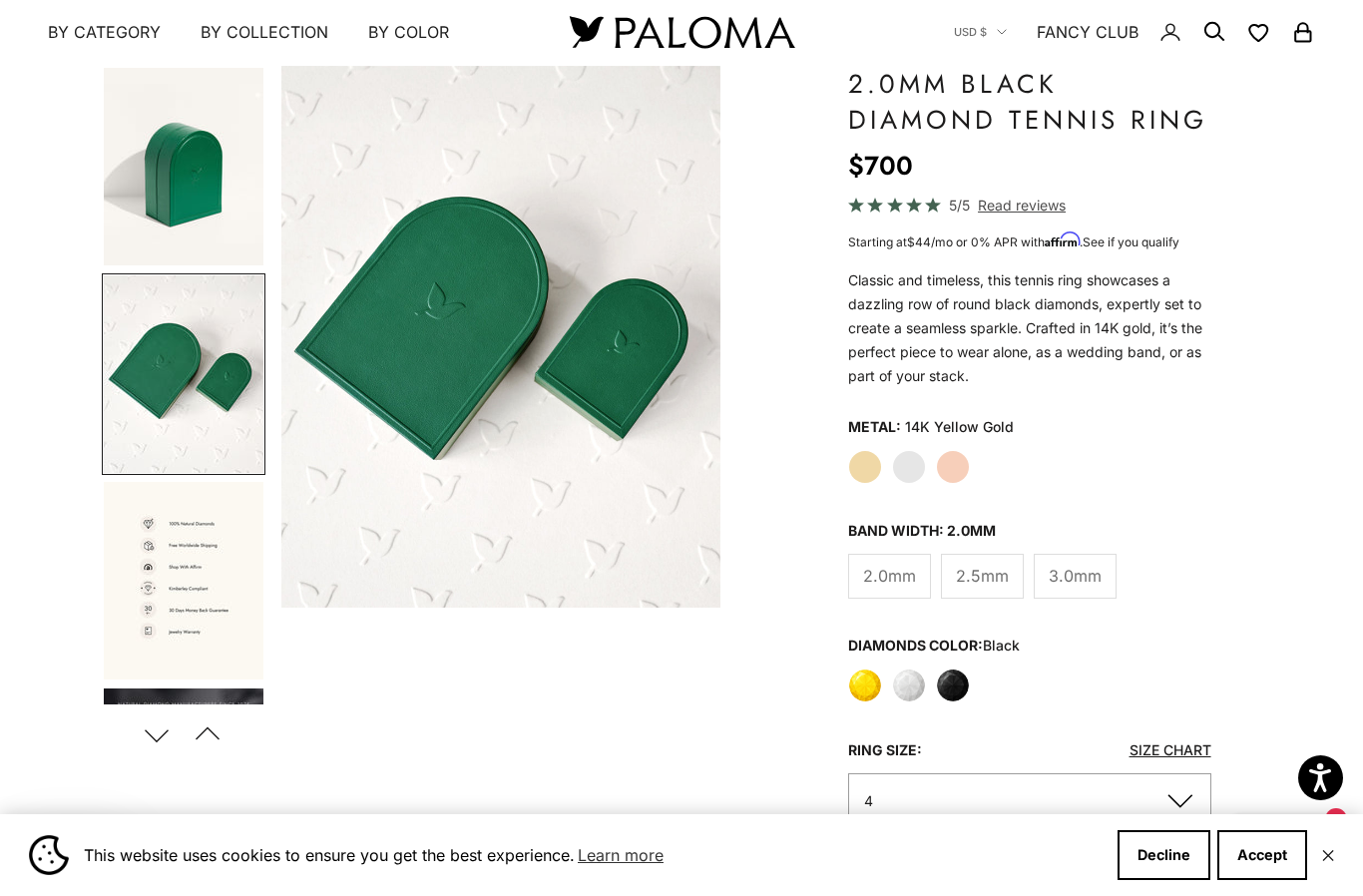 click on "Next" at bounding box center [157, 734] 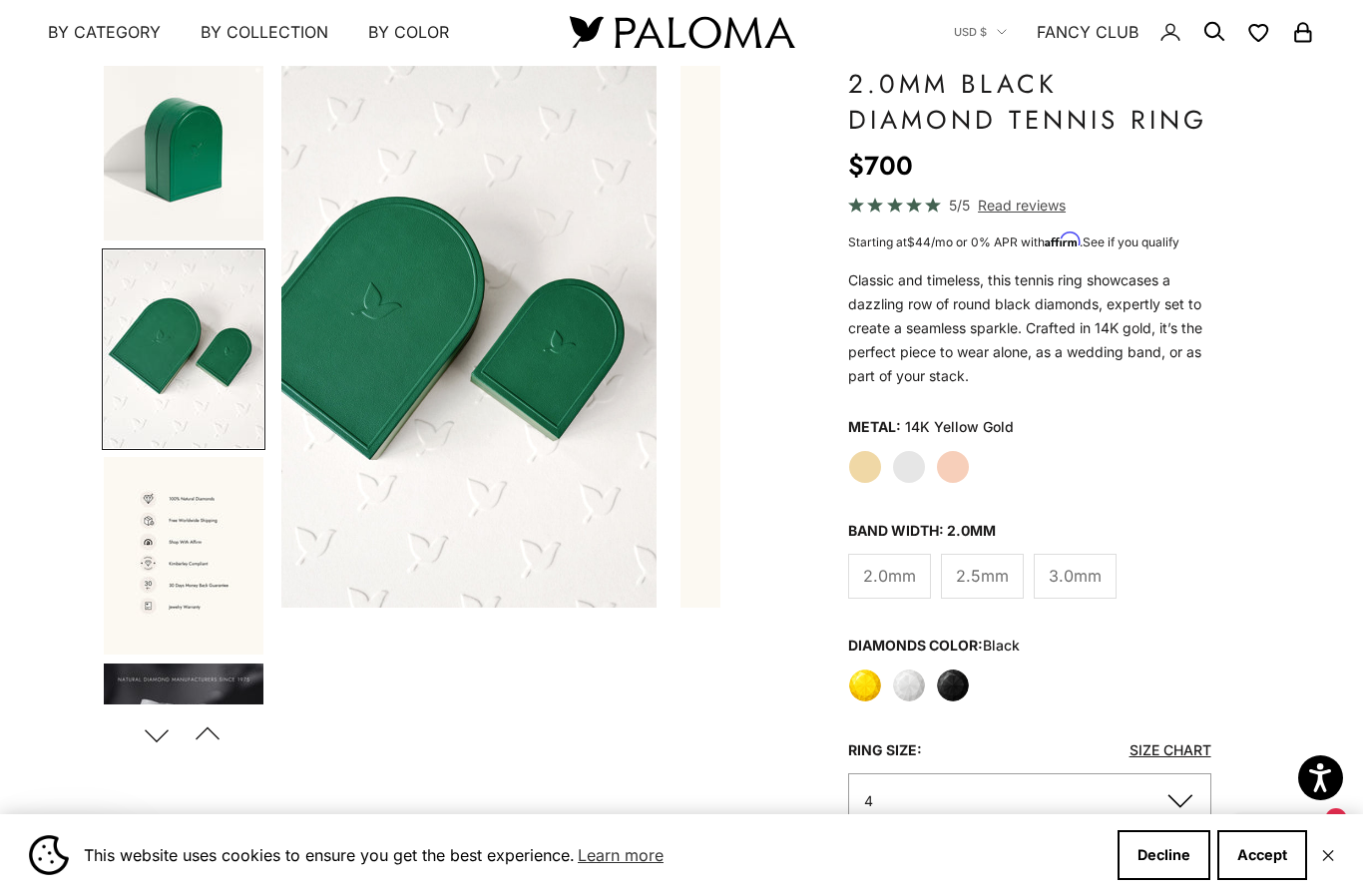 scroll, scrollTop: 0, scrollLeft: 749, axis: horizontal 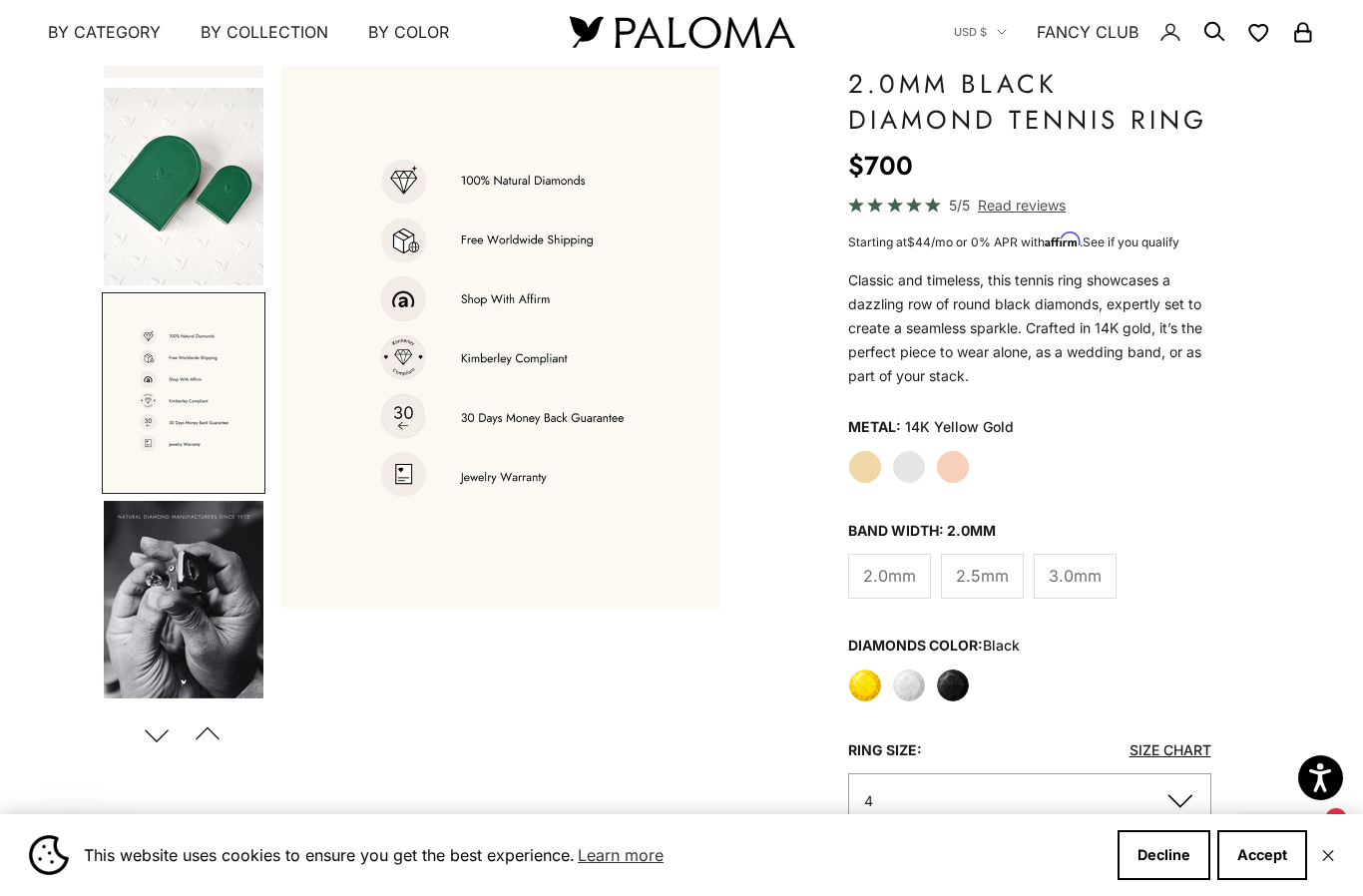 click on "Next" at bounding box center (157, 734) 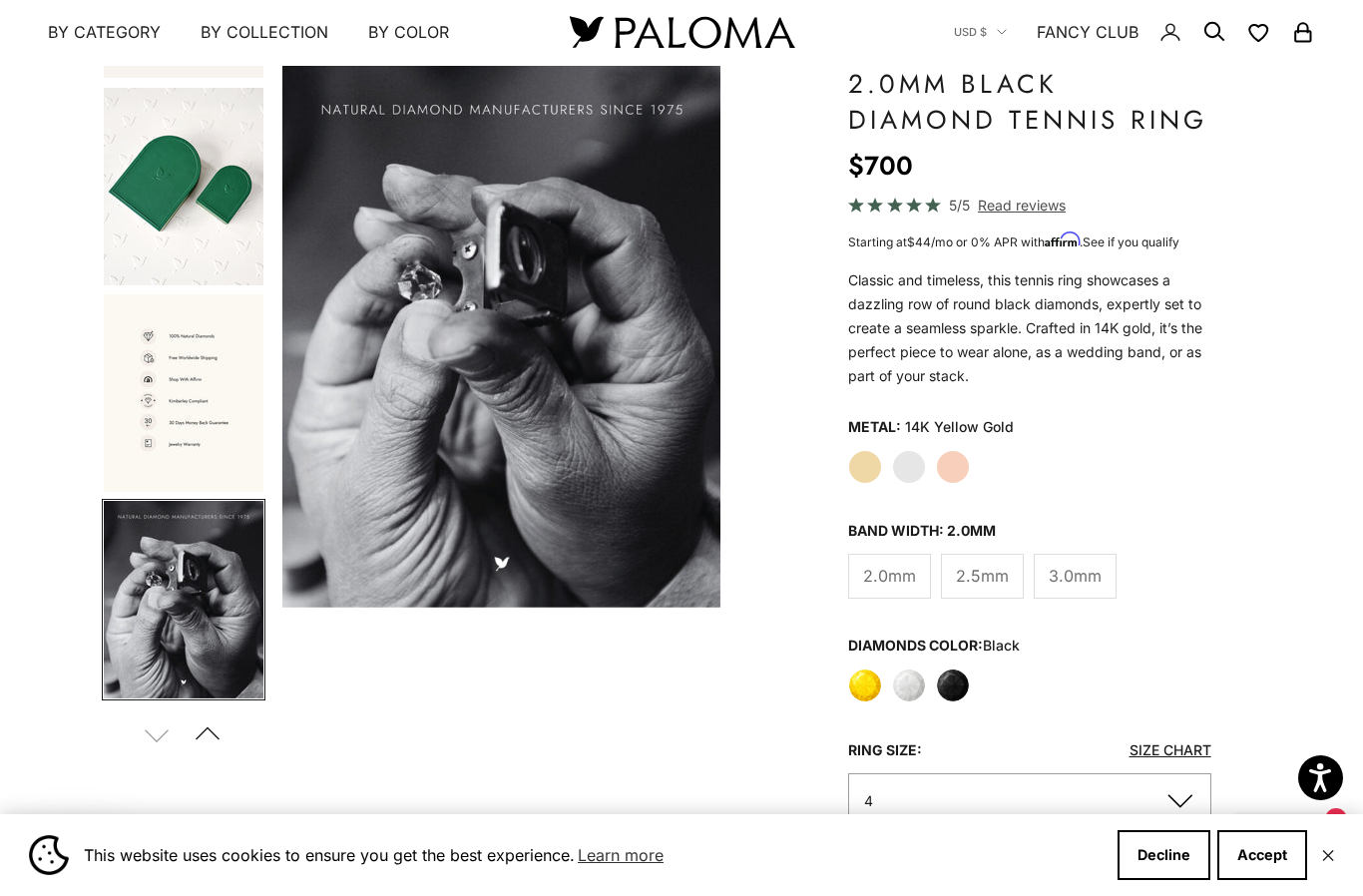 scroll, scrollTop: 0, scrollLeft: 1388, axis: horizontal 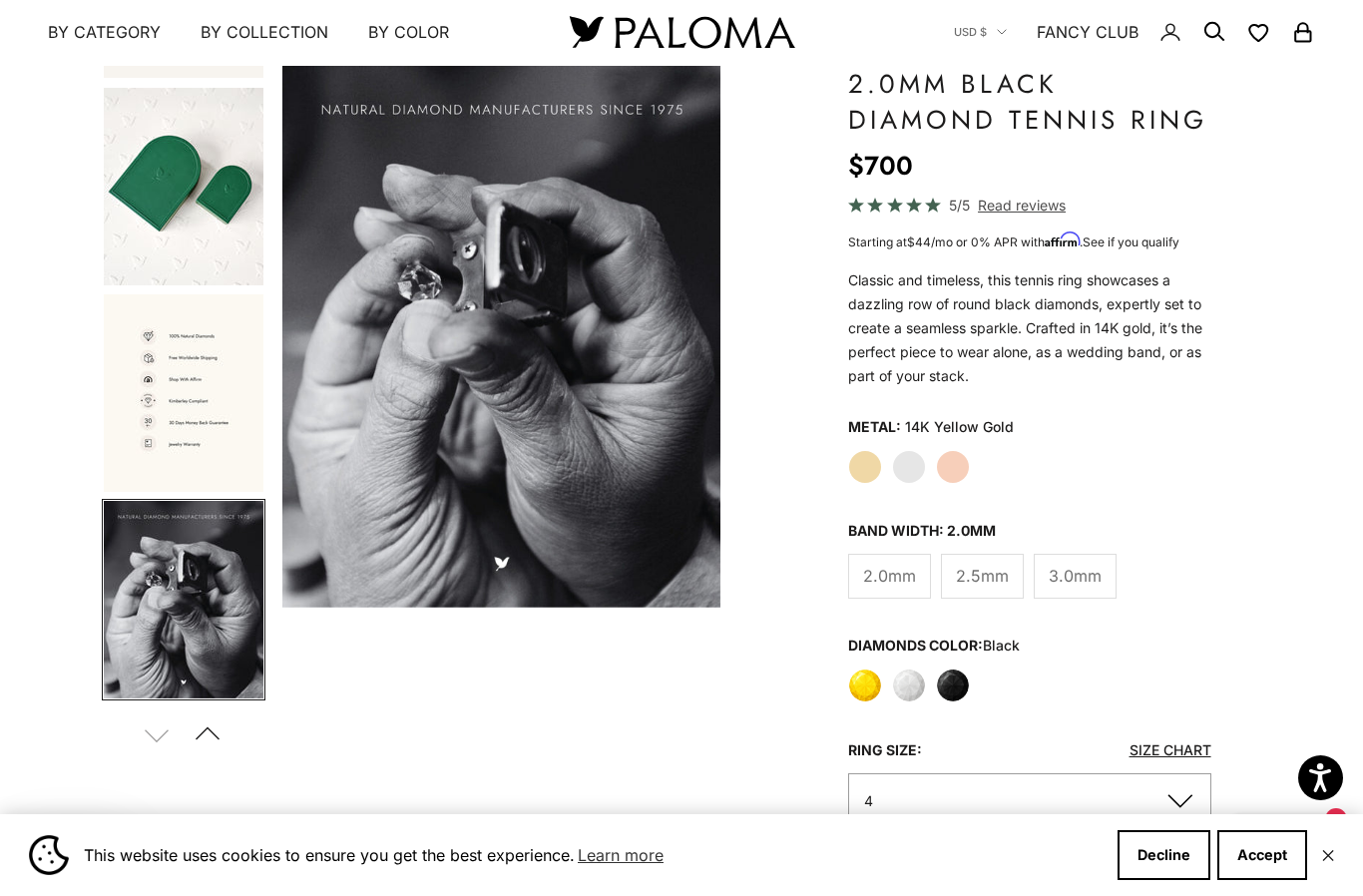 click on "Previous" at bounding box center (208, 734) 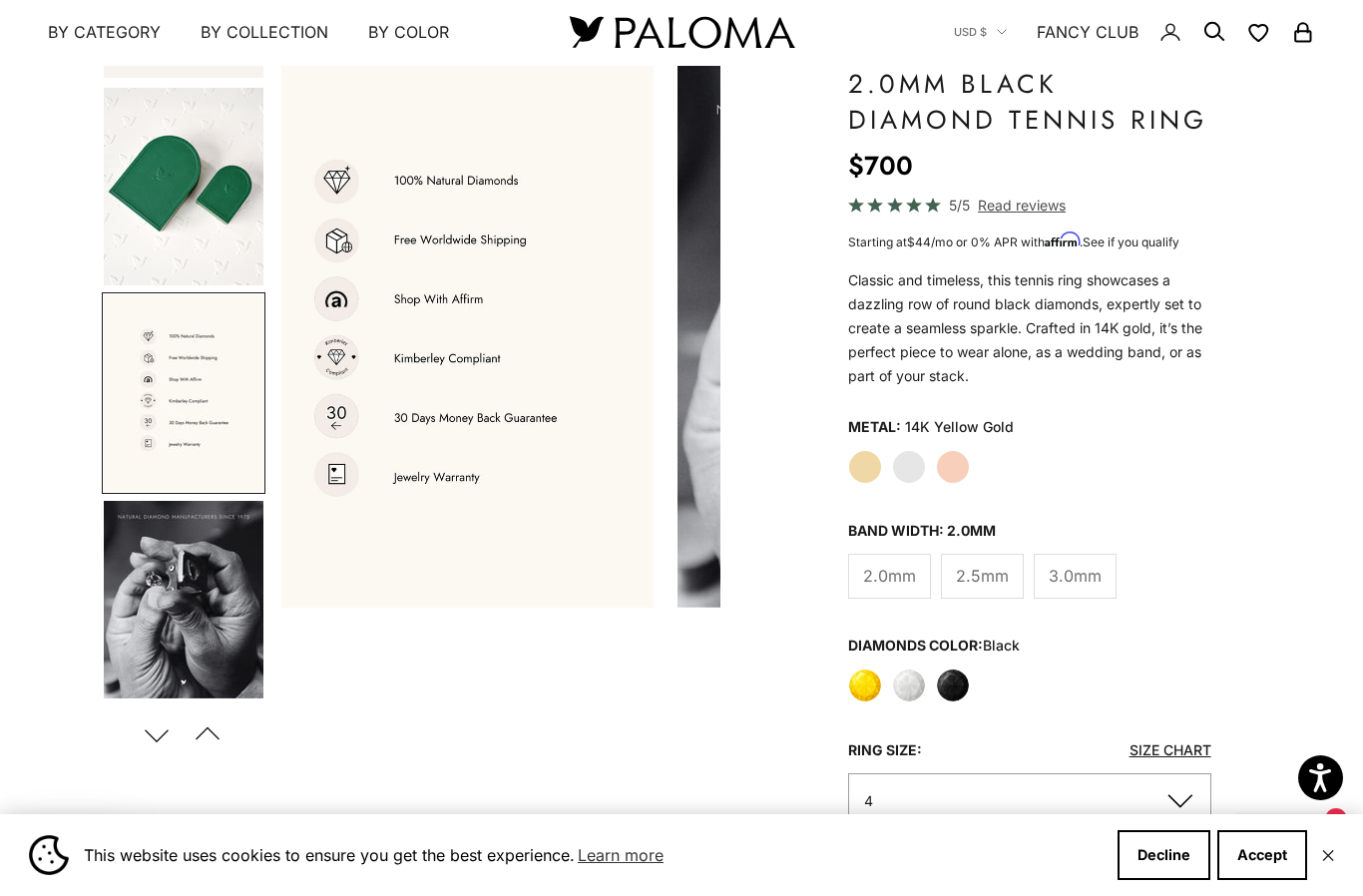 scroll, scrollTop: 0, scrollLeft: 926, axis: horizontal 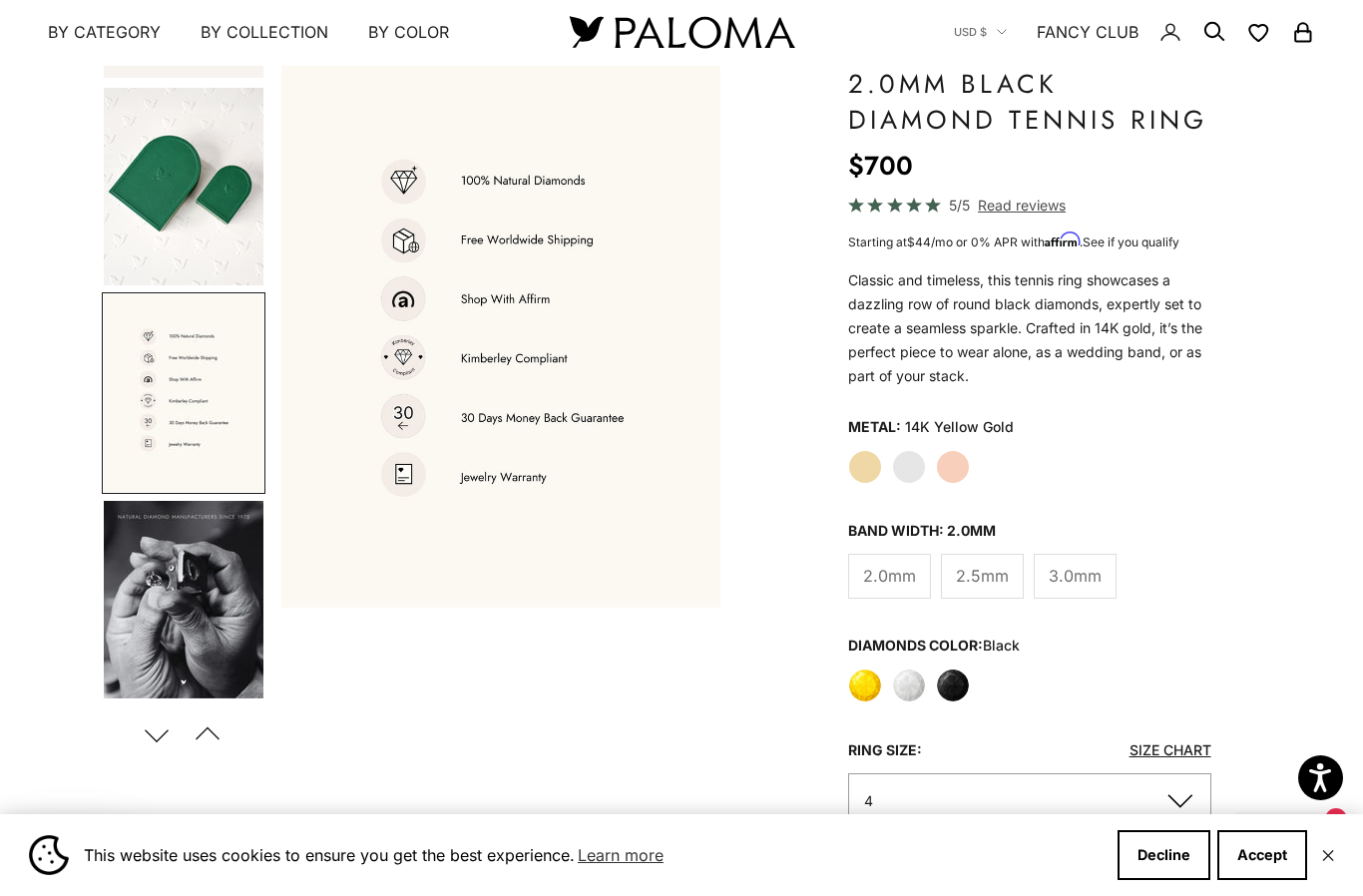 click on "Previous" at bounding box center (208, 734) 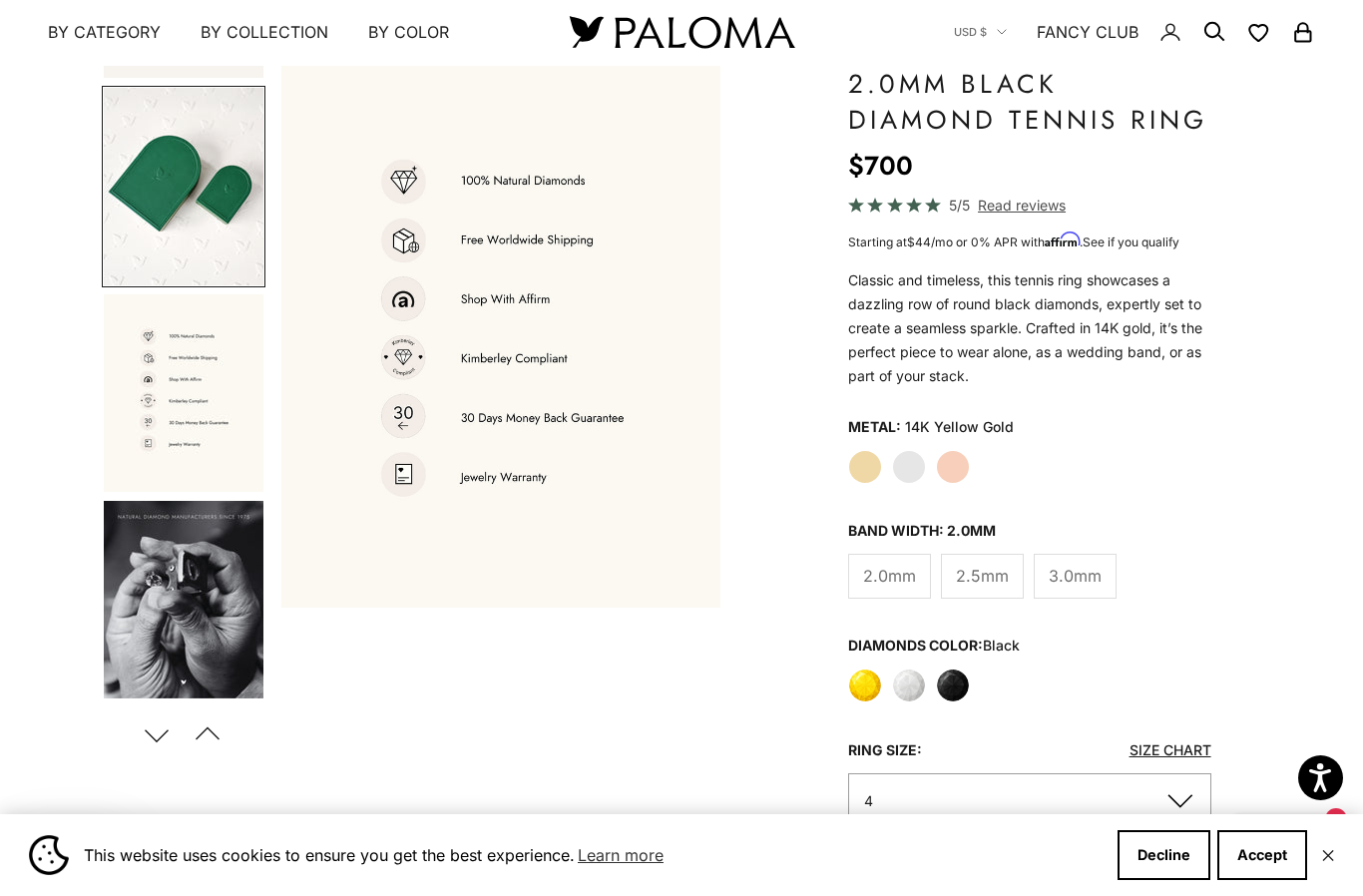 scroll, scrollTop: 161, scrollLeft: 0, axis: vertical 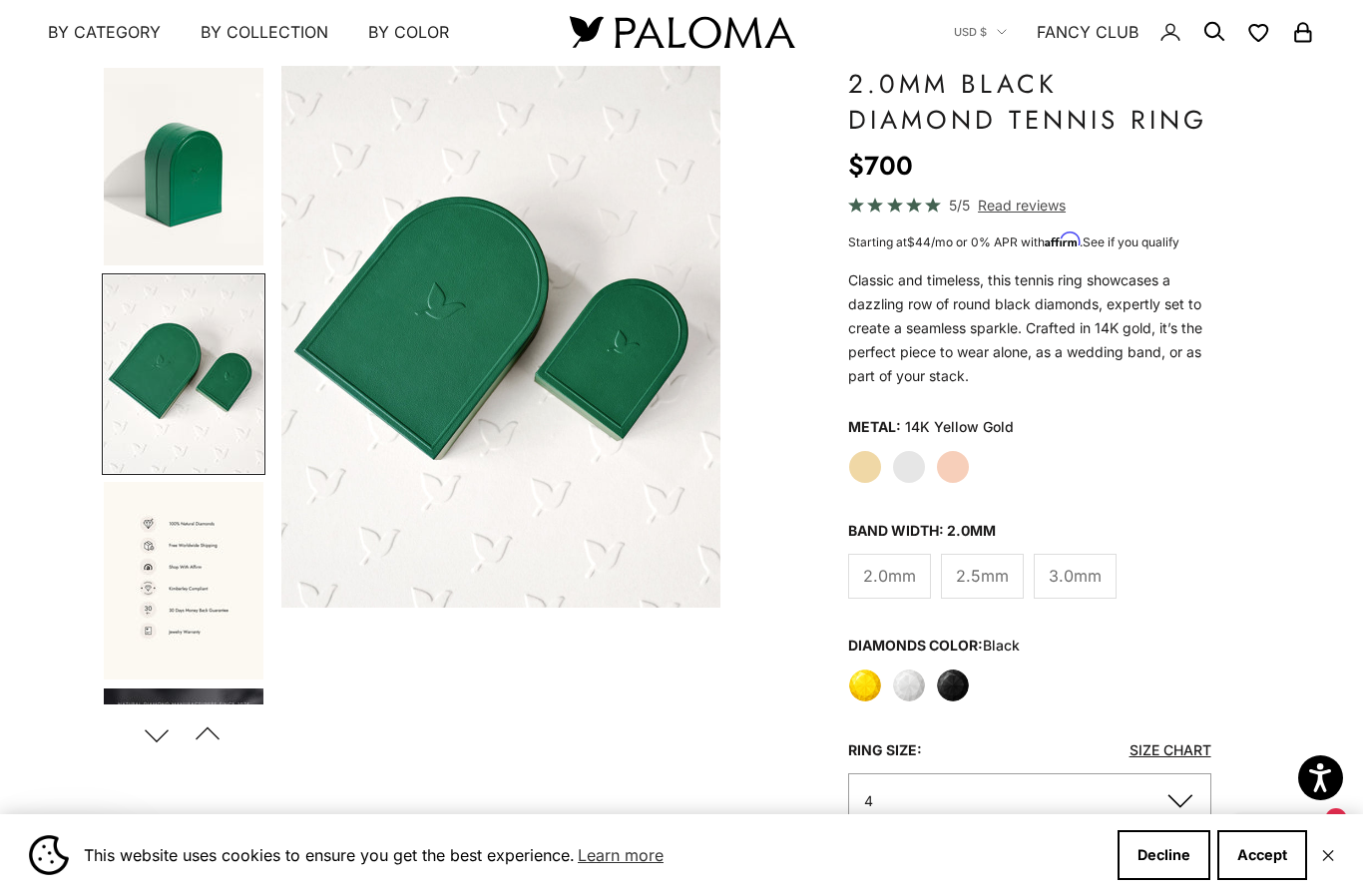 click on "Previous" at bounding box center (208, 734) 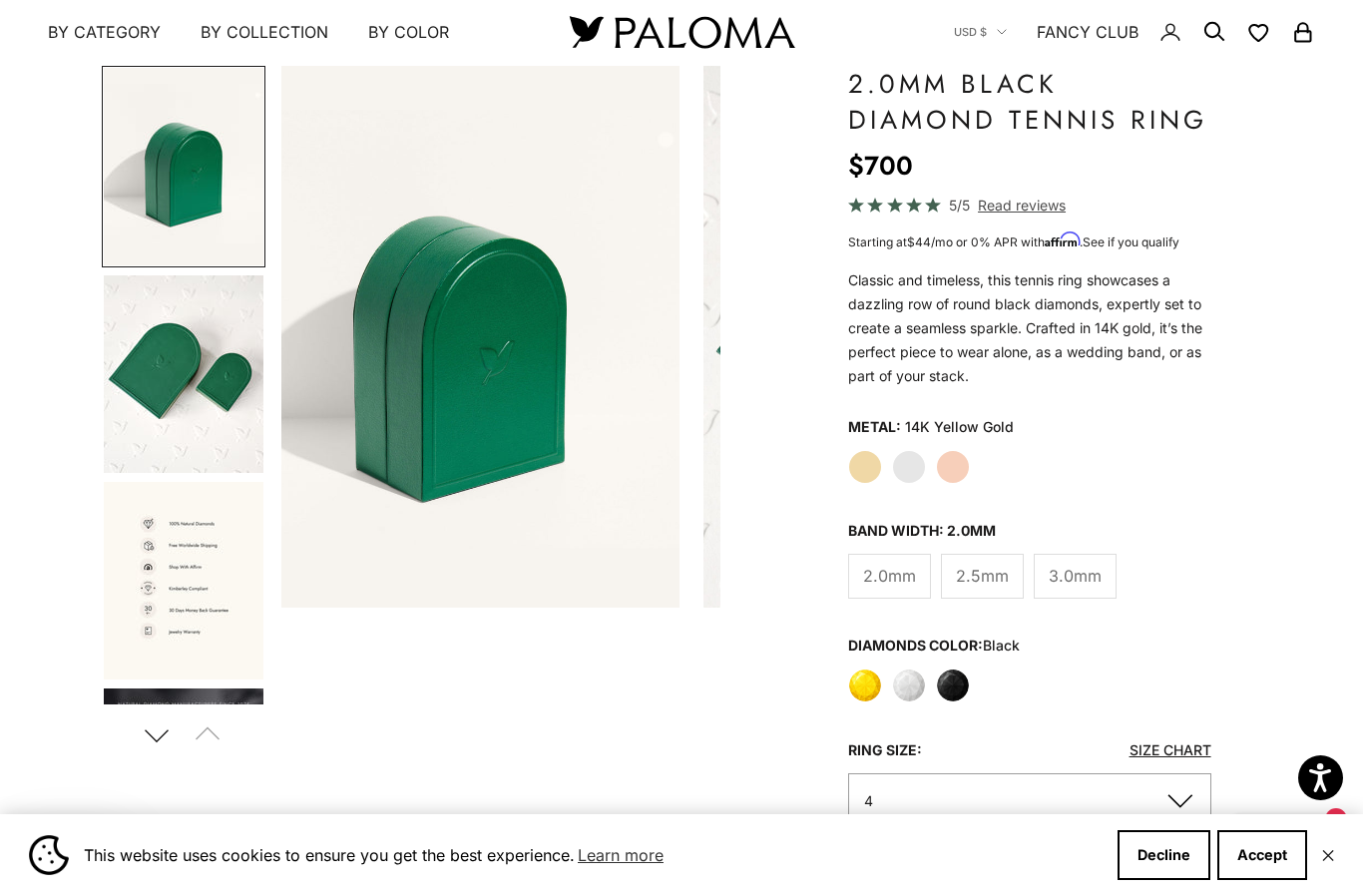 scroll, scrollTop: 0, scrollLeft: 0, axis: both 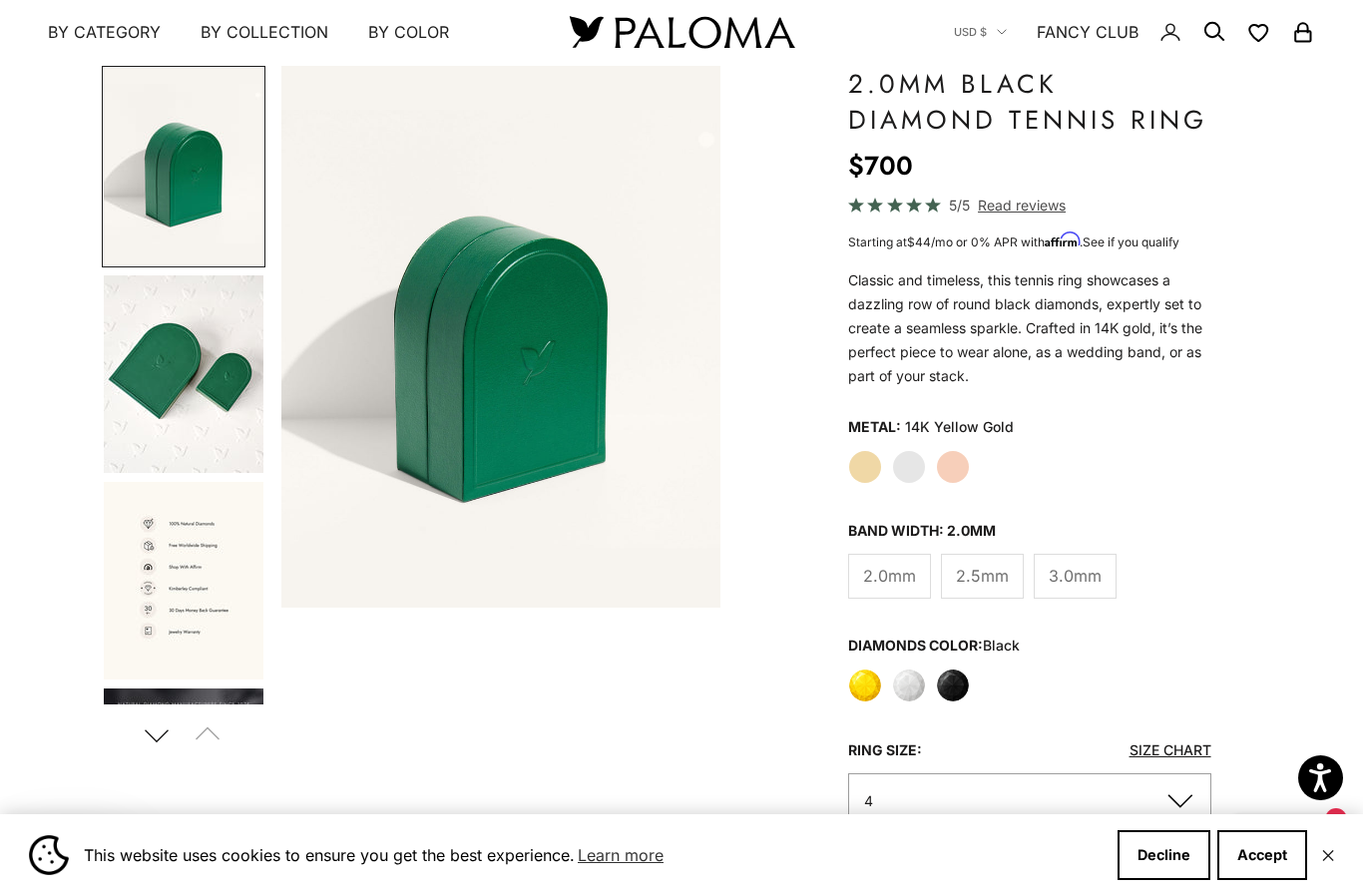 click on "Rose Gold" 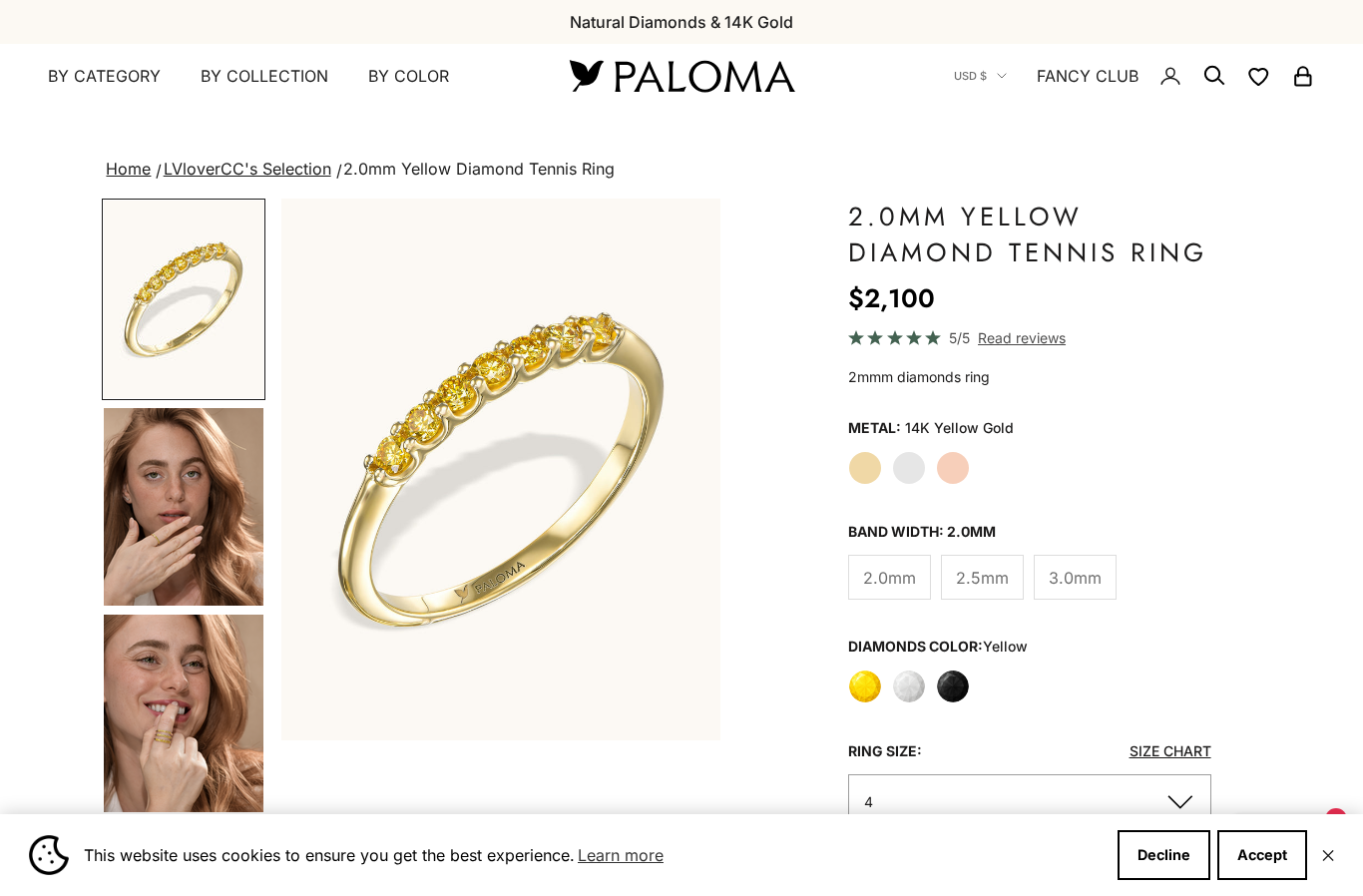 scroll, scrollTop: 0, scrollLeft: 0, axis: both 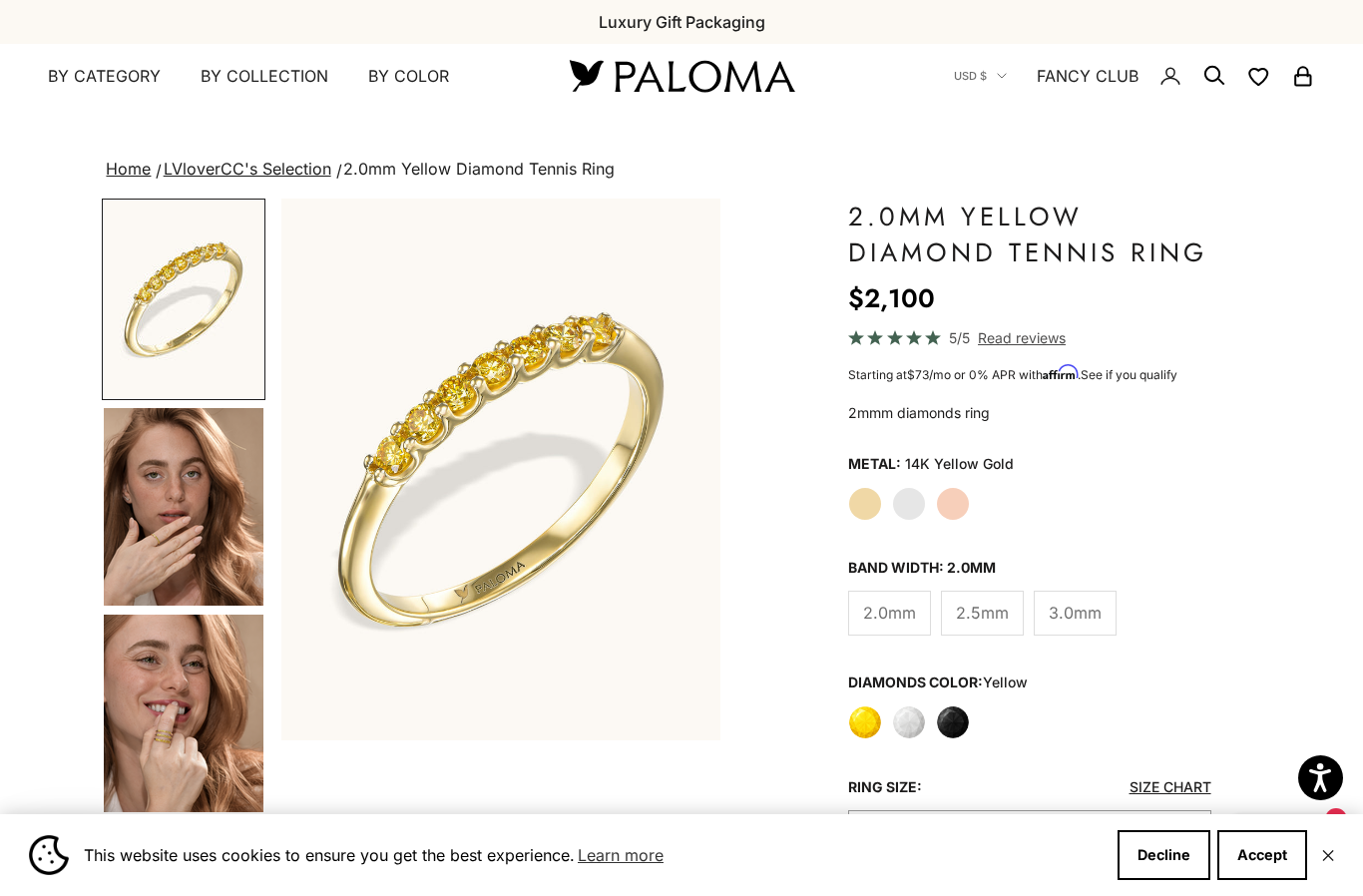 click on "Rose Gold" 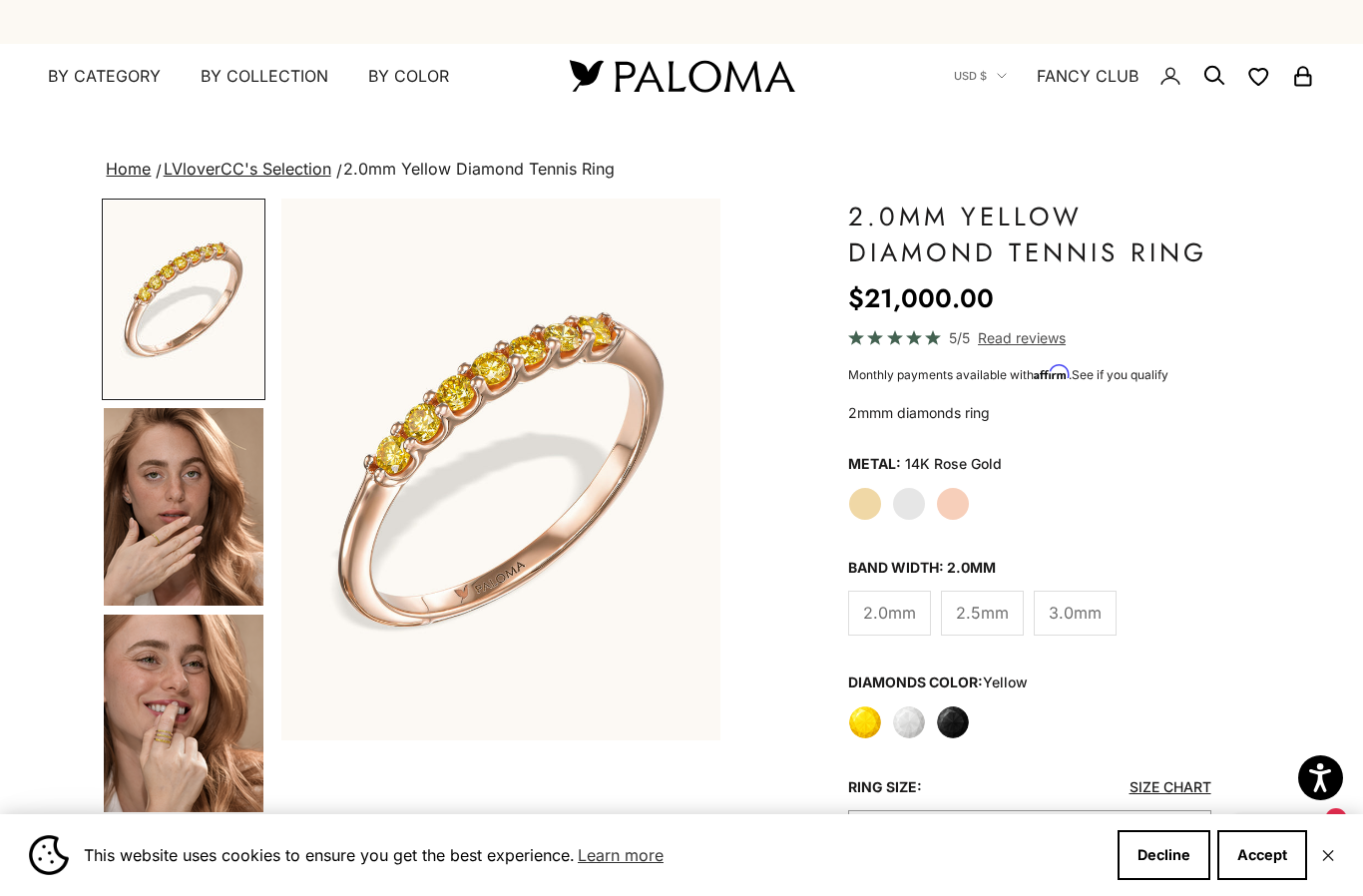 click at bounding box center (184, 713) 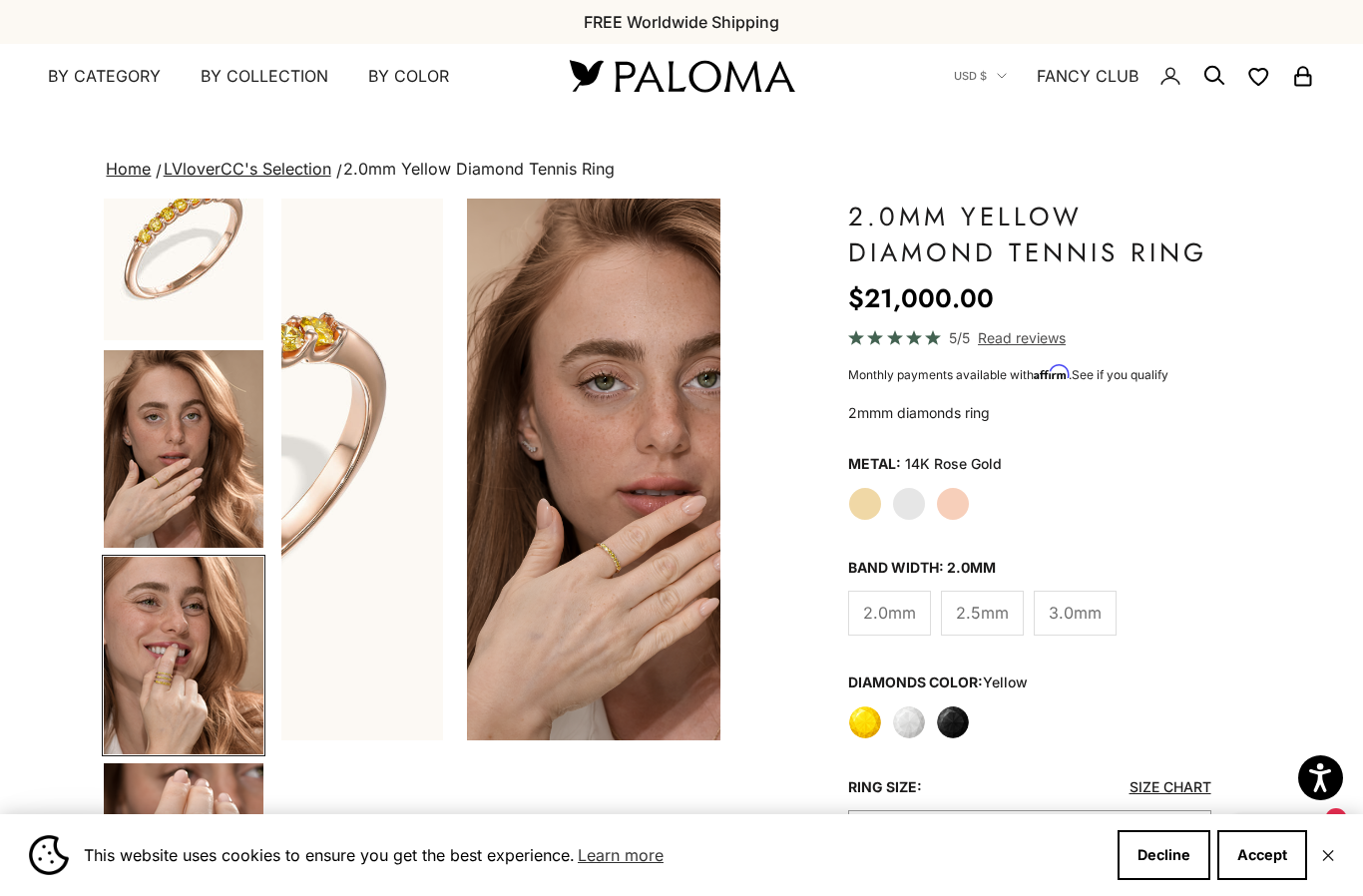 scroll, scrollTop: 0, scrollLeft: 798, axis: horizontal 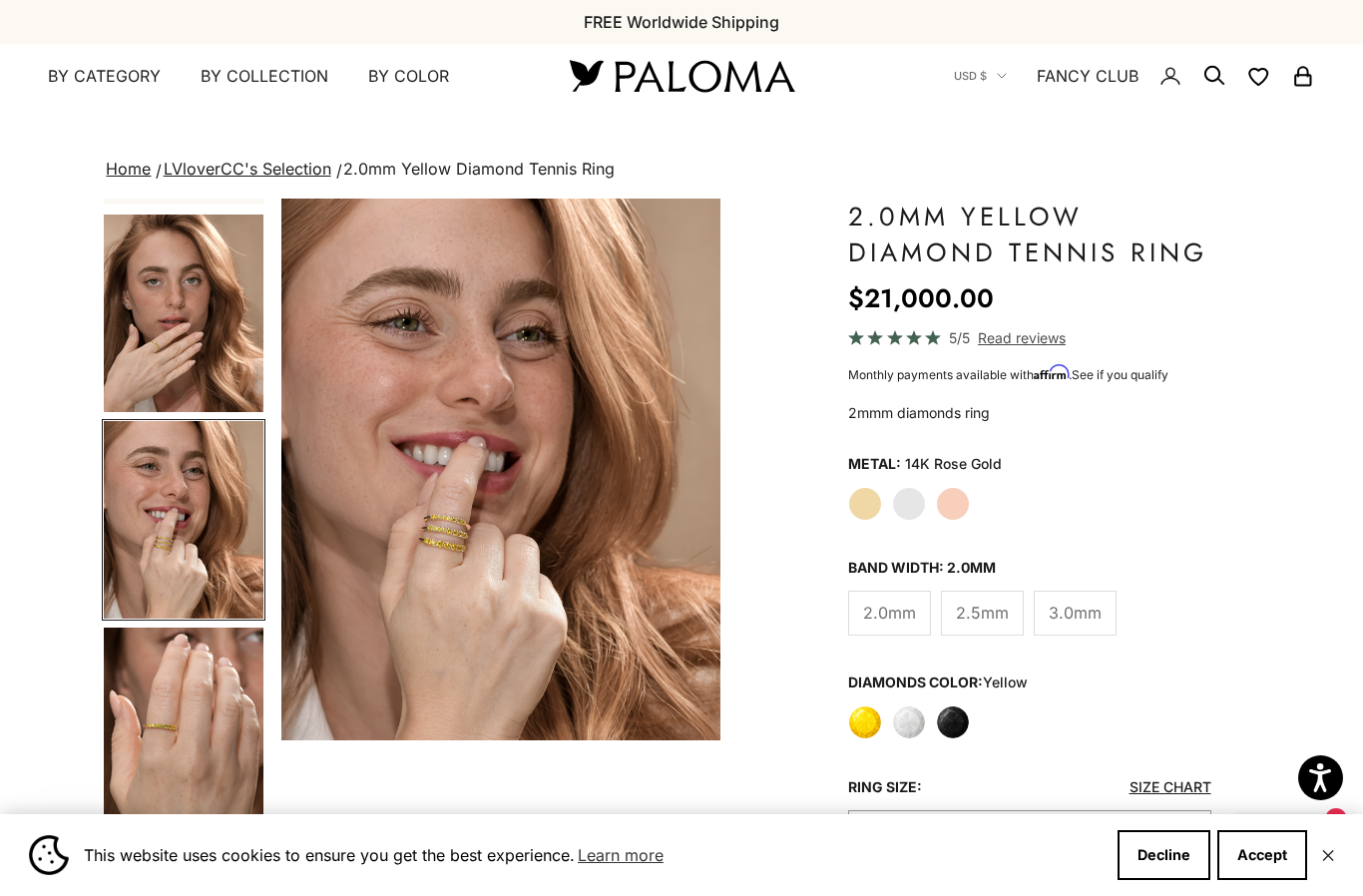 click at bounding box center (184, 726) 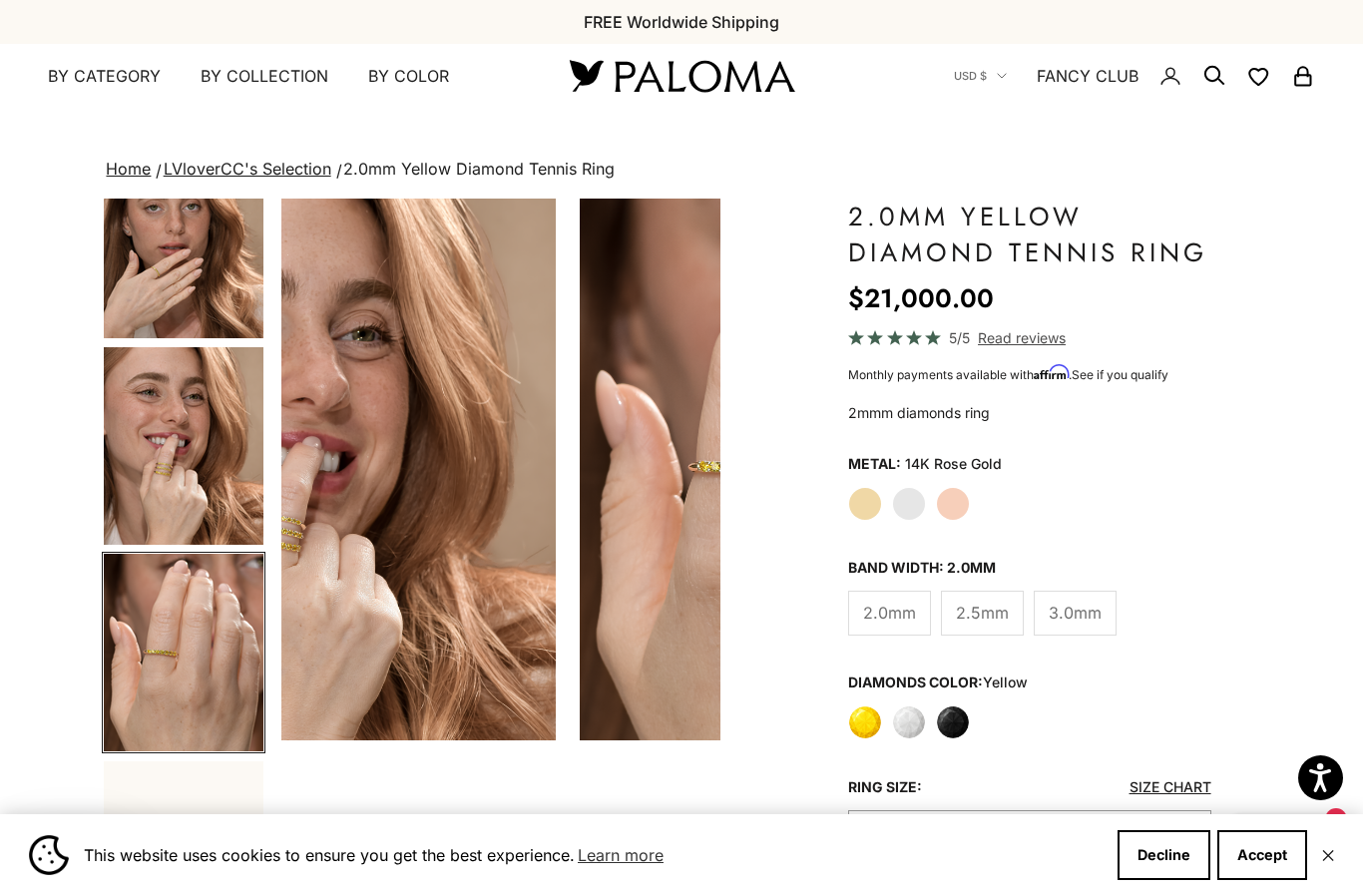 scroll, scrollTop: 0, scrollLeft: 1284, axis: horizontal 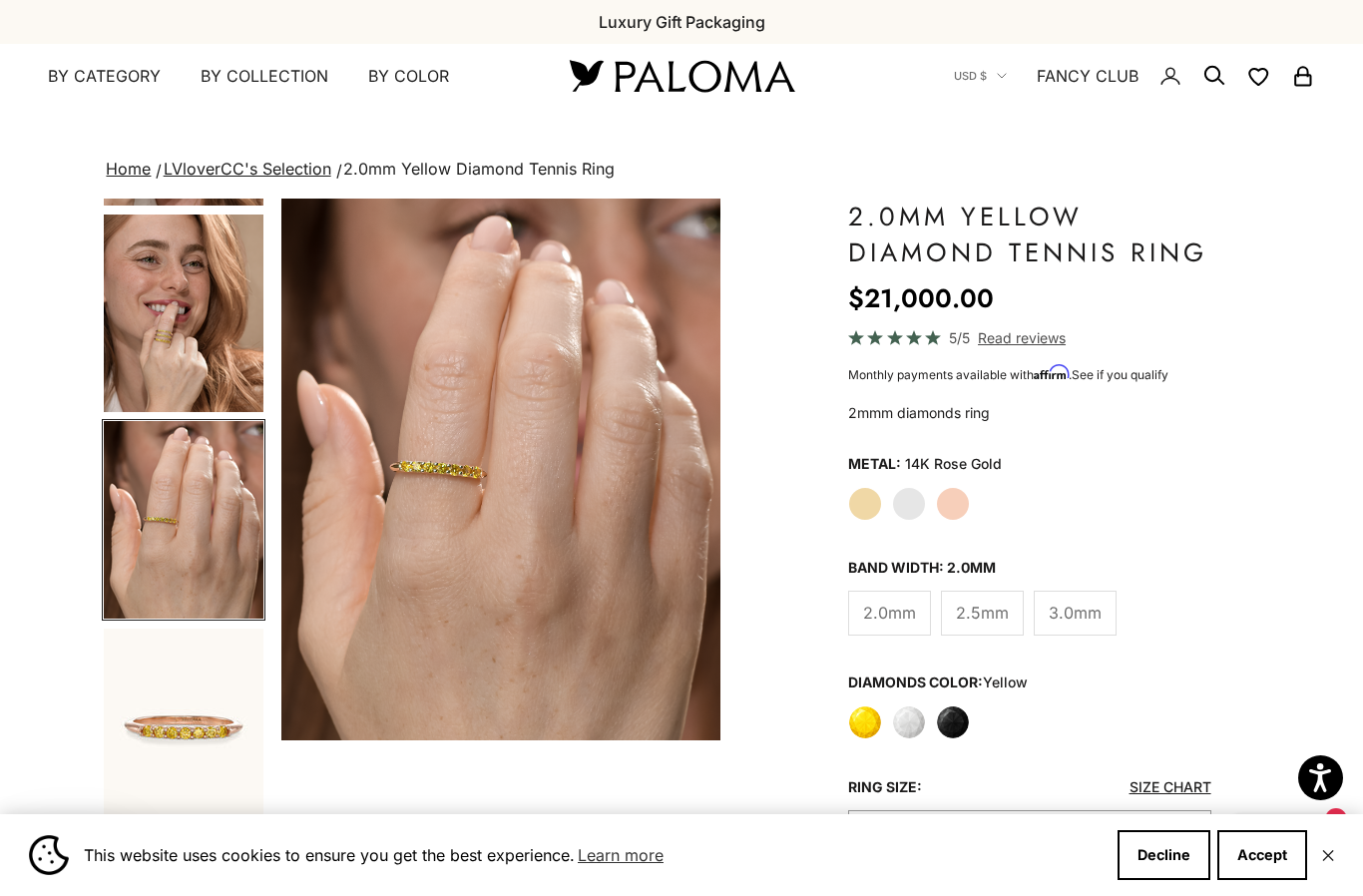 click at bounding box center [184, 727] 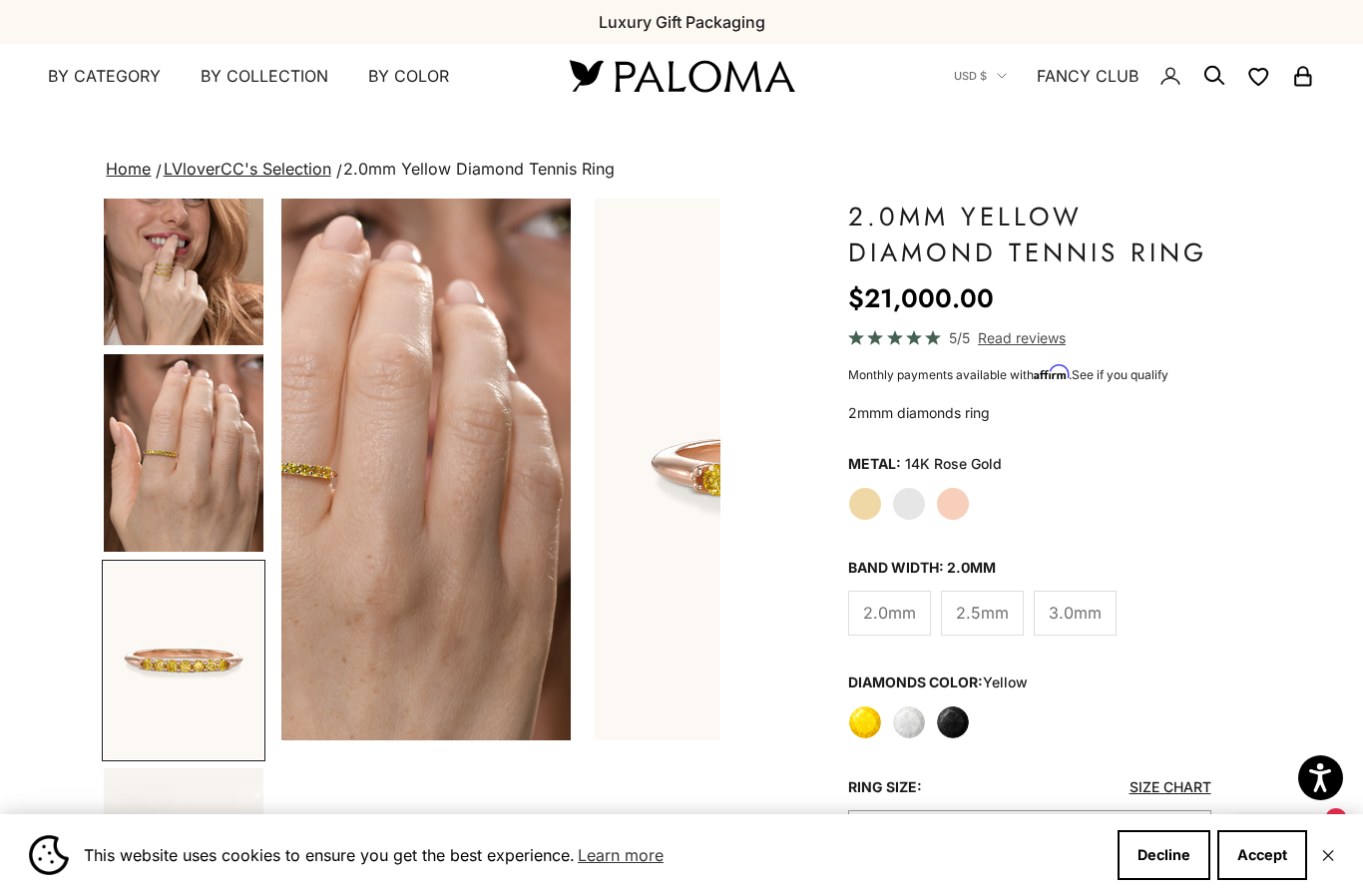 scroll, scrollTop: 0, scrollLeft: 1733, axis: horizontal 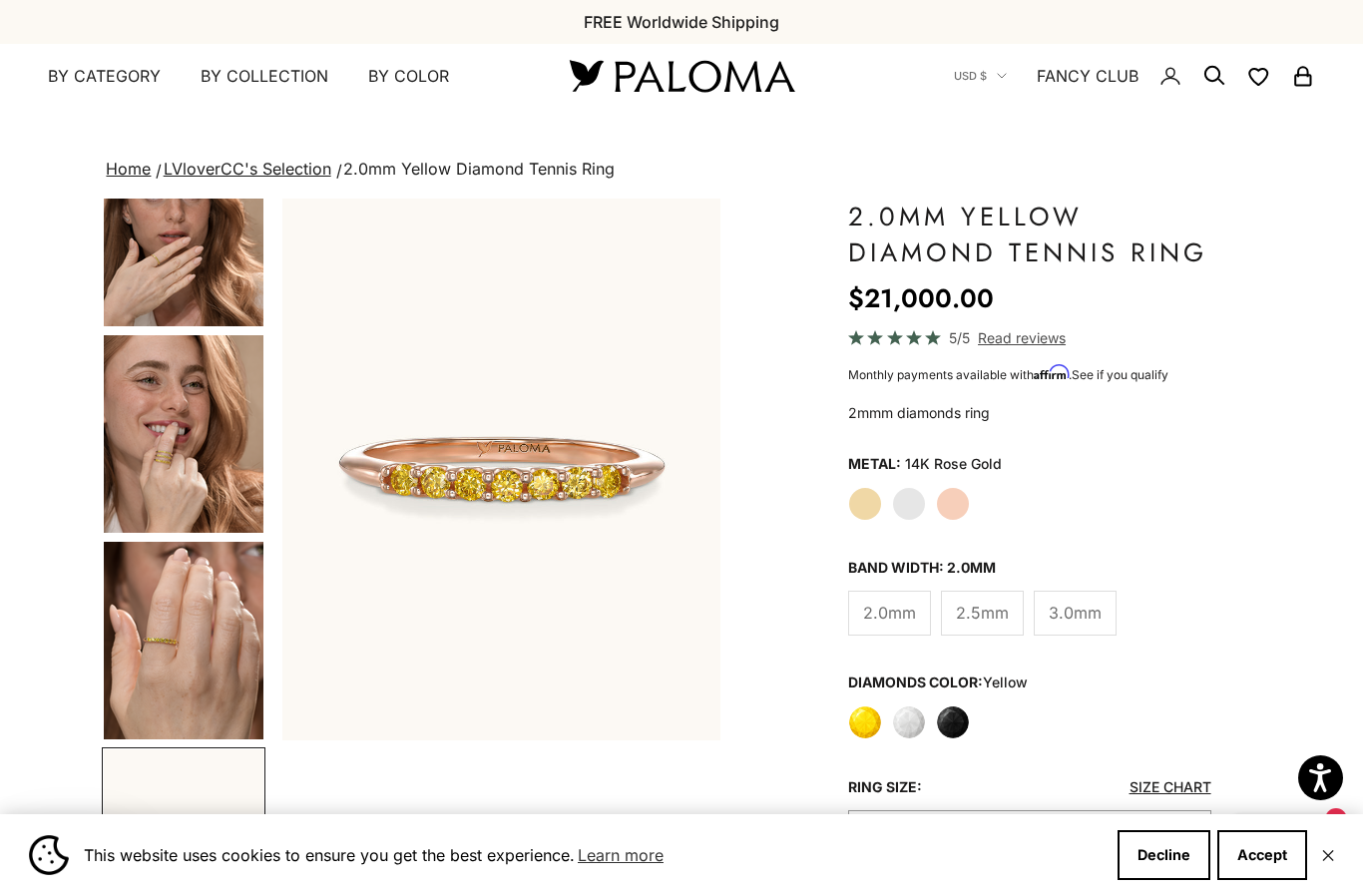 click at bounding box center (184, 434) 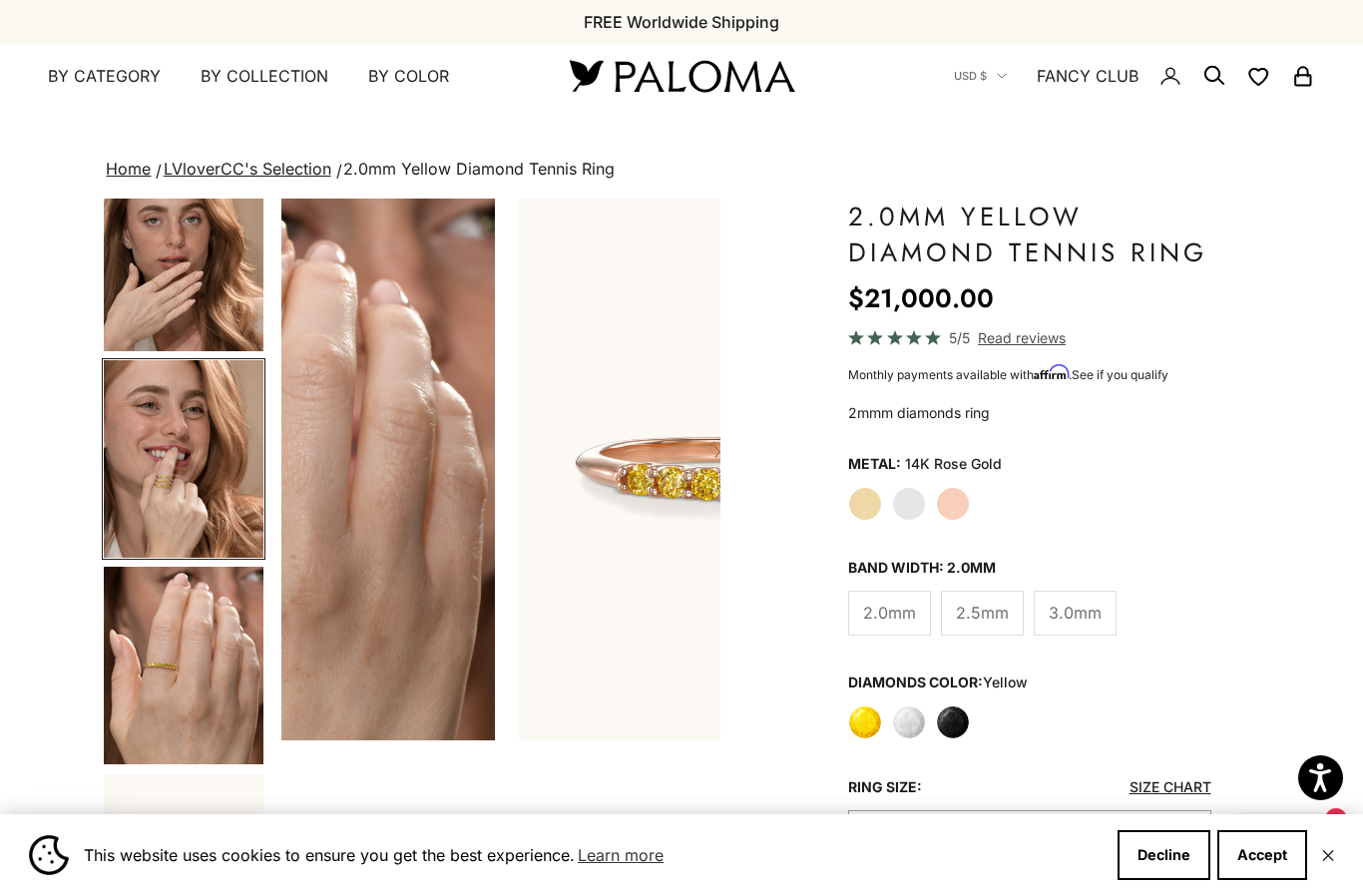 scroll, scrollTop: 212, scrollLeft: 0, axis: vertical 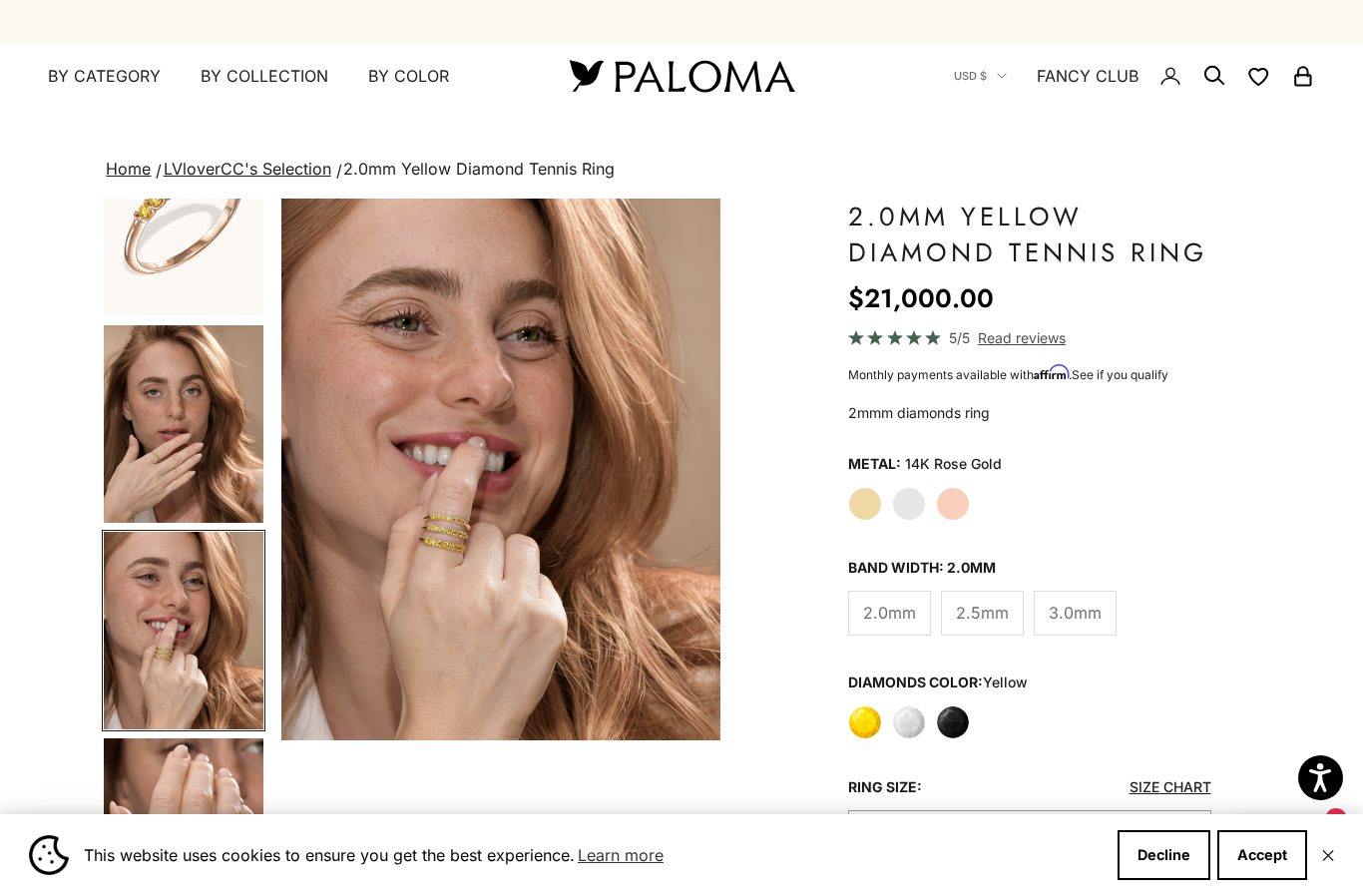 click at bounding box center [184, 424] 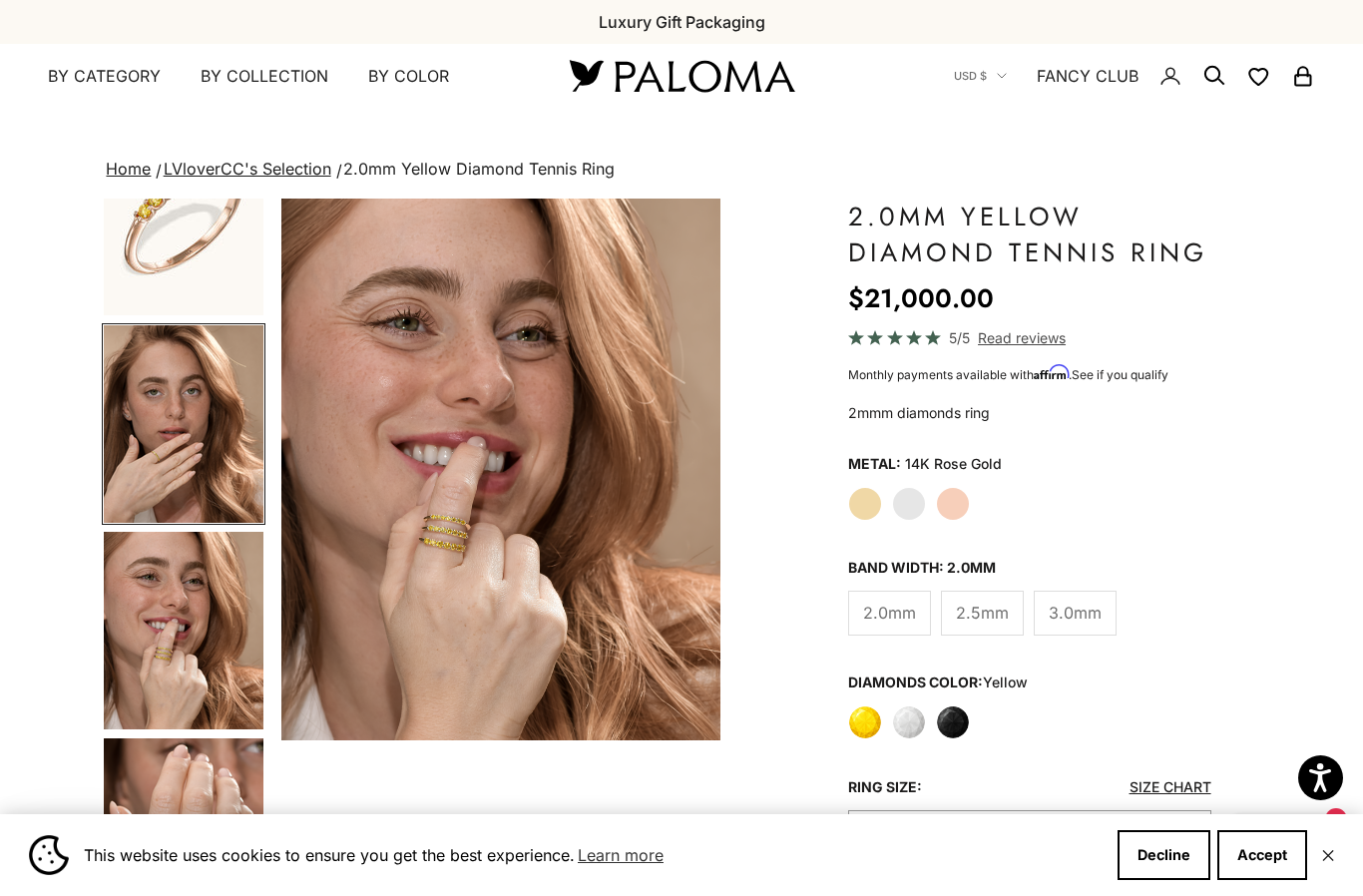 scroll, scrollTop: 0, scrollLeft: 528, axis: horizontal 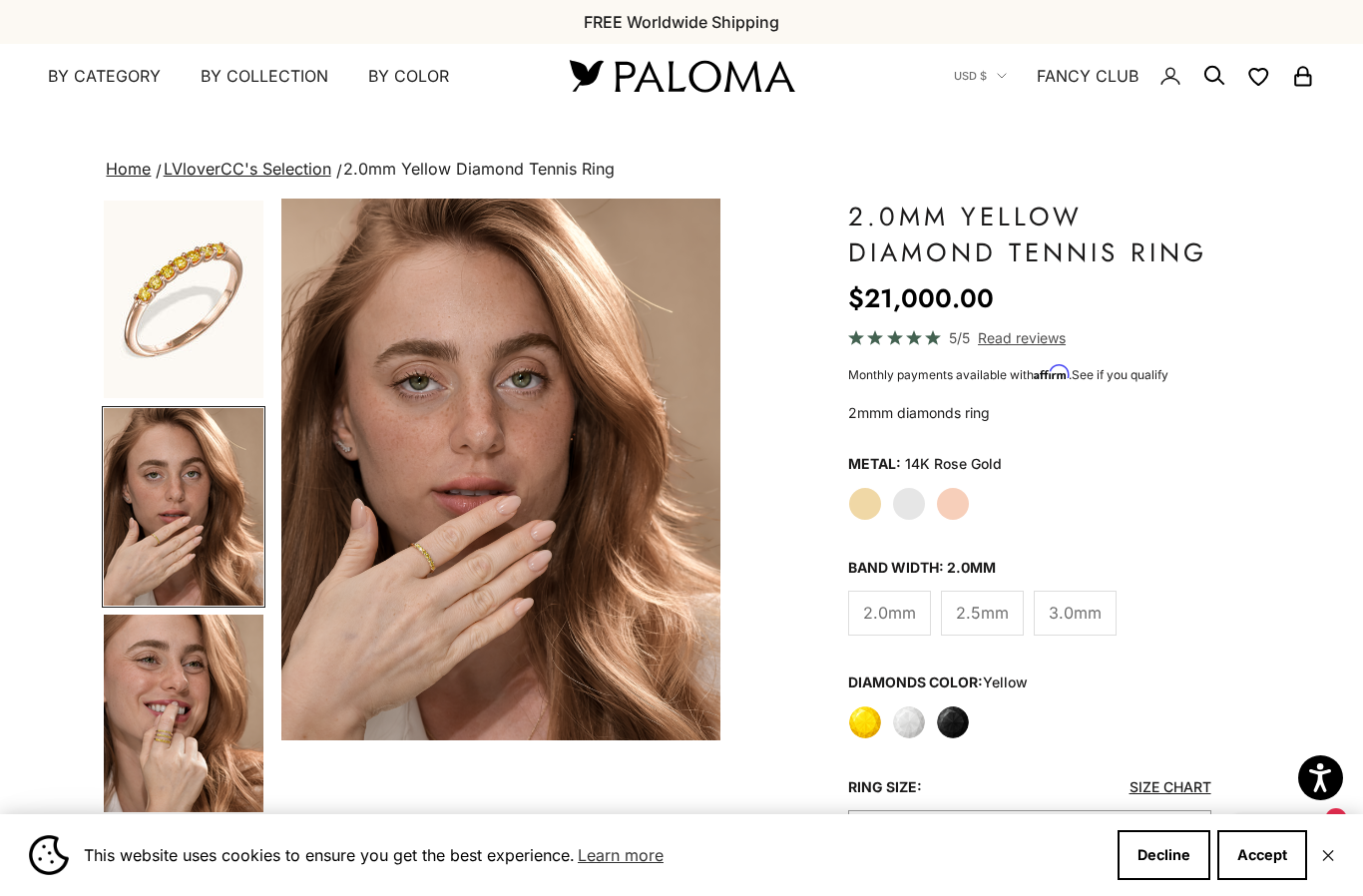 click on "Yellow Gold" 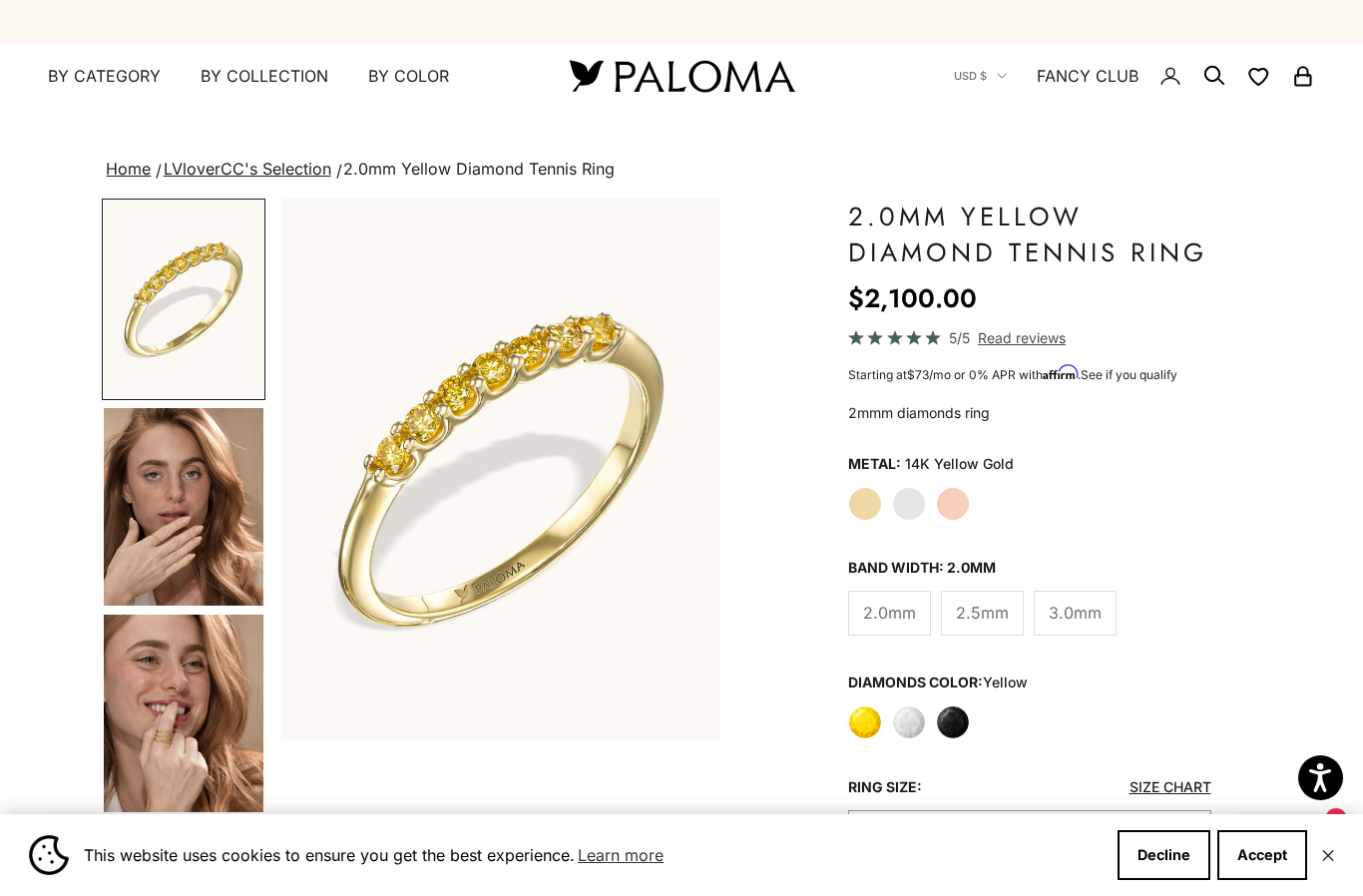 click on "White Gold" 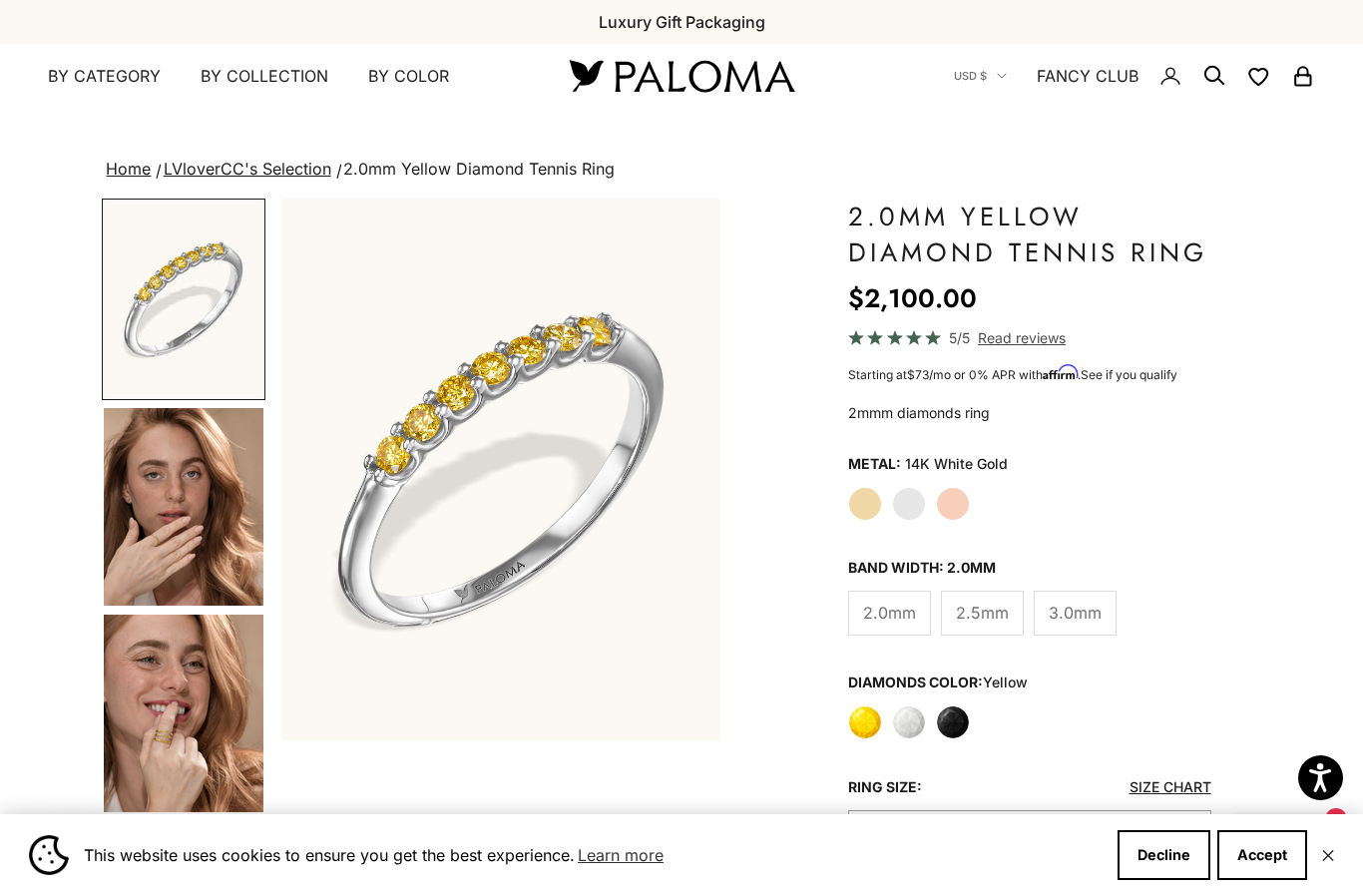 click on "Rose Gold" 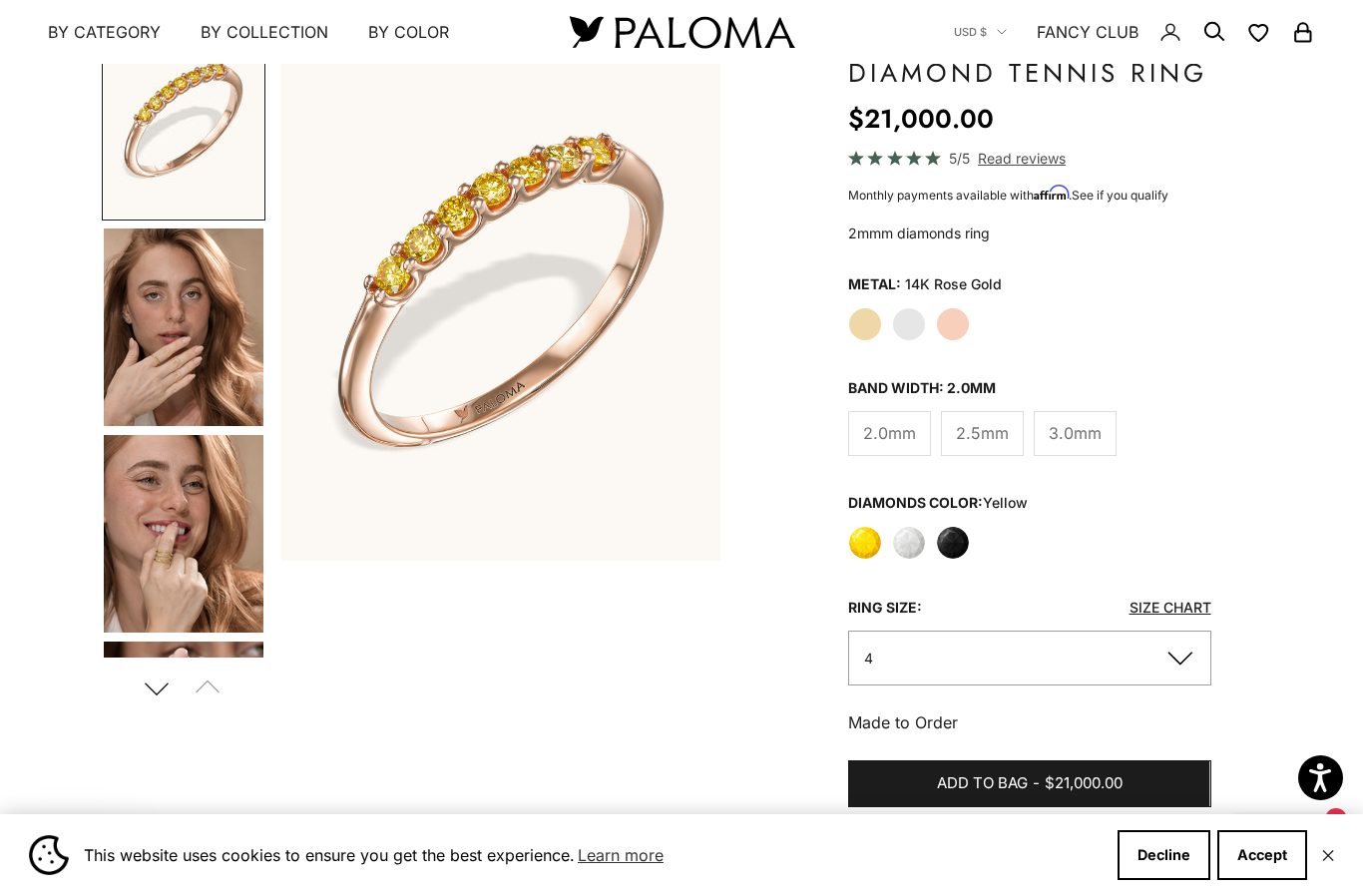 scroll, scrollTop: 174, scrollLeft: 0, axis: vertical 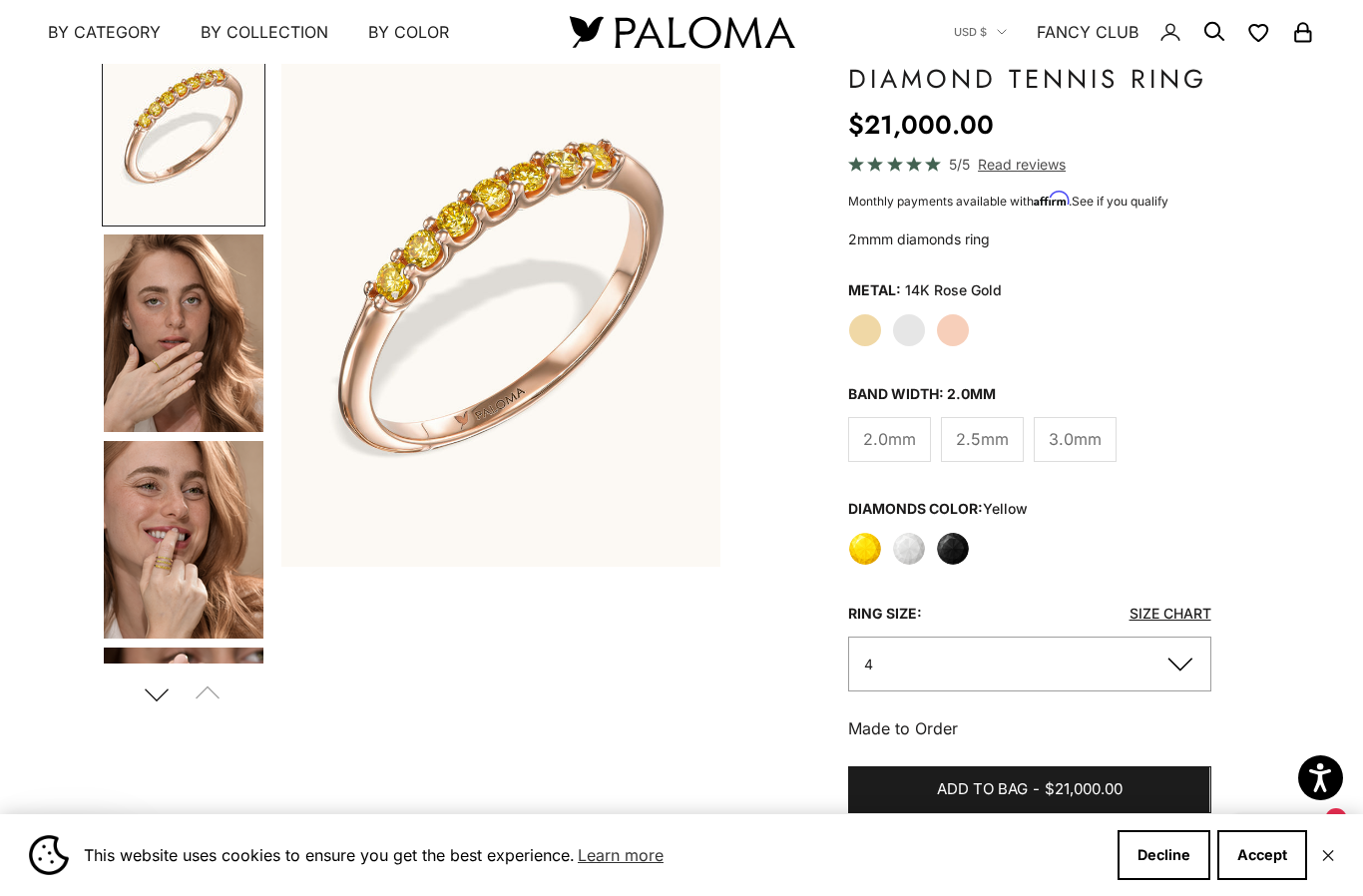 click on "4" 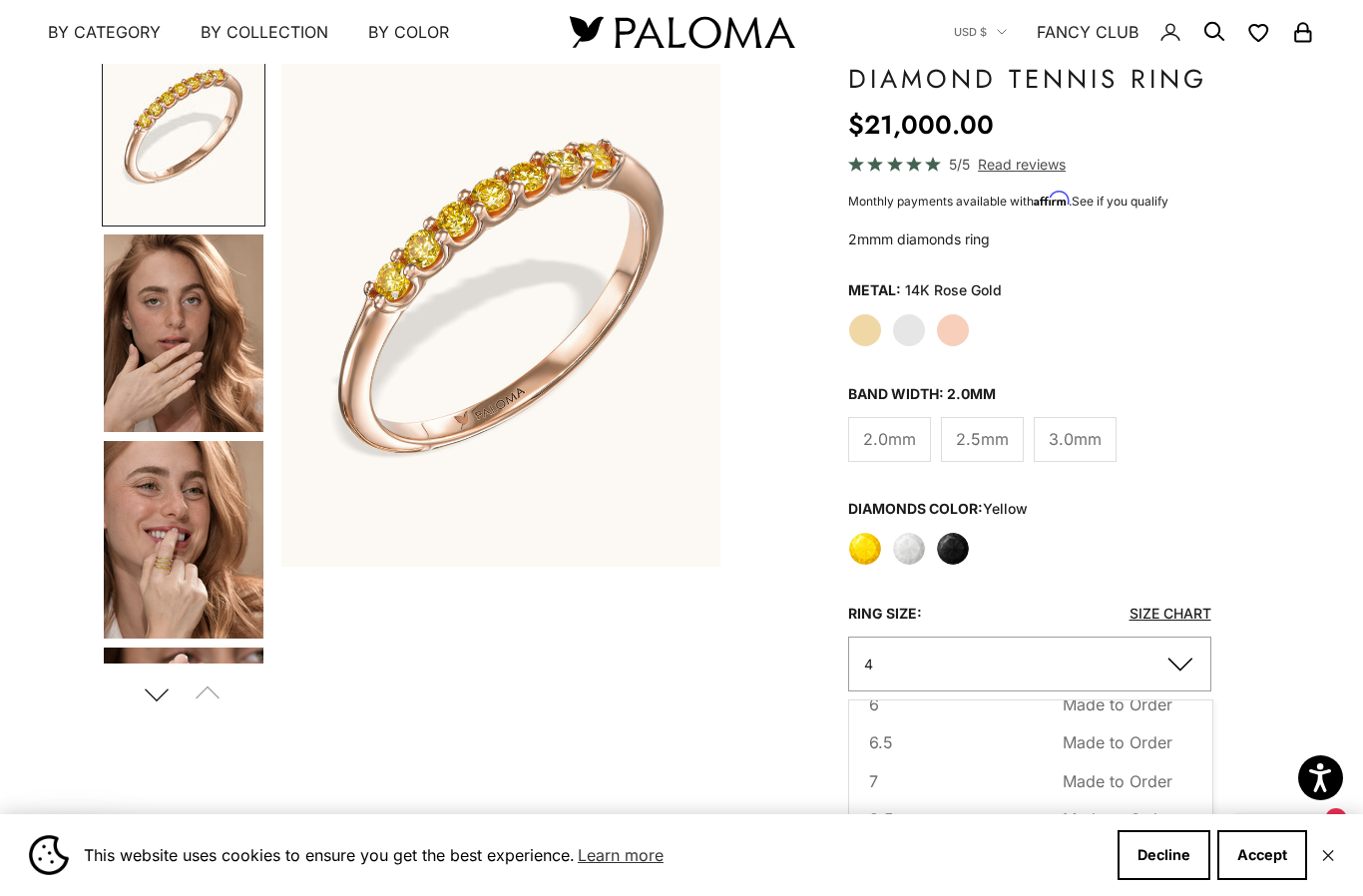 scroll, scrollTop: 190, scrollLeft: 0, axis: vertical 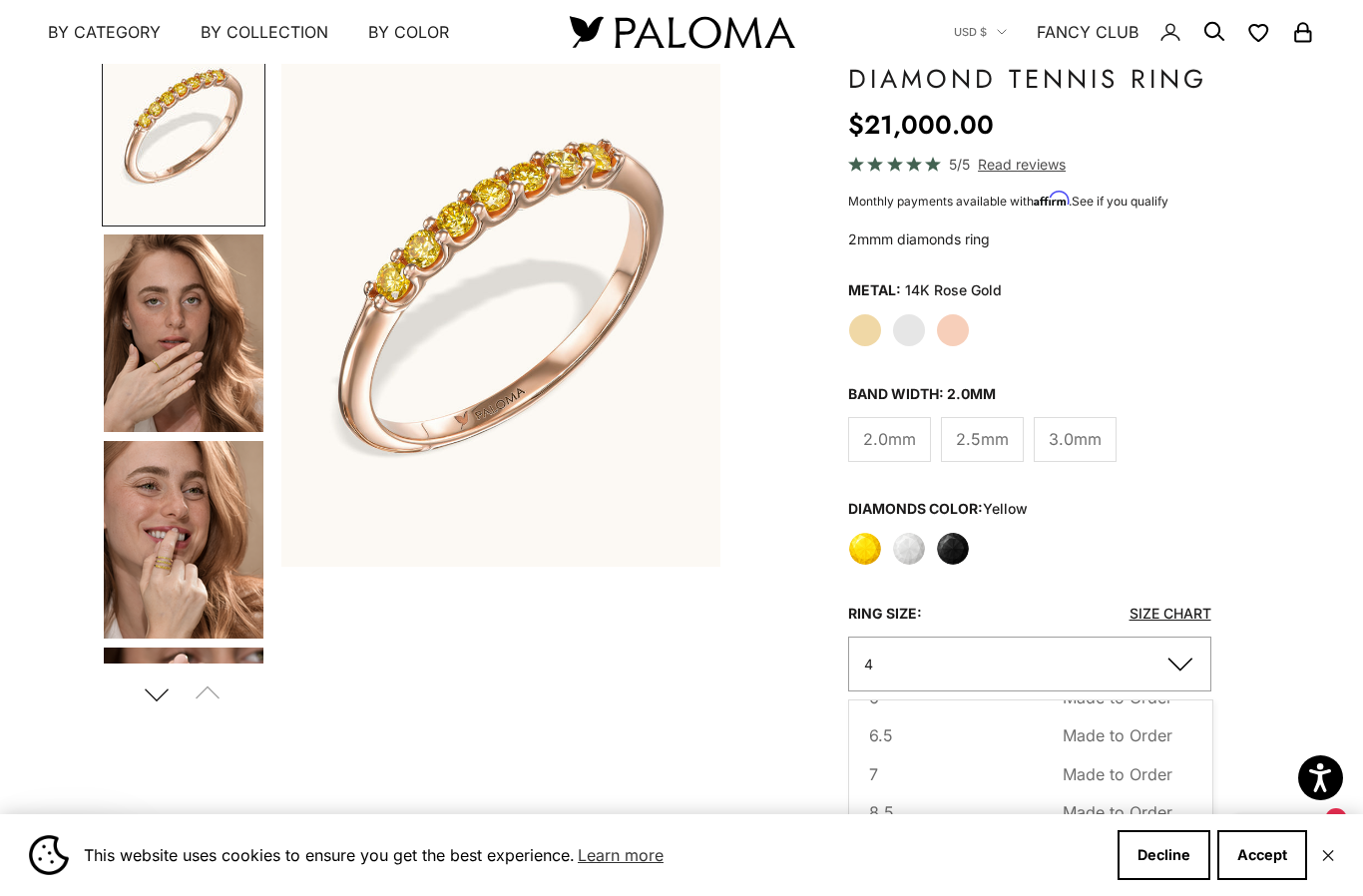 click on "8" at bounding box center (874, 850) 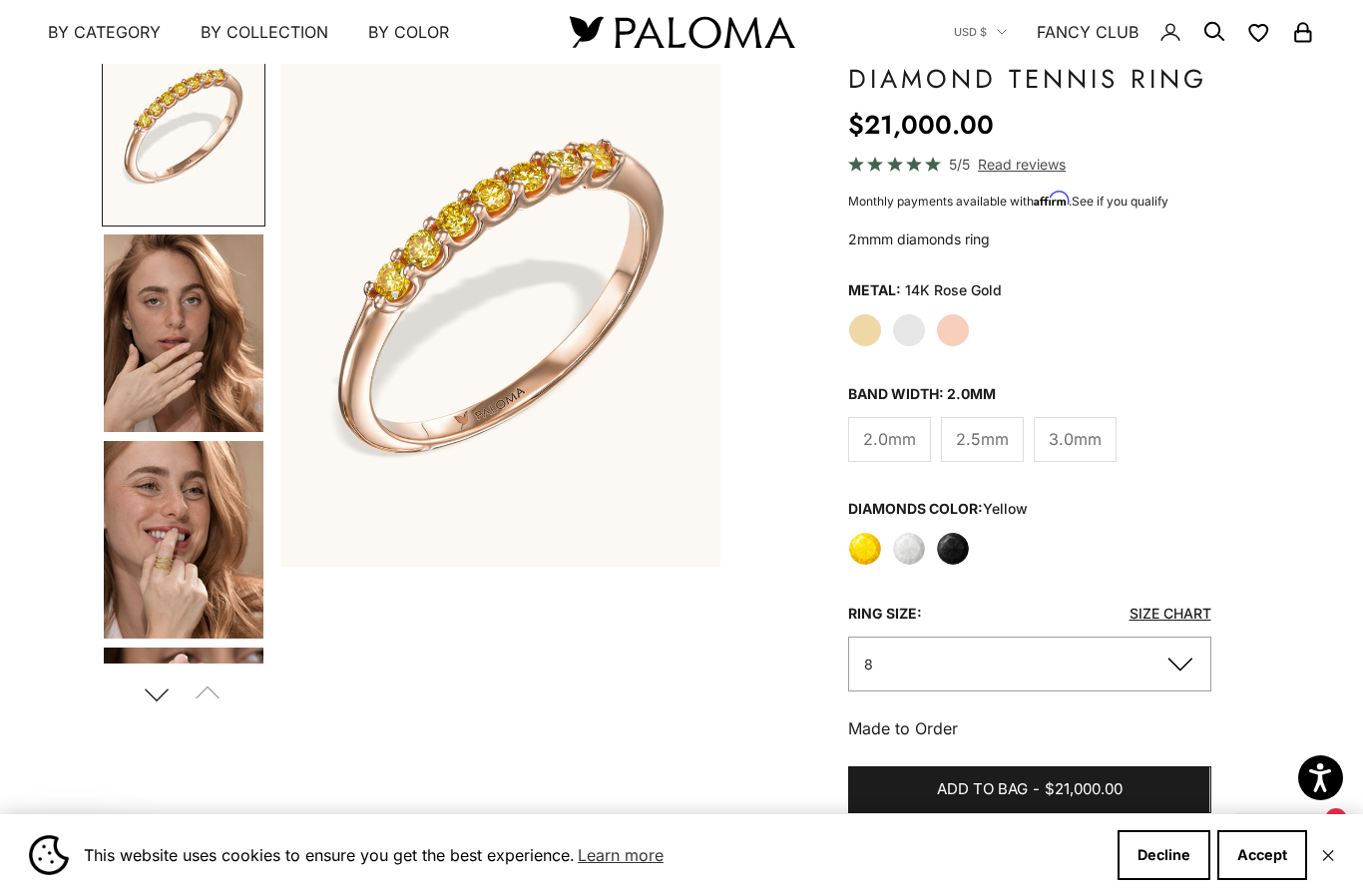 click on "2.5mm" 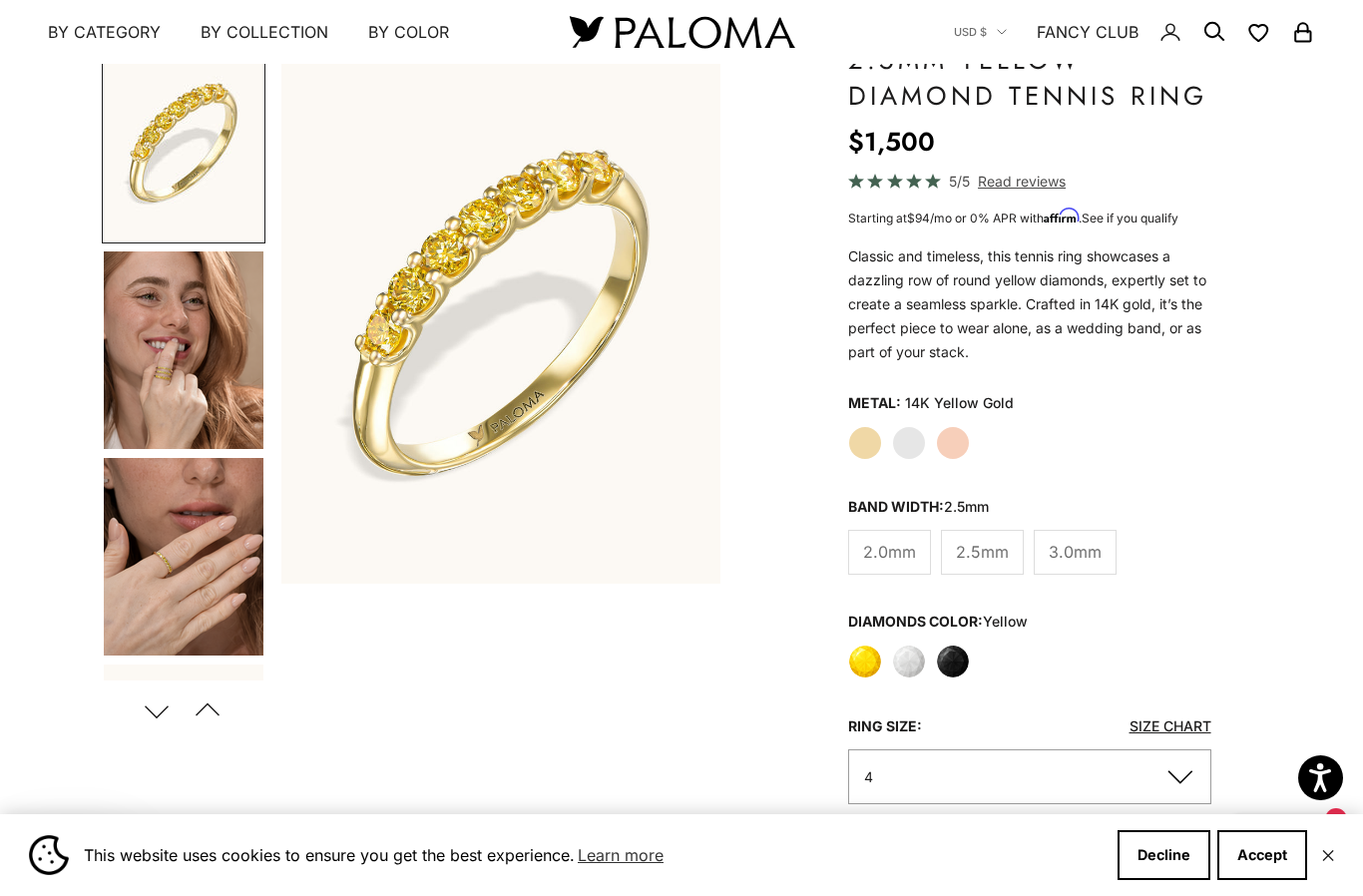 scroll, scrollTop: 167, scrollLeft: 0, axis: vertical 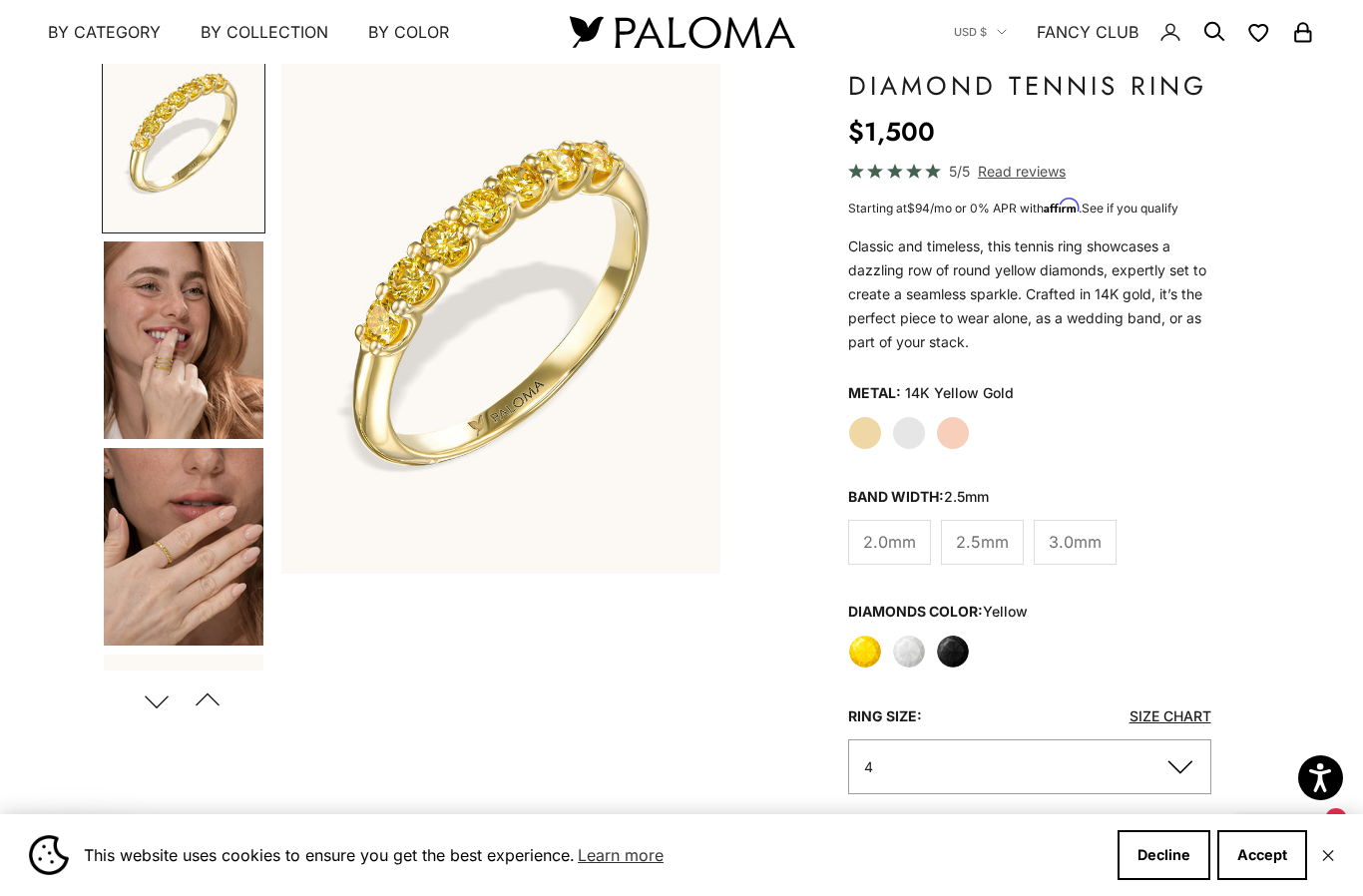 click on "Rose Gold" 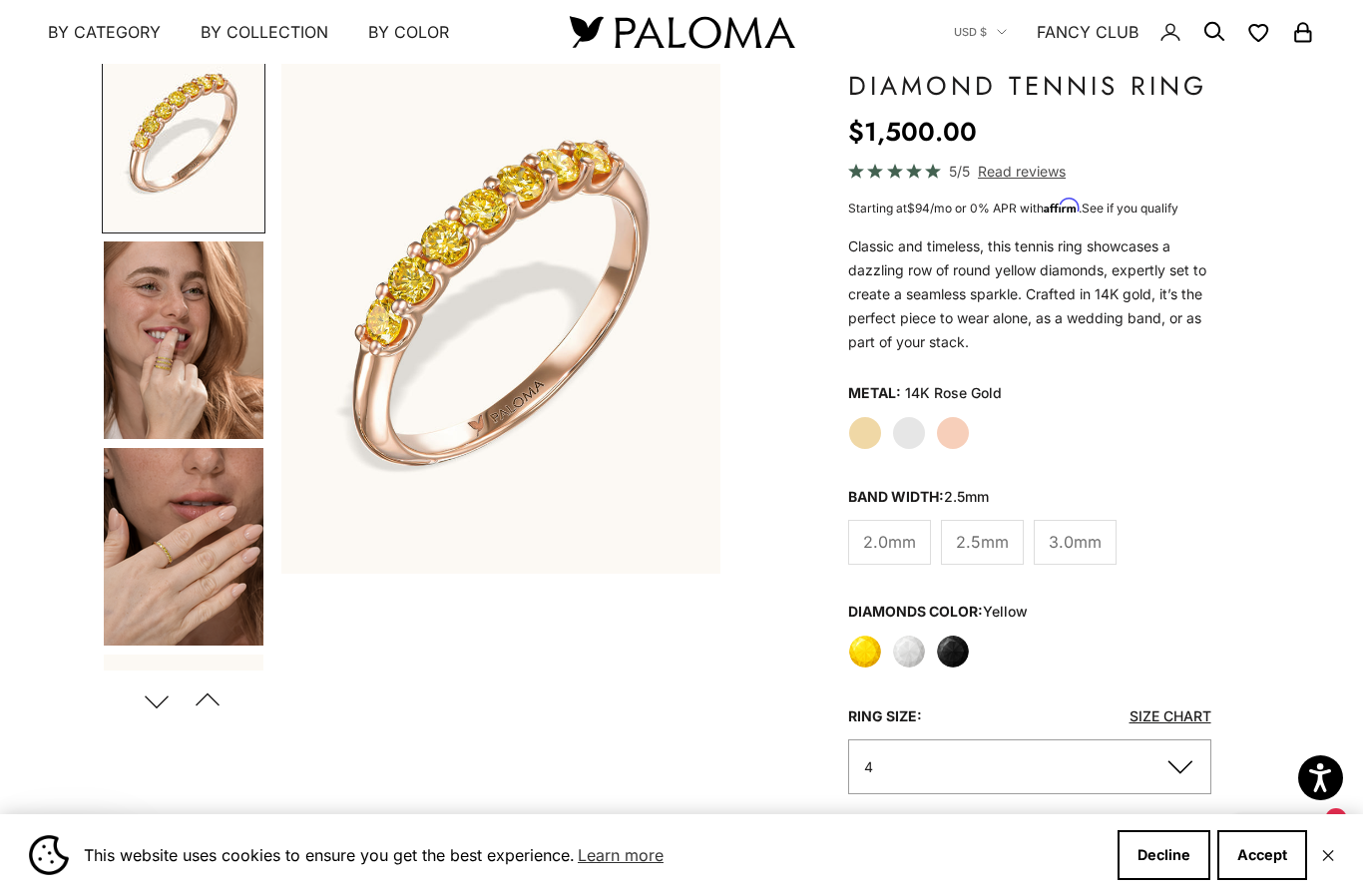 click on "3.0mm" 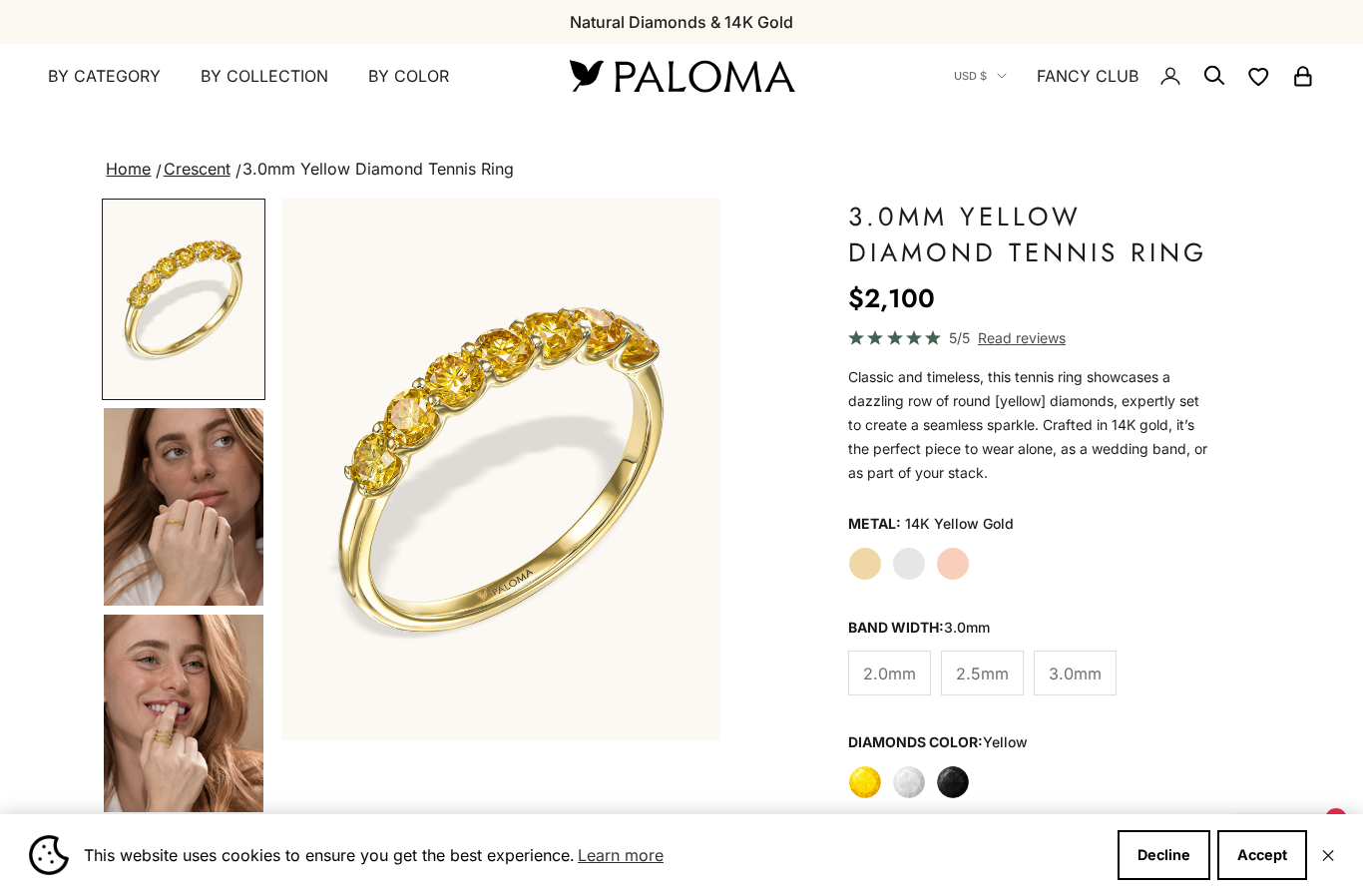 scroll, scrollTop: 0, scrollLeft: 0, axis: both 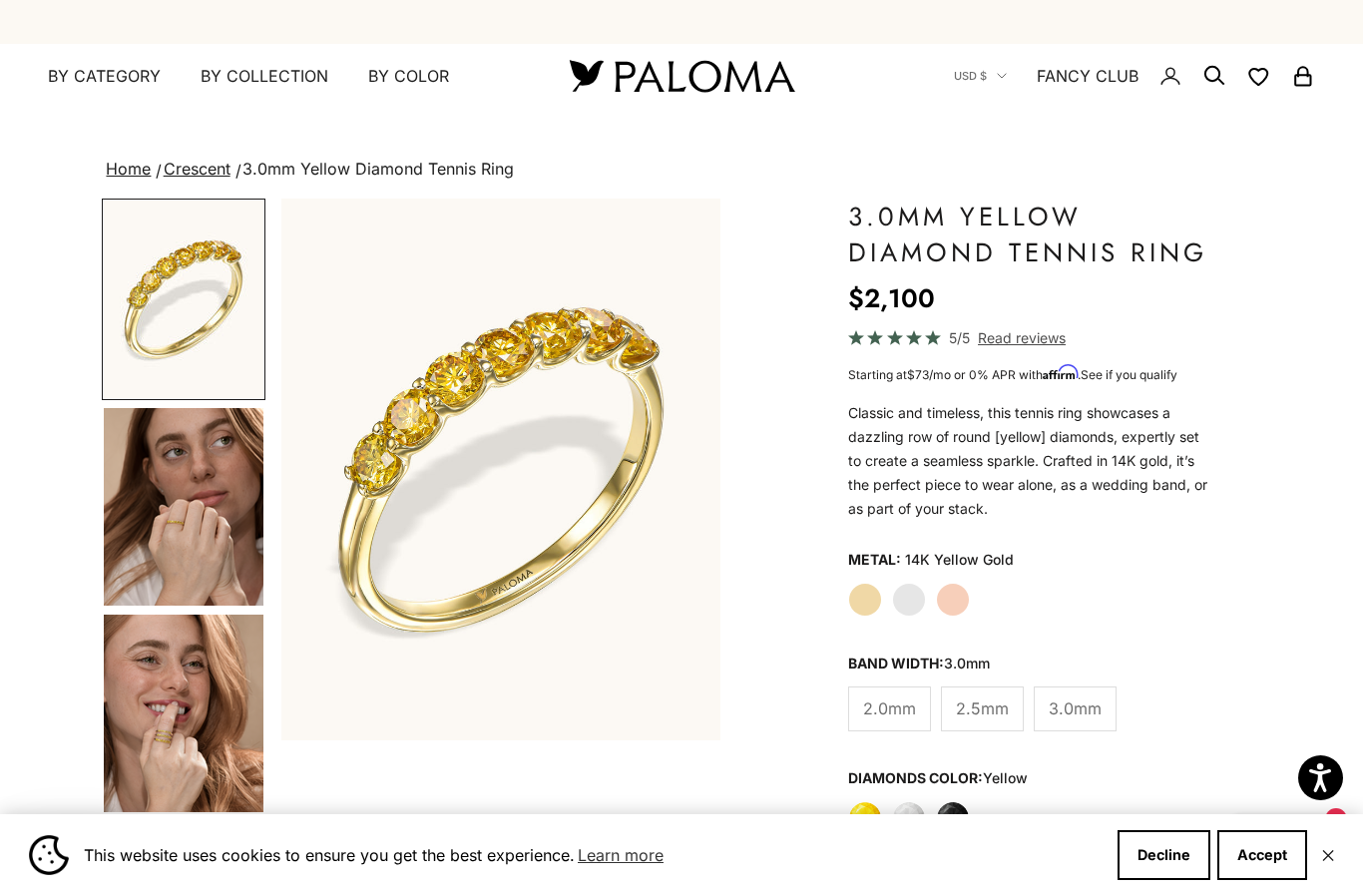 click on "Rose Gold" 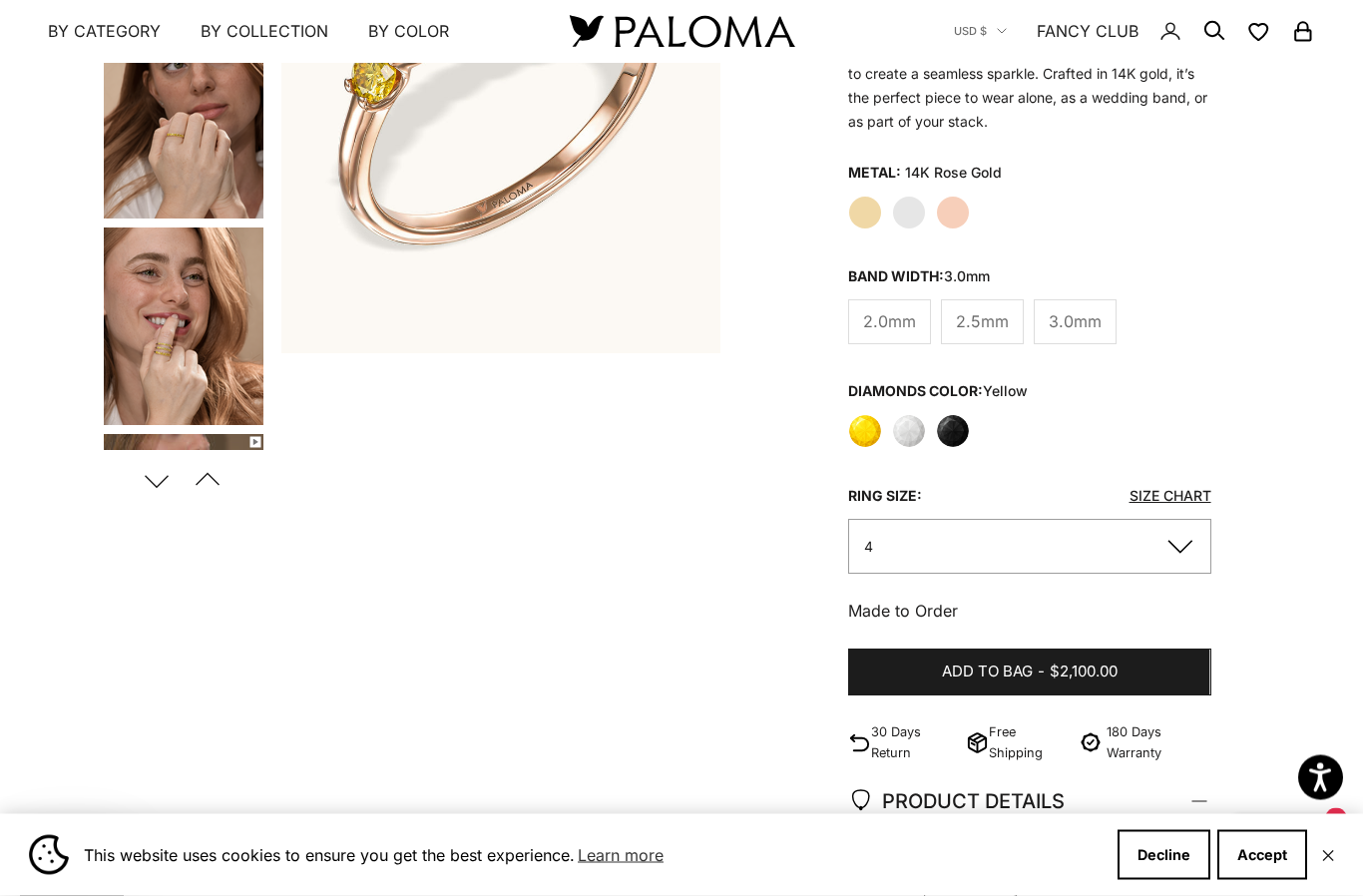 scroll, scrollTop: 387, scrollLeft: 0, axis: vertical 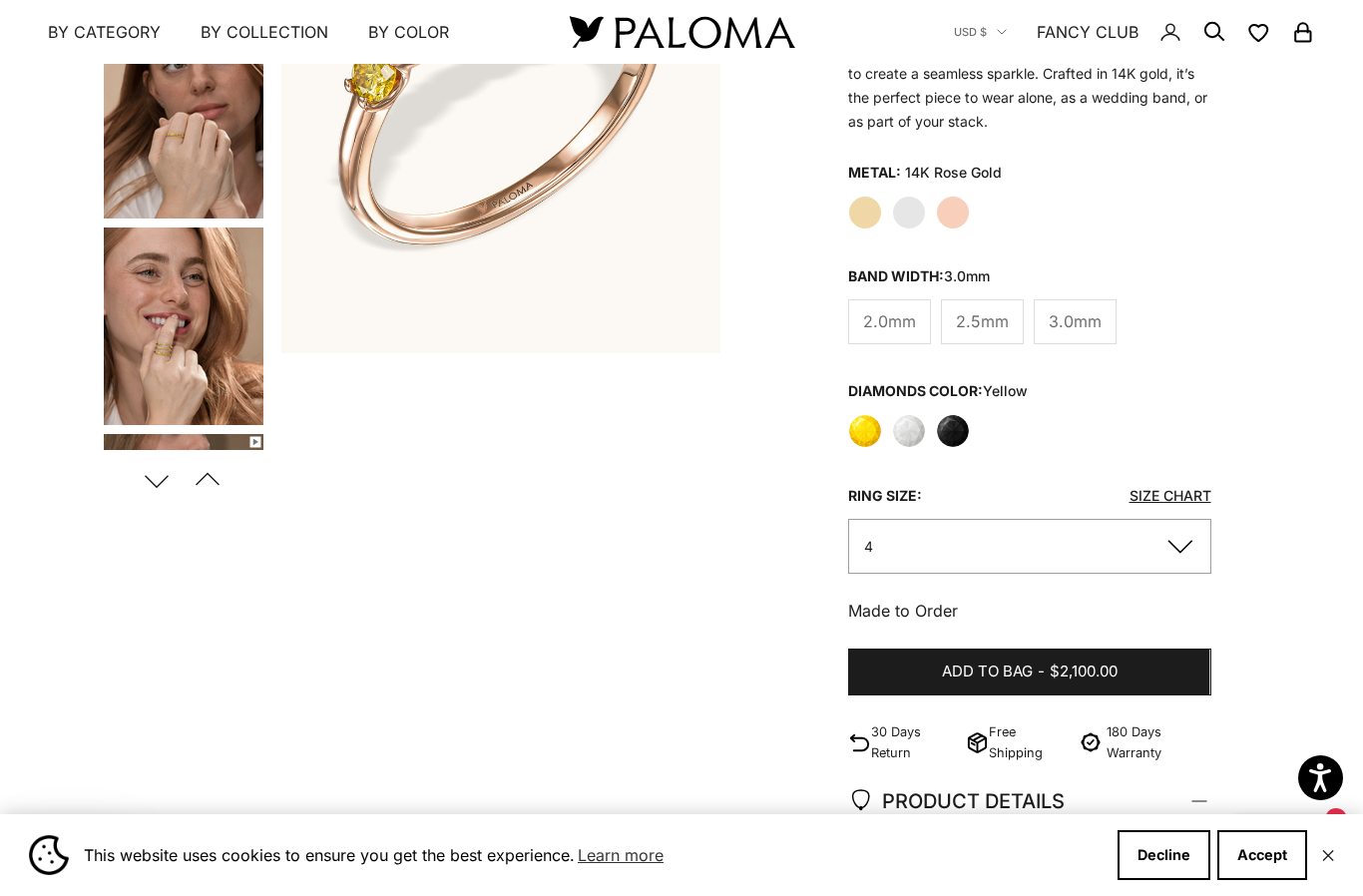 click on "Yellow Gold" 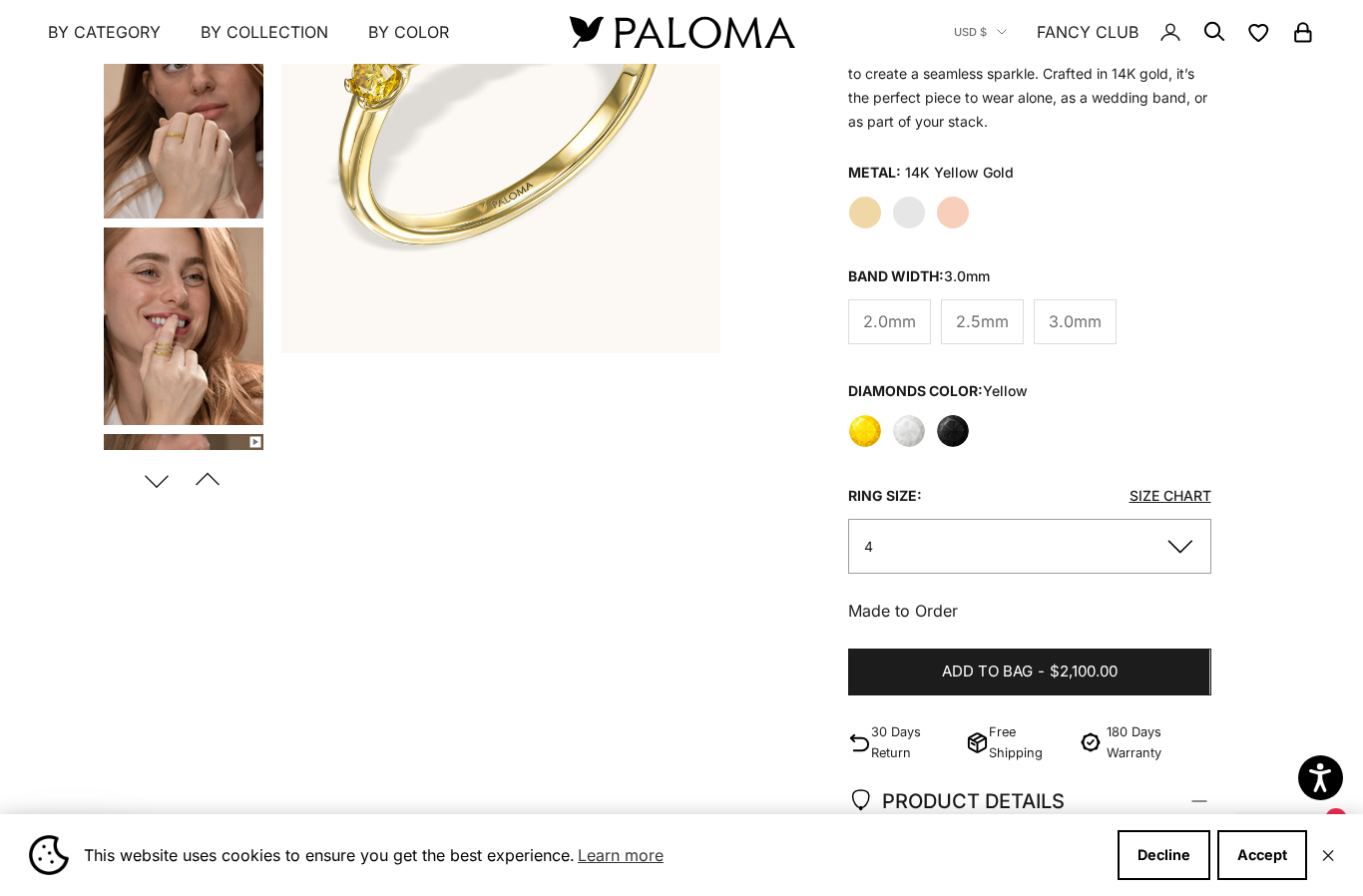 click on "2.0mm" 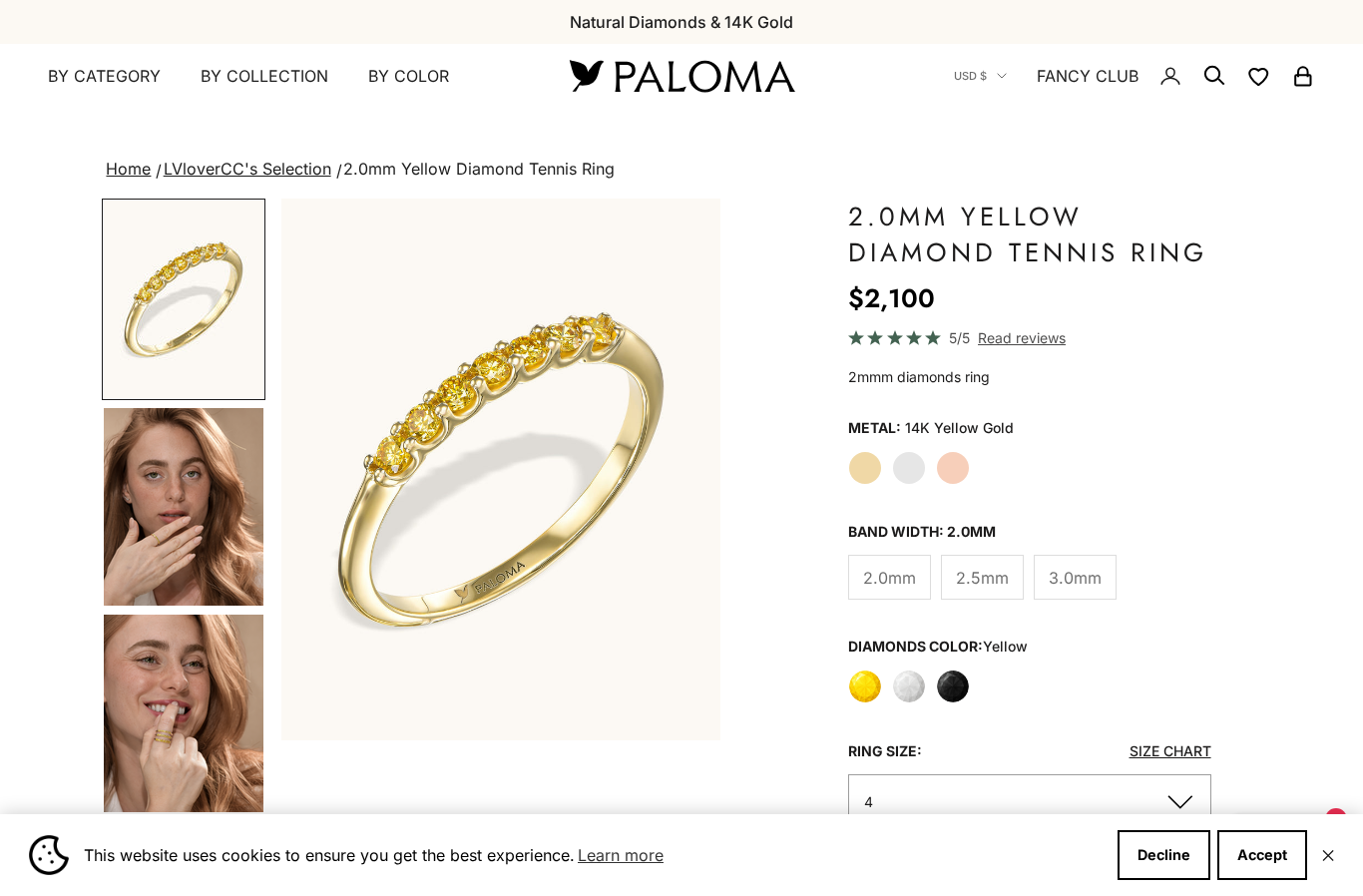 scroll, scrollTop: 0, scrollLeft: 0, axis: both 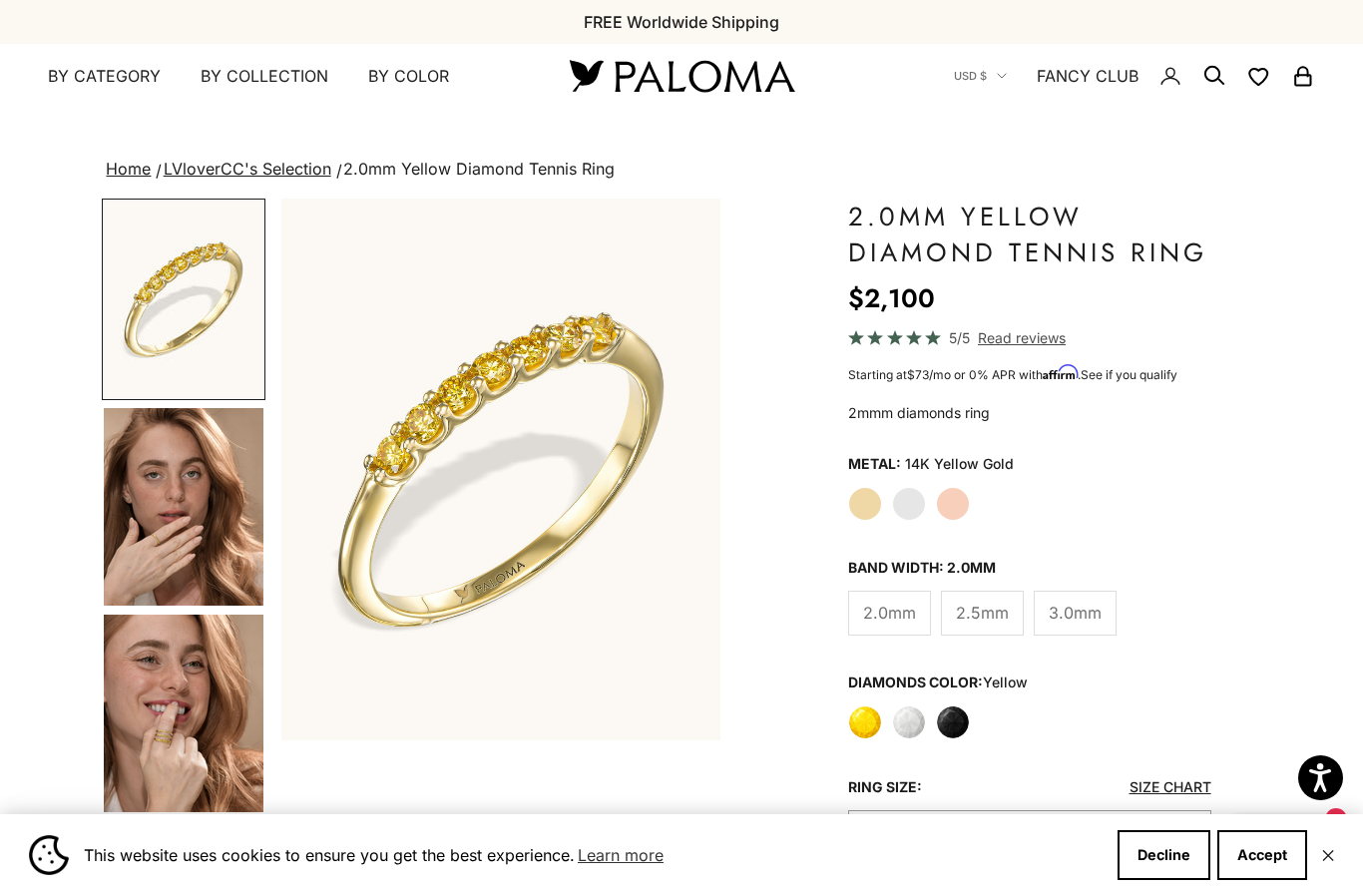 click on "Rose Gold" 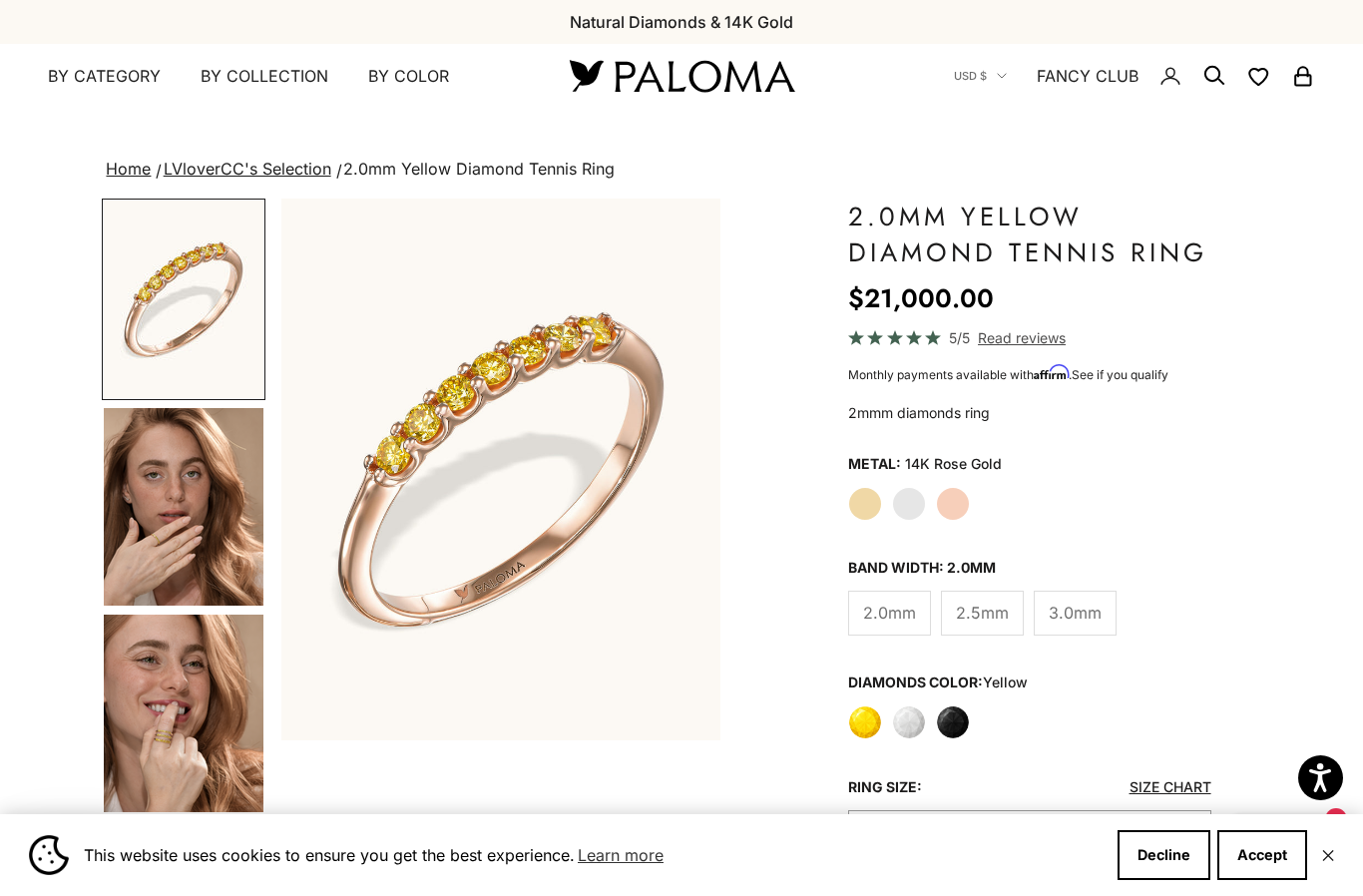 click on "Yellow Gold" 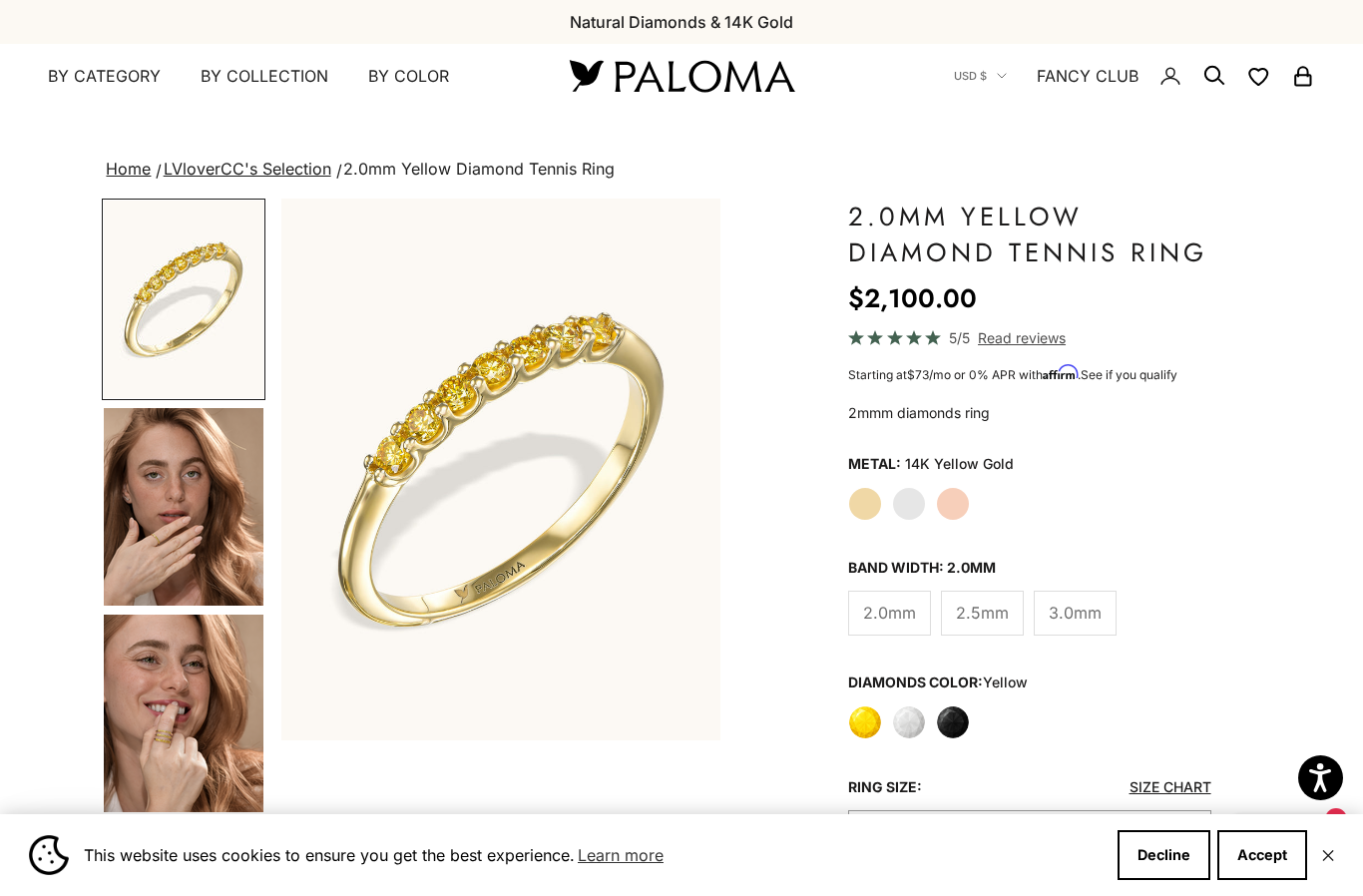 click on "White Gold" 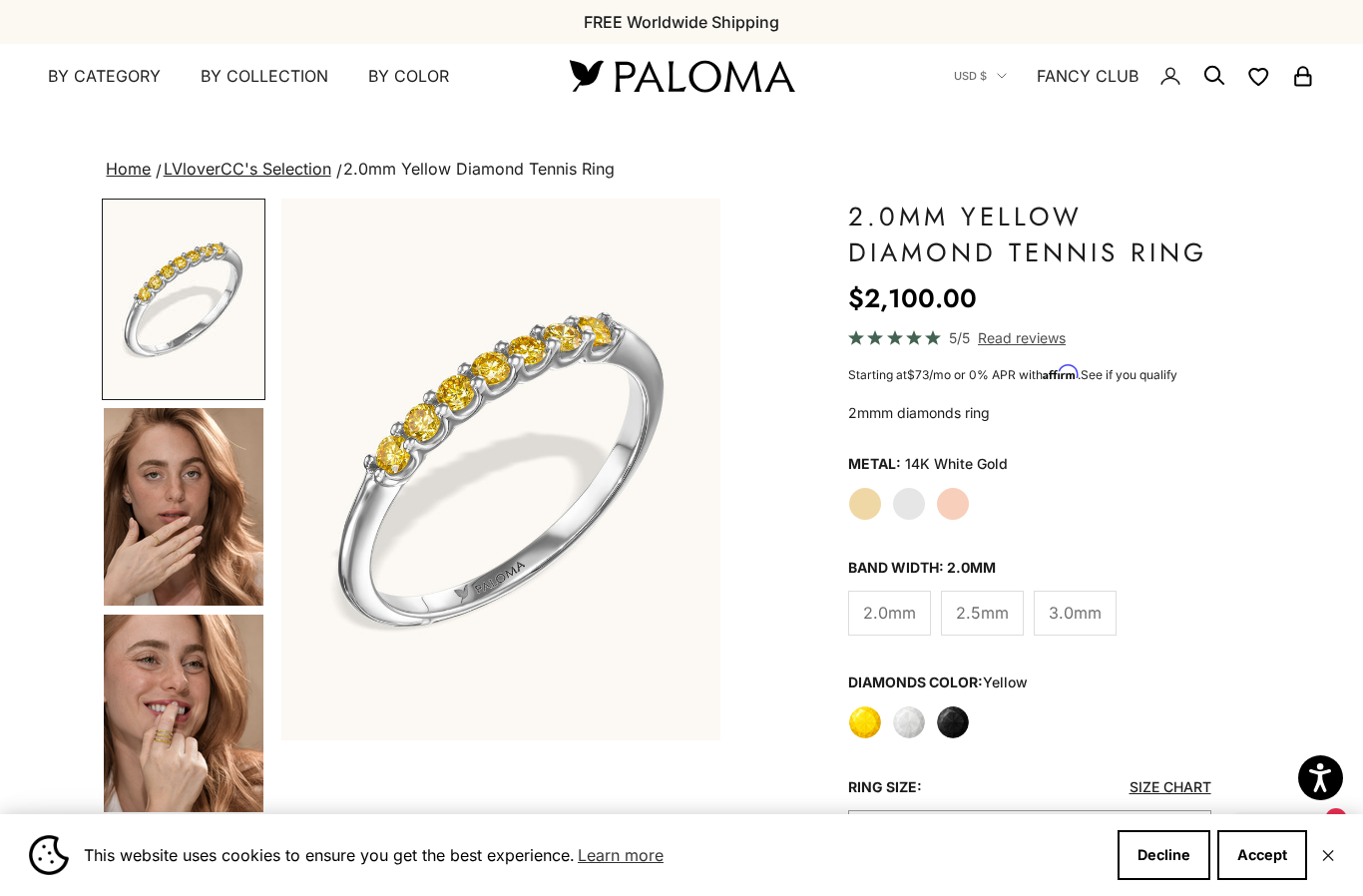 click on "Rose Gold" 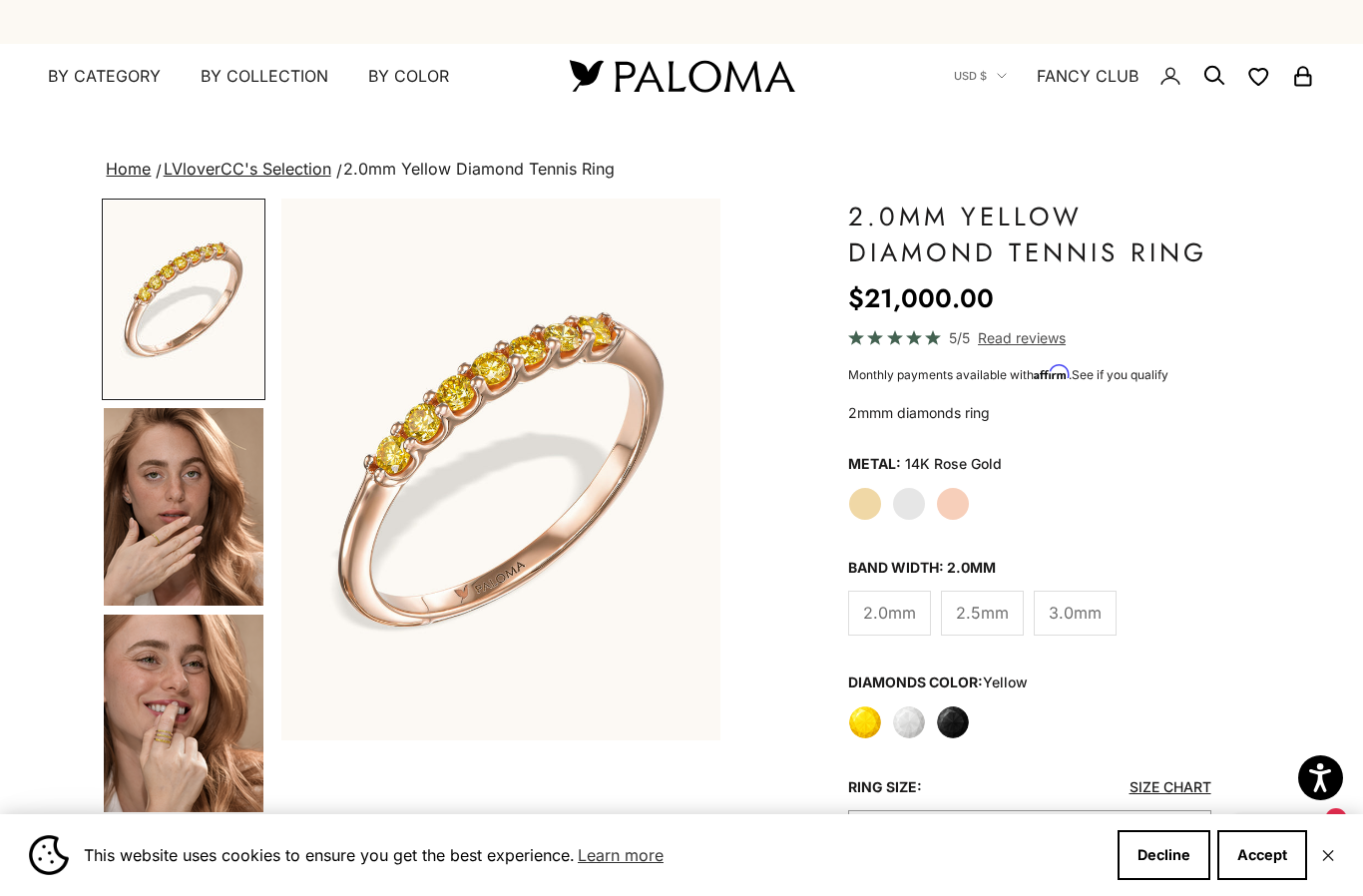 click on "By Color" at bounding box center (408, 77) 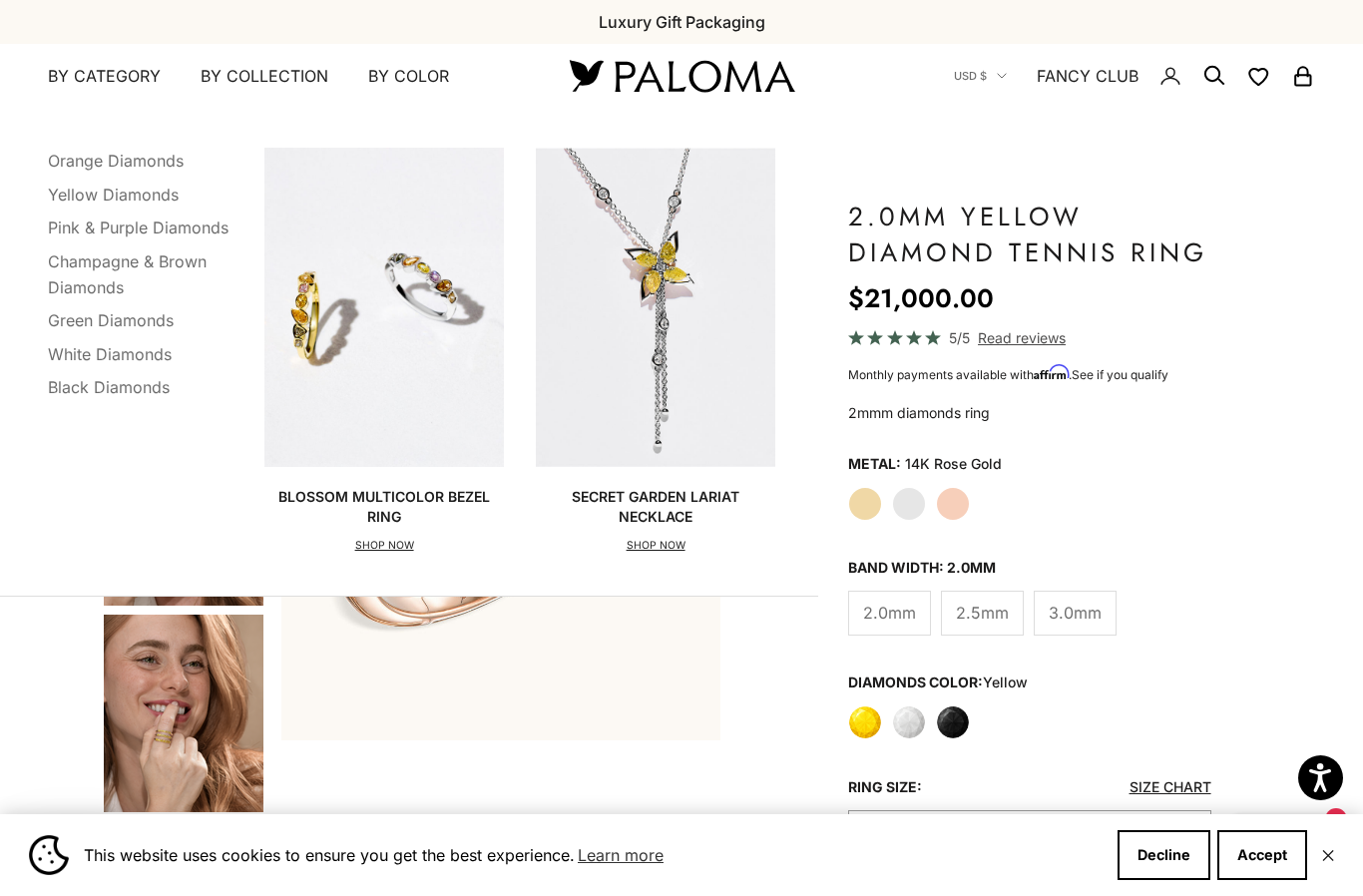click on "Yellow Diamonds" at bounding box center [113, 195] 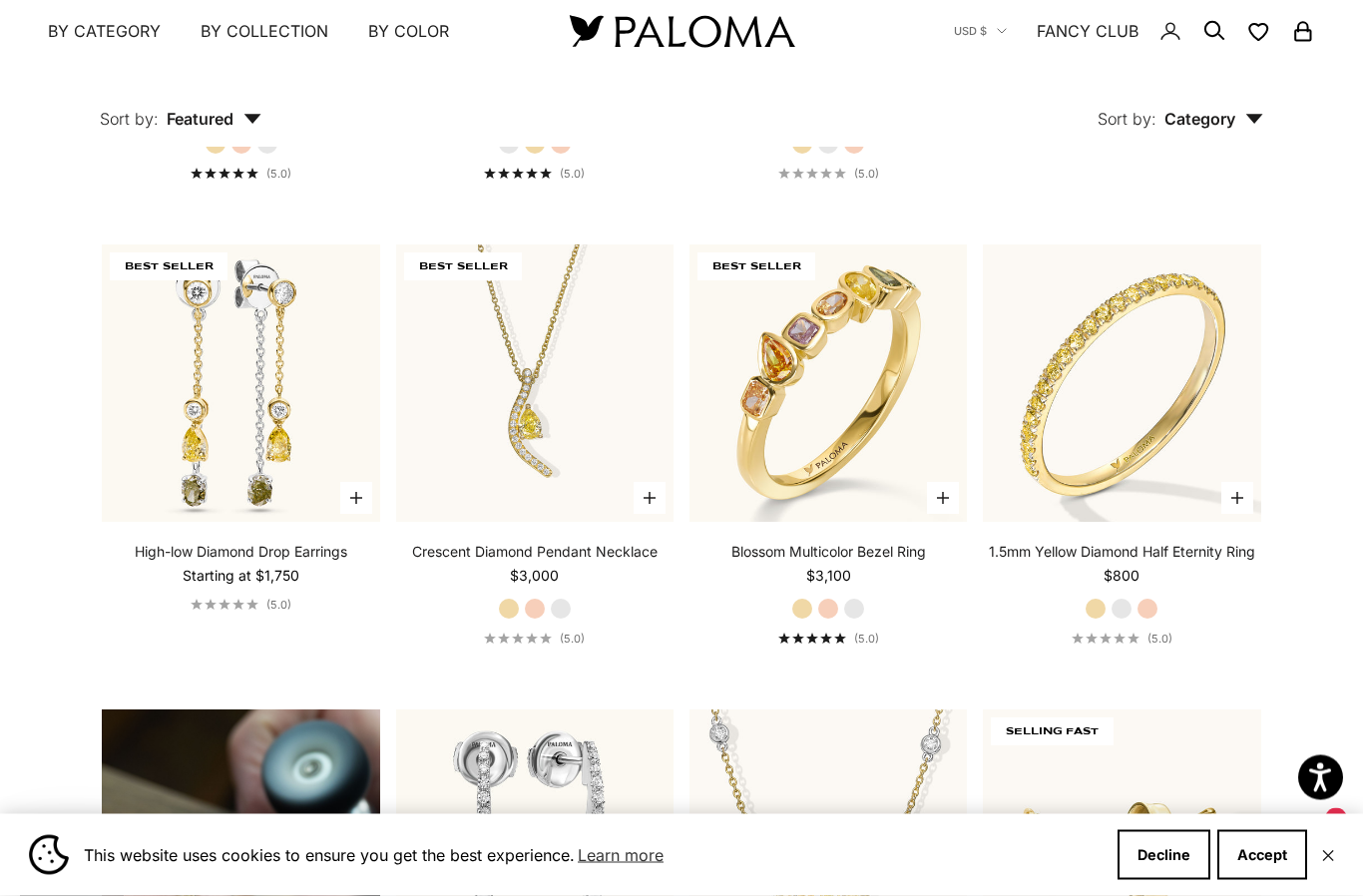 scroll, scrollTop: 909, scrollLeft: 0, axis: vertical 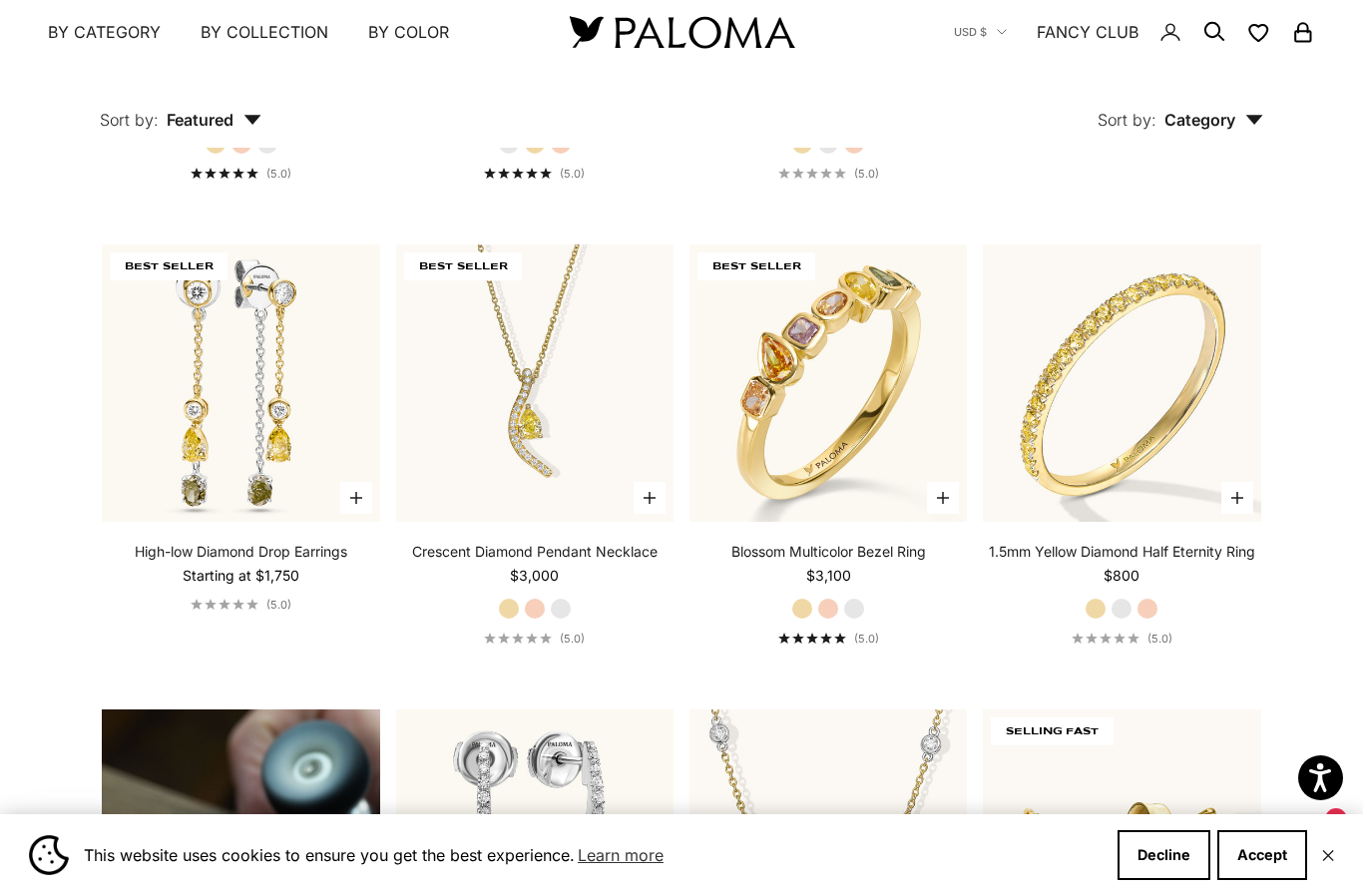 click at bounding box center [1122, 383] 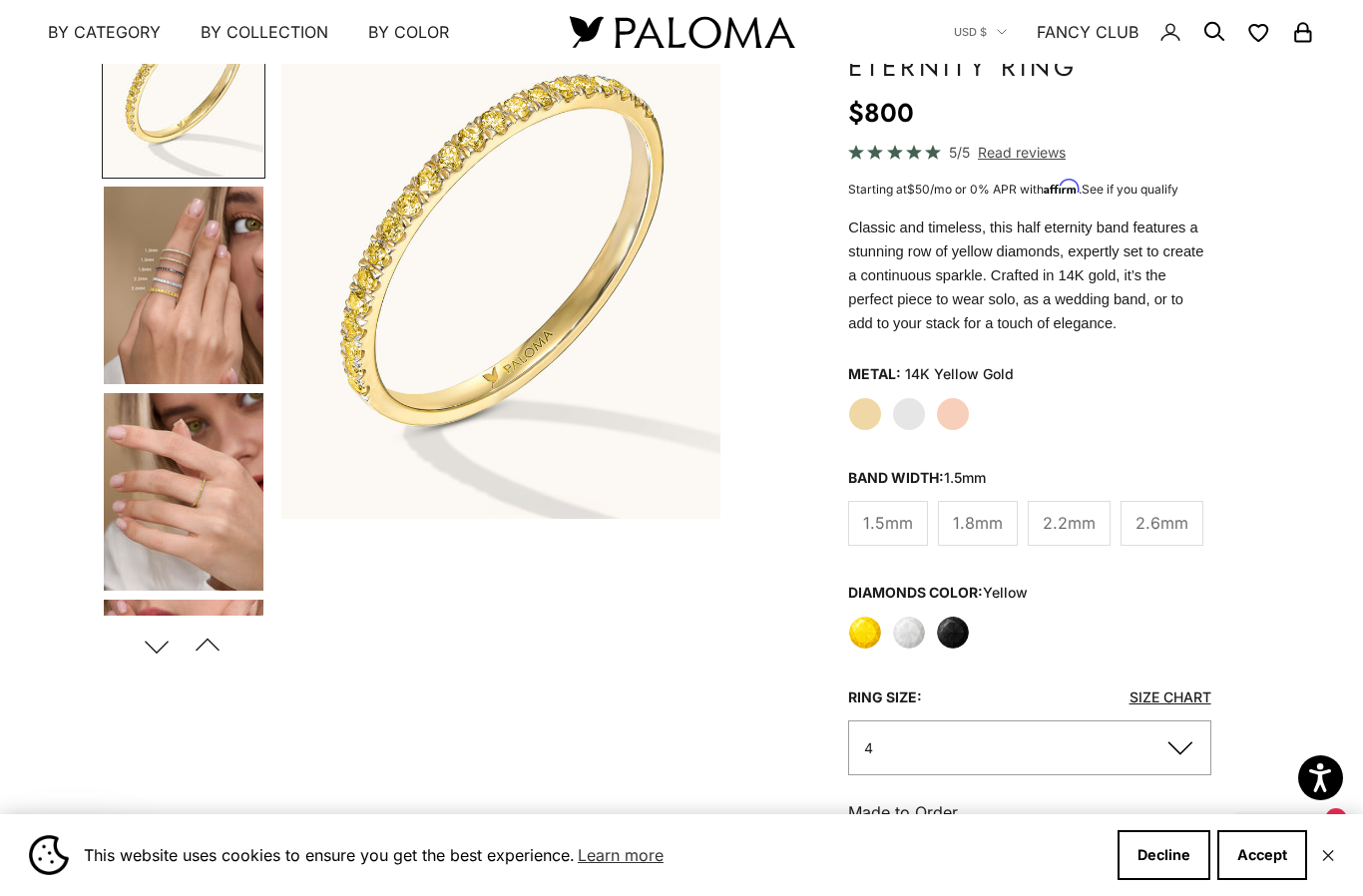 scroll, scrollTop: 221, scrollLeft: 0, axis: vertical 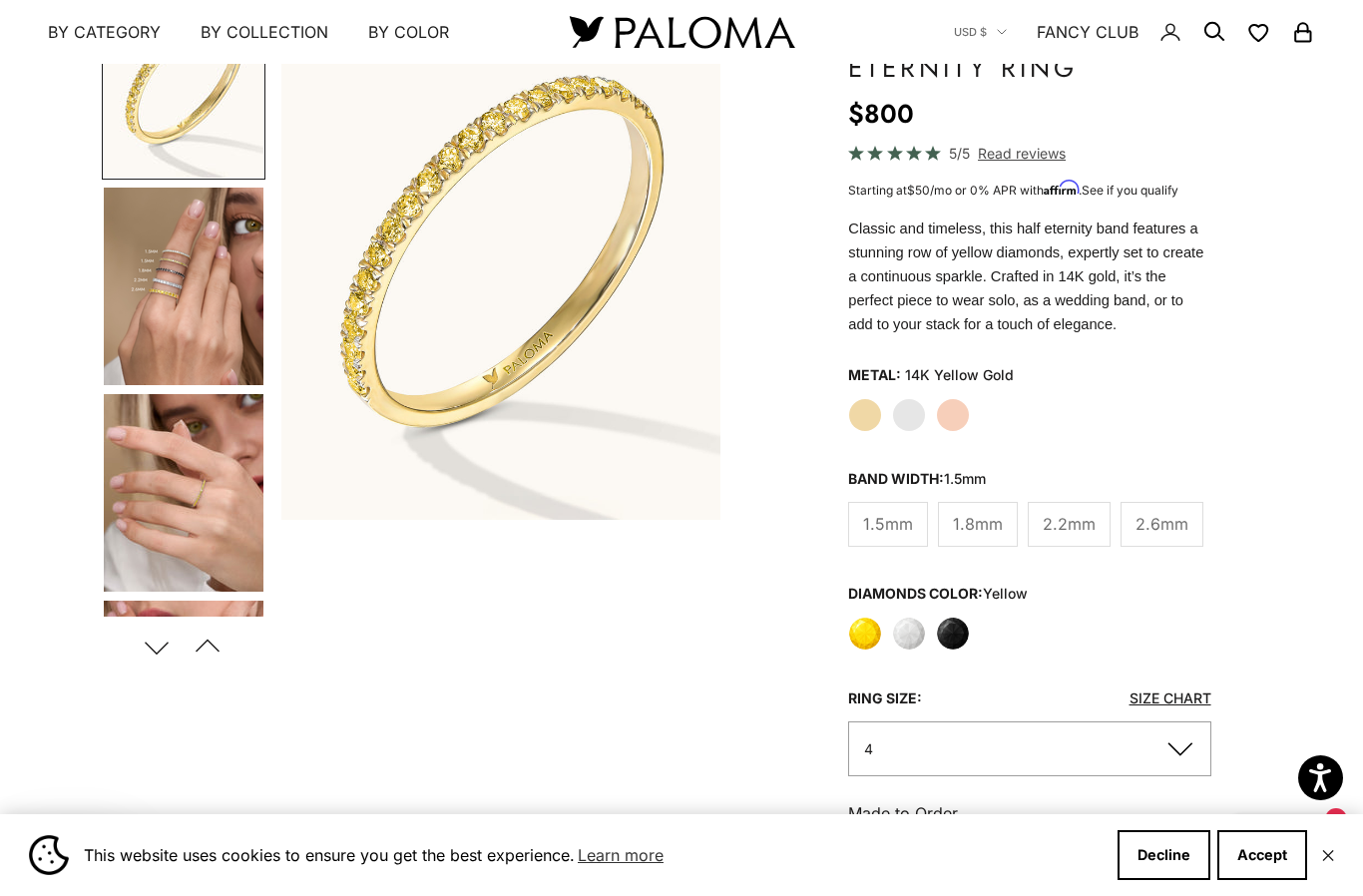 click on "Rose Gold" 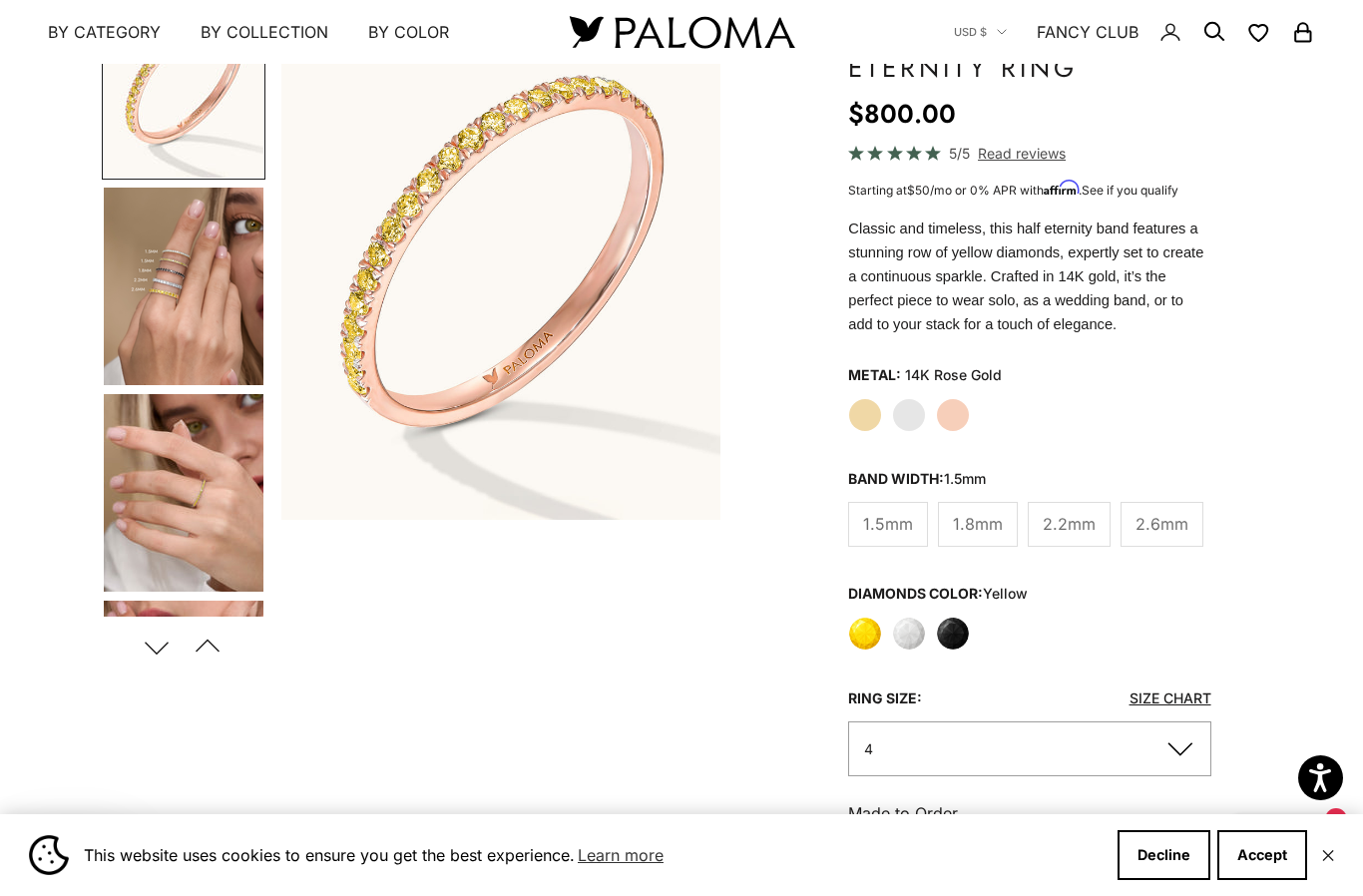 click on "1.8mm" 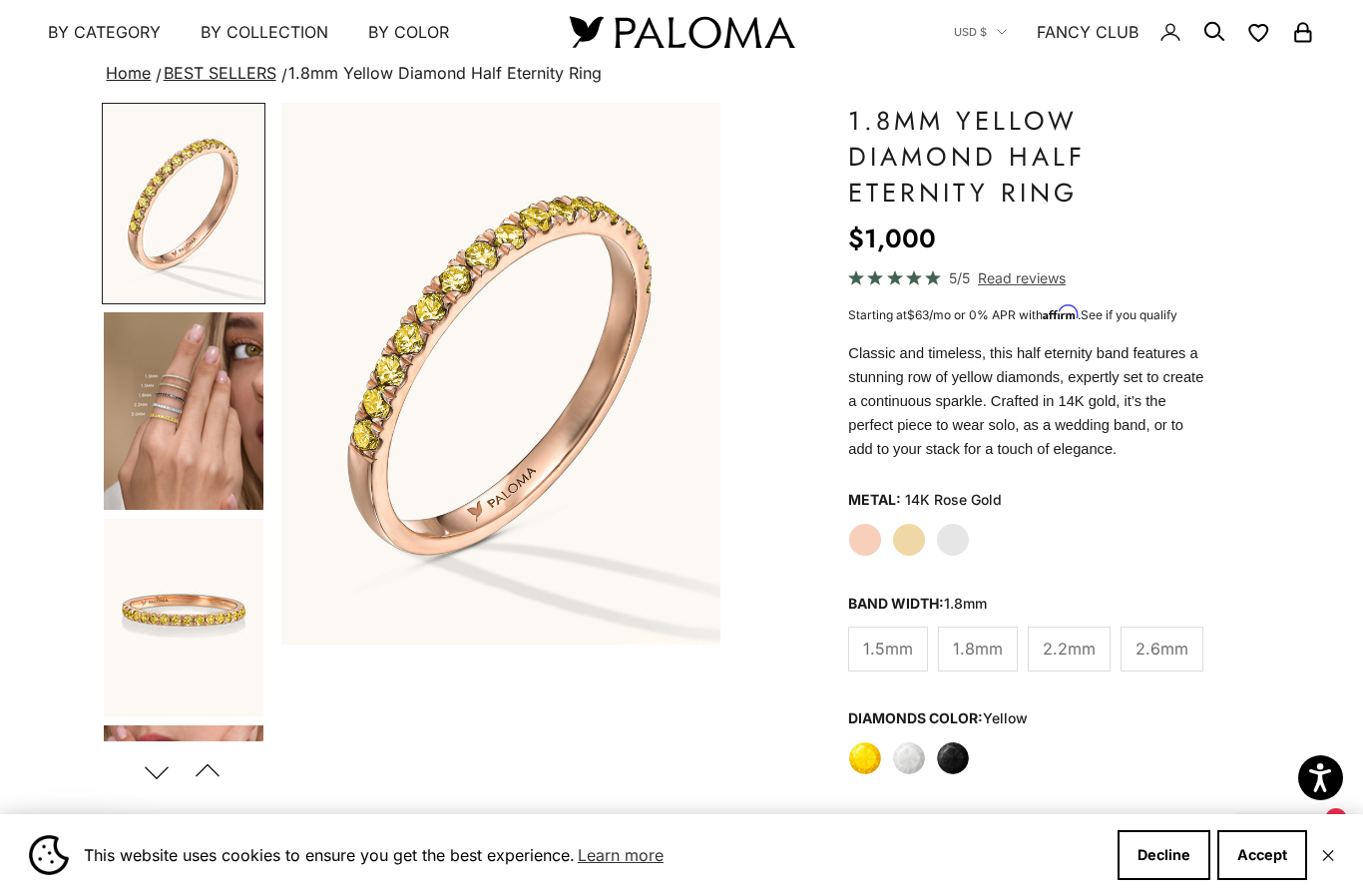 scroll, scrollTop: 101, scrollLeft: 0, axis: vertical 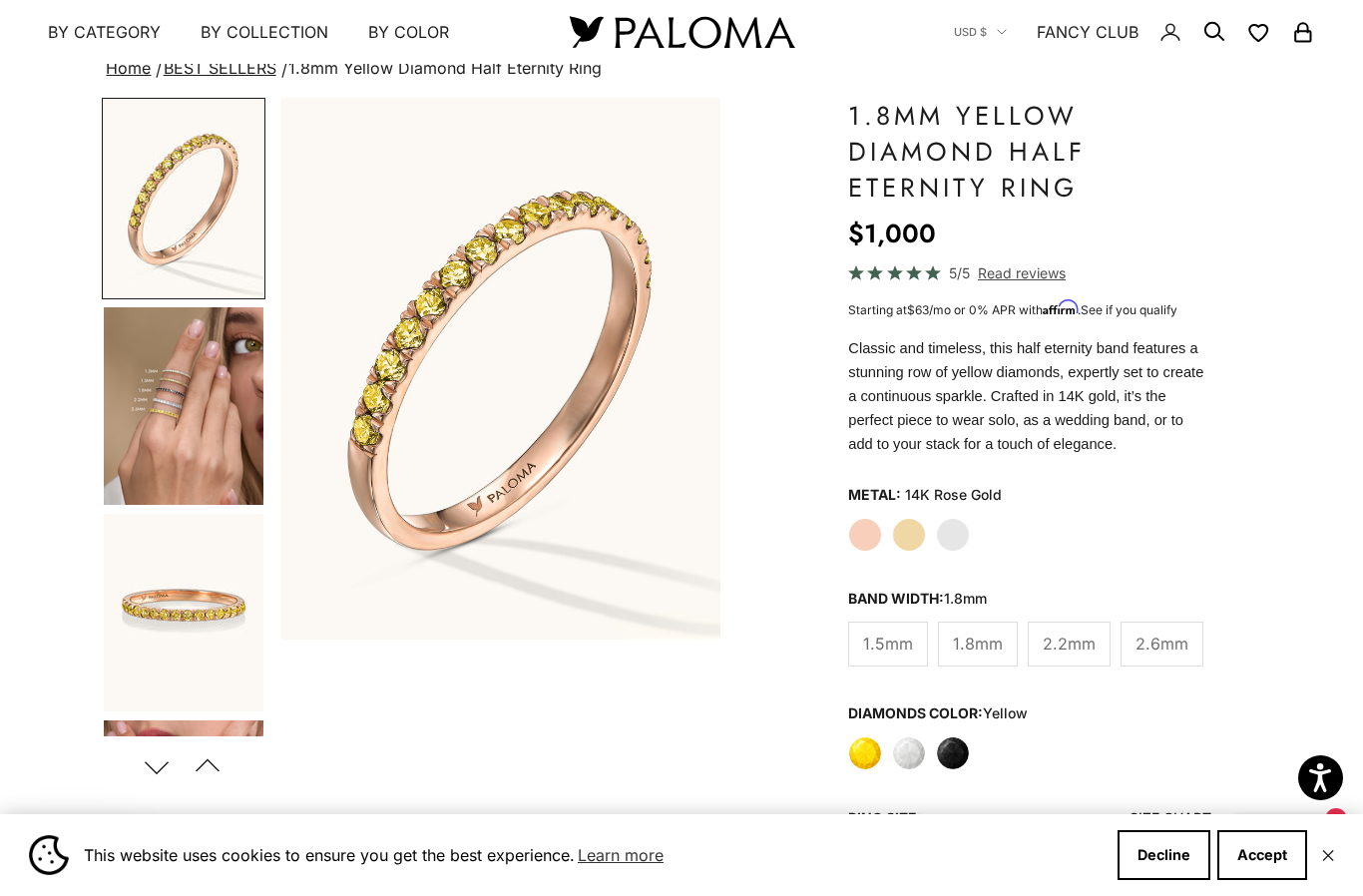 click on "1.5mm" 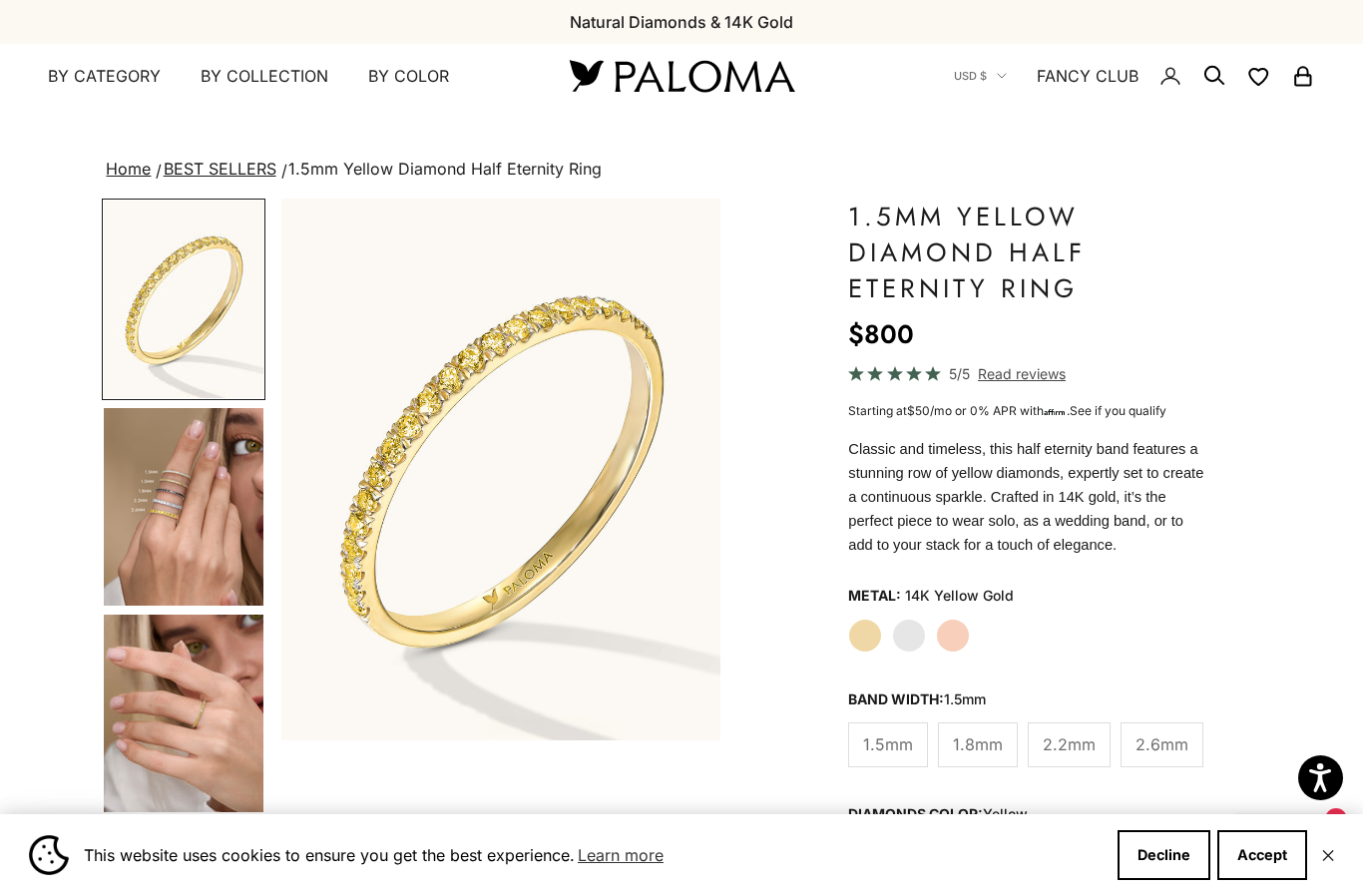 scroll, scrollTop: 0, scrollLeft: 0, axis: both 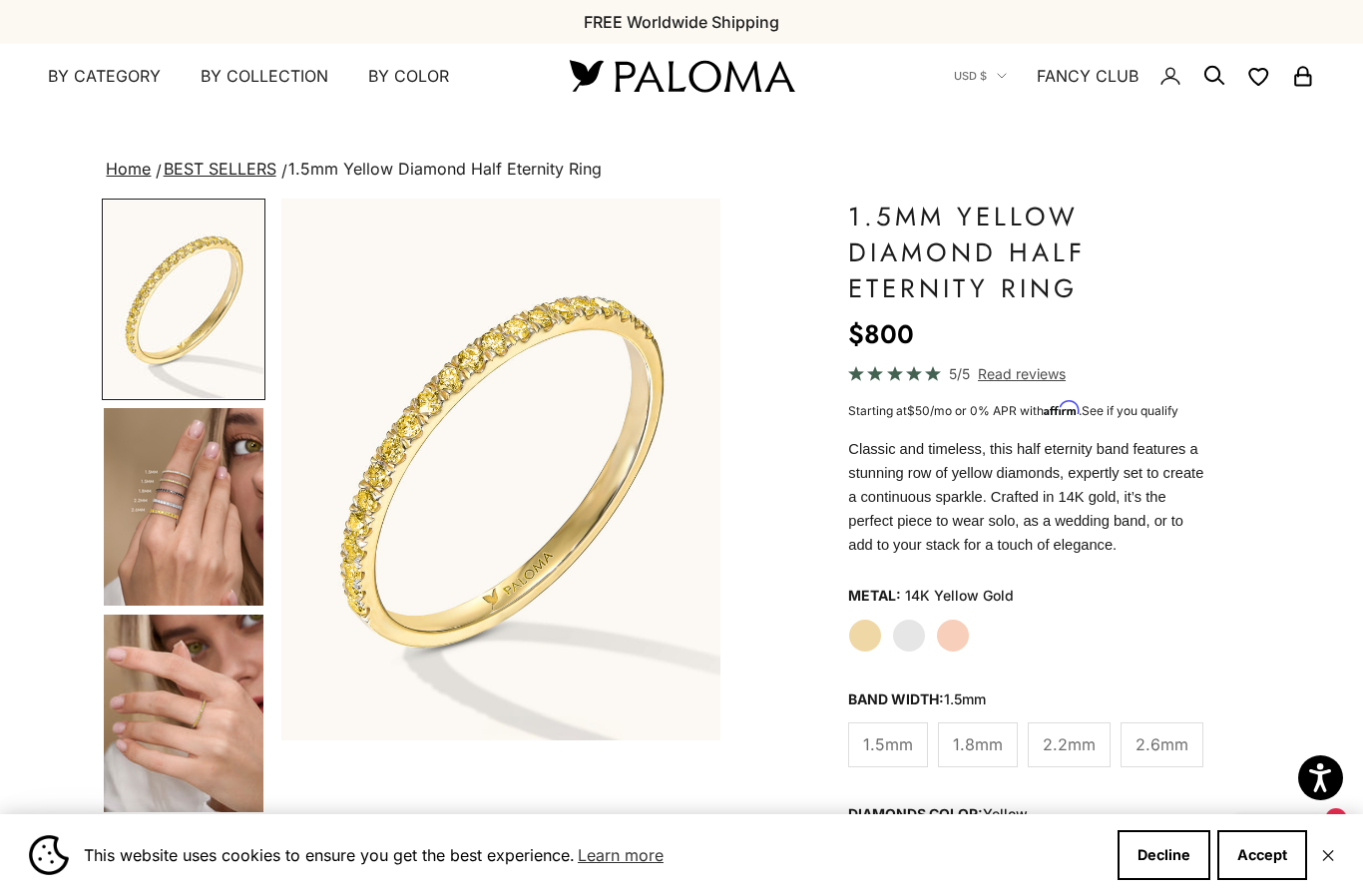 click at bounding box center (184, 507) 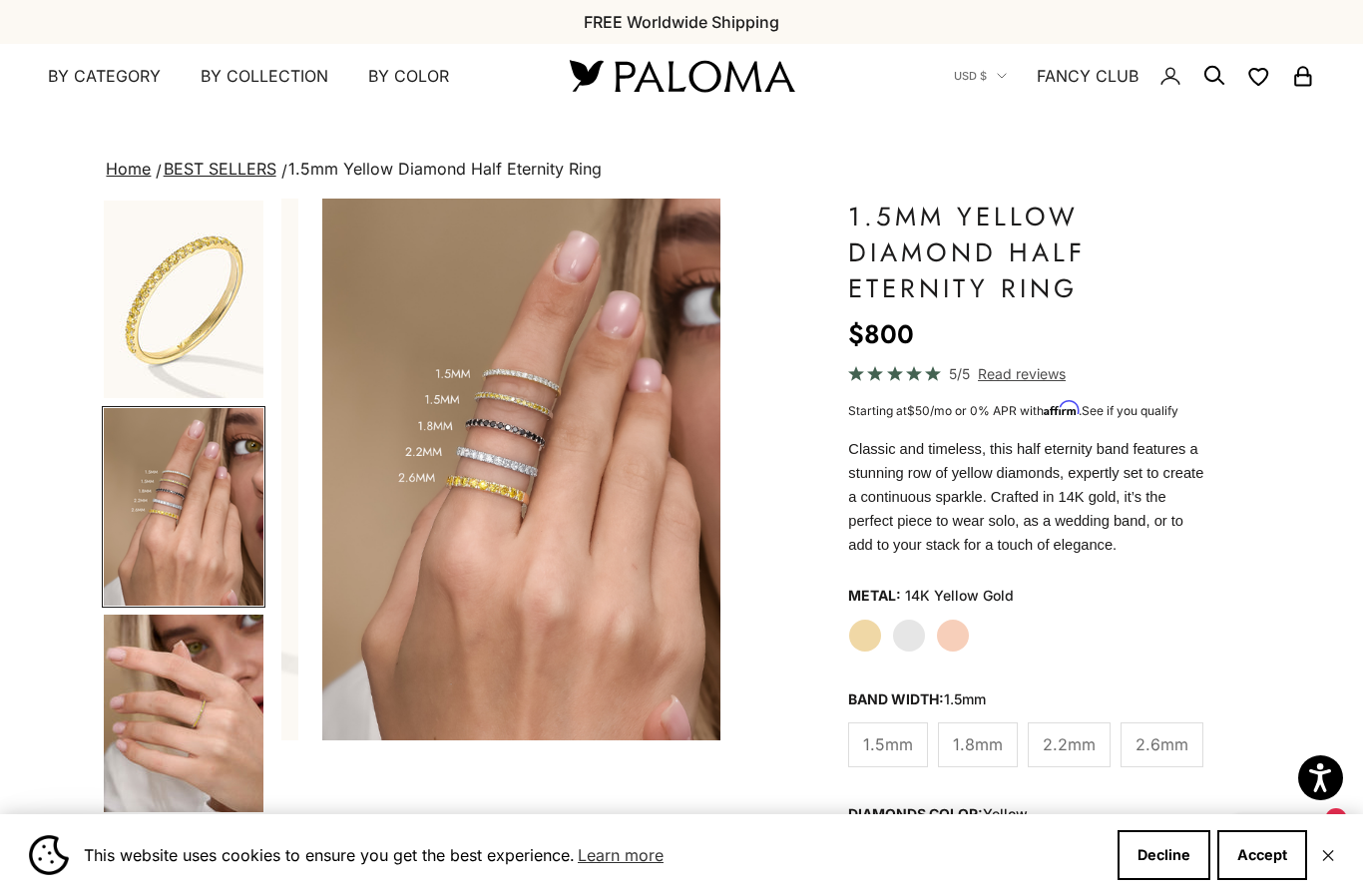 scroll, scrollTop: 0, scrollLeft: 463, axis: horizontal 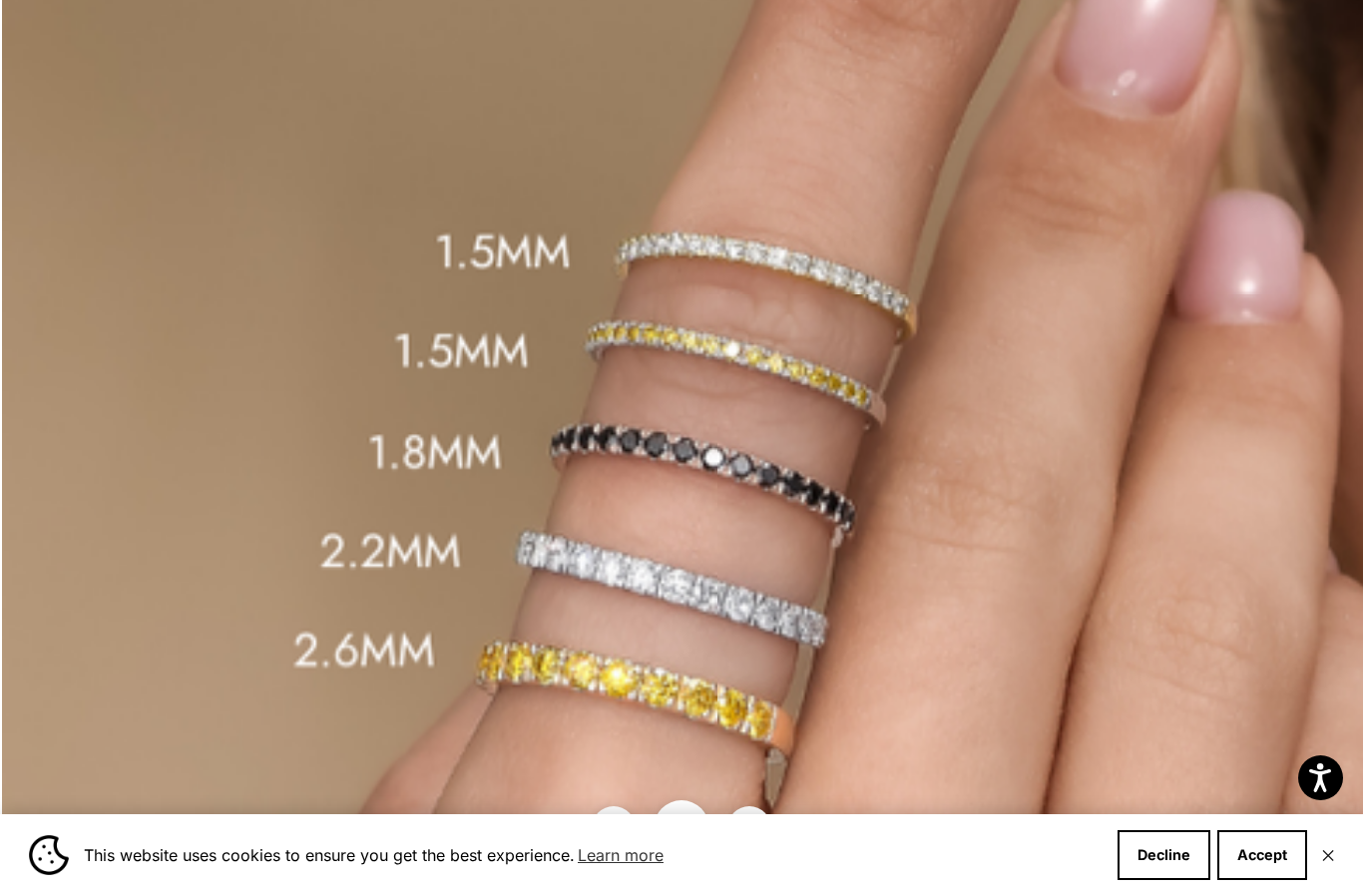 click at bounding box center [843, 619] 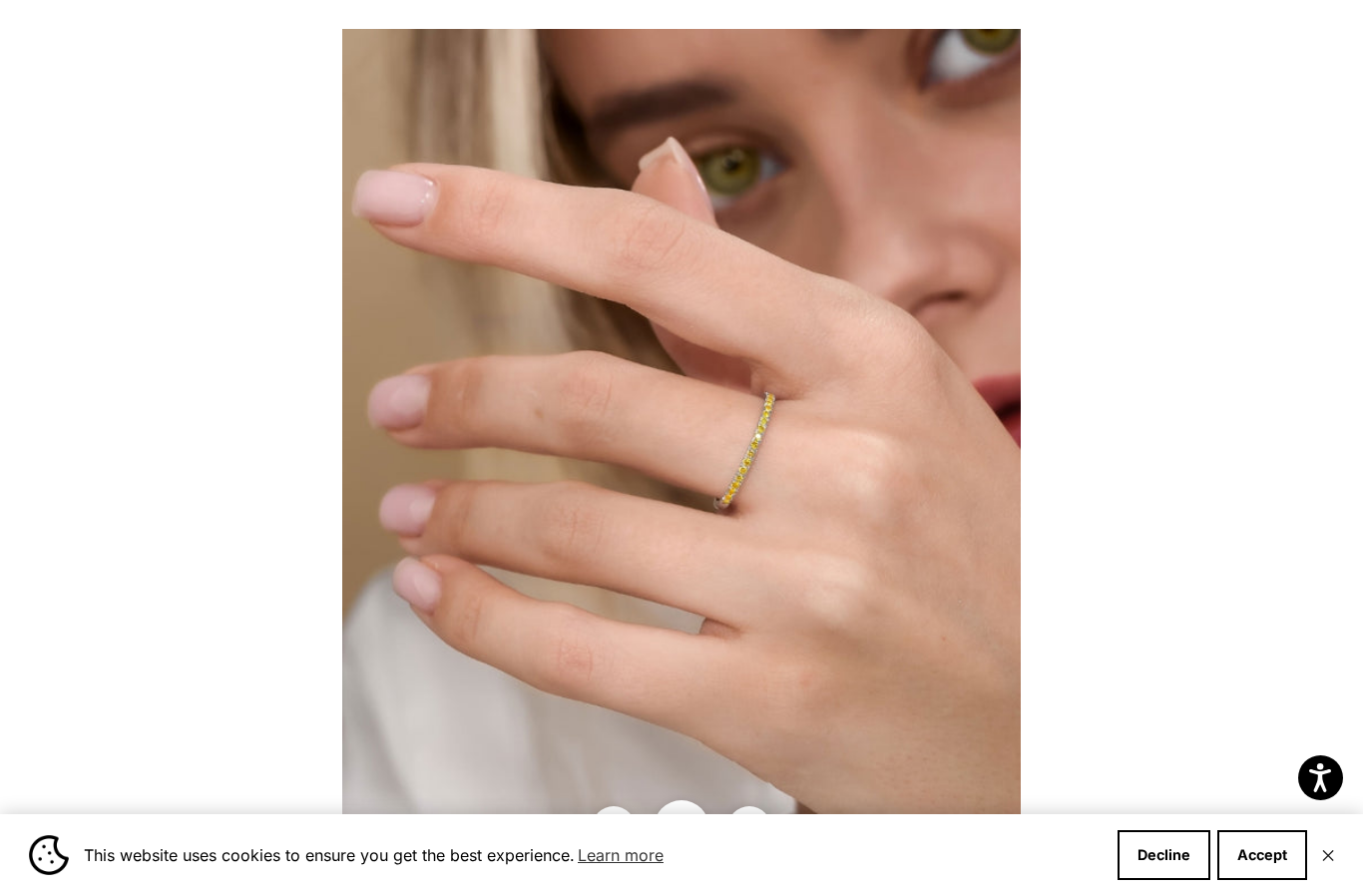 click at bounding box center [682, 448] 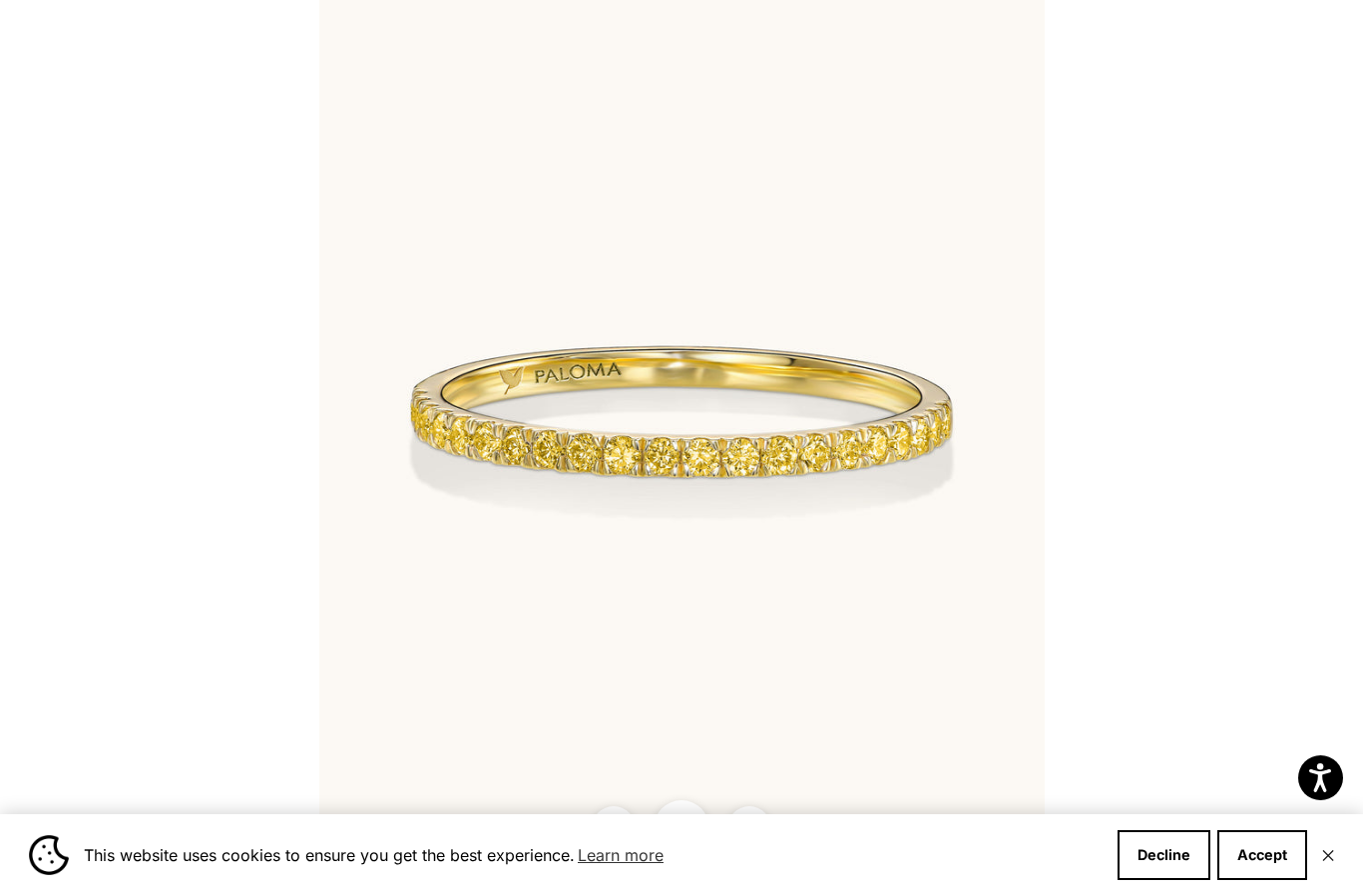 click on "Accept" at bounding box center [1262, 855] 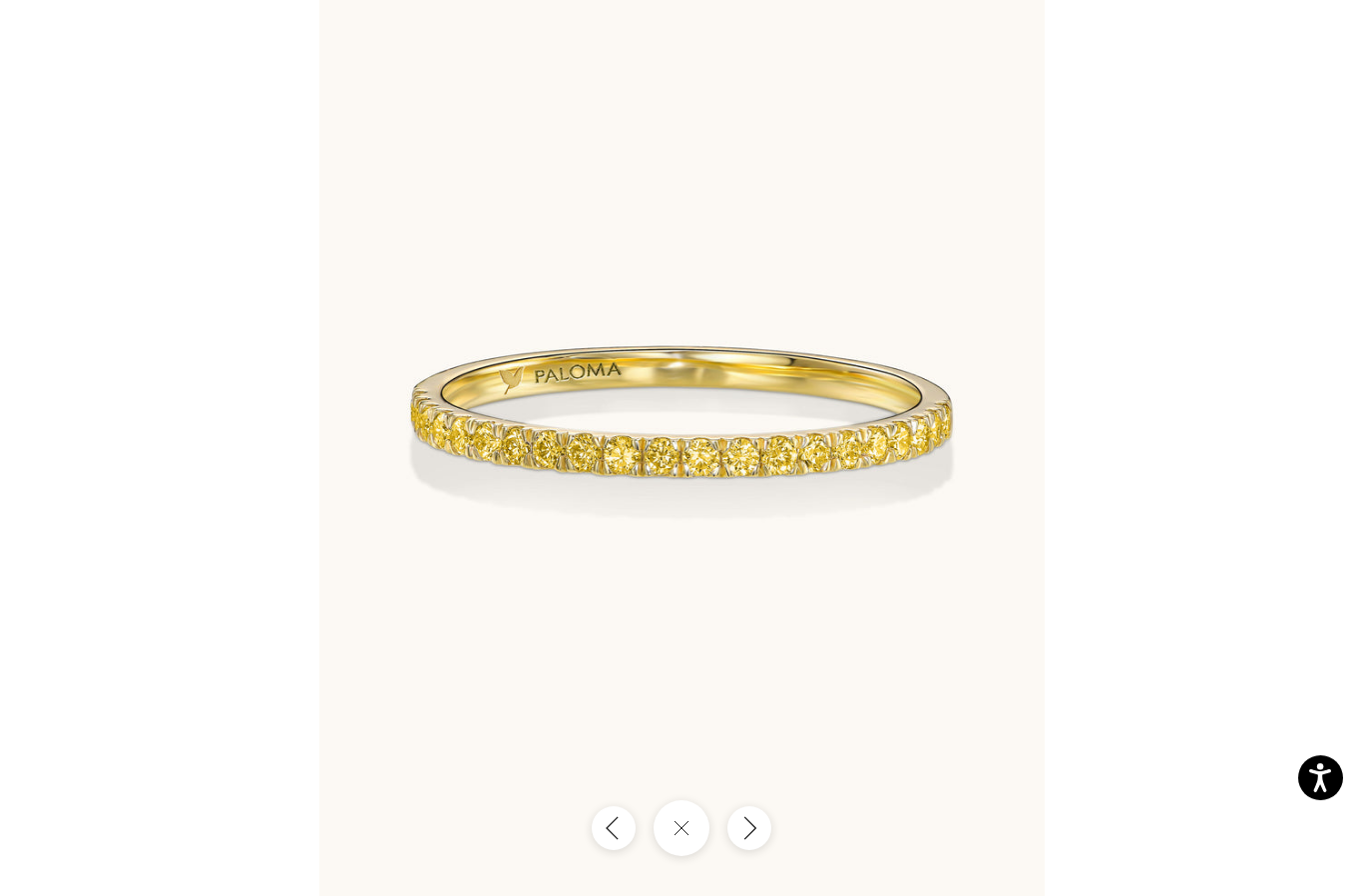 click at bounding box center [682, 828] 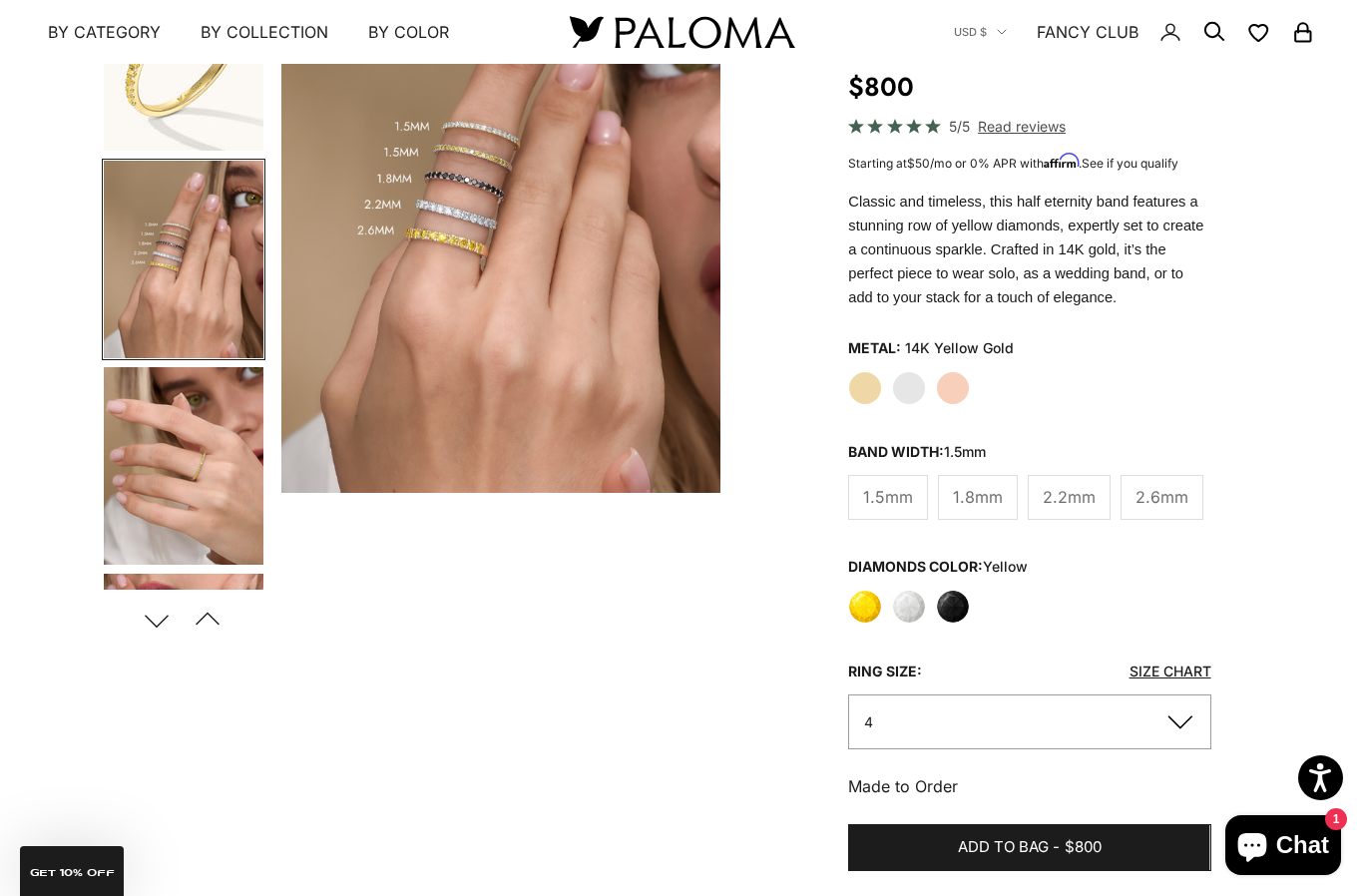 scroll, scrollTop: 249, scrollLeft: 0, axis: vertical 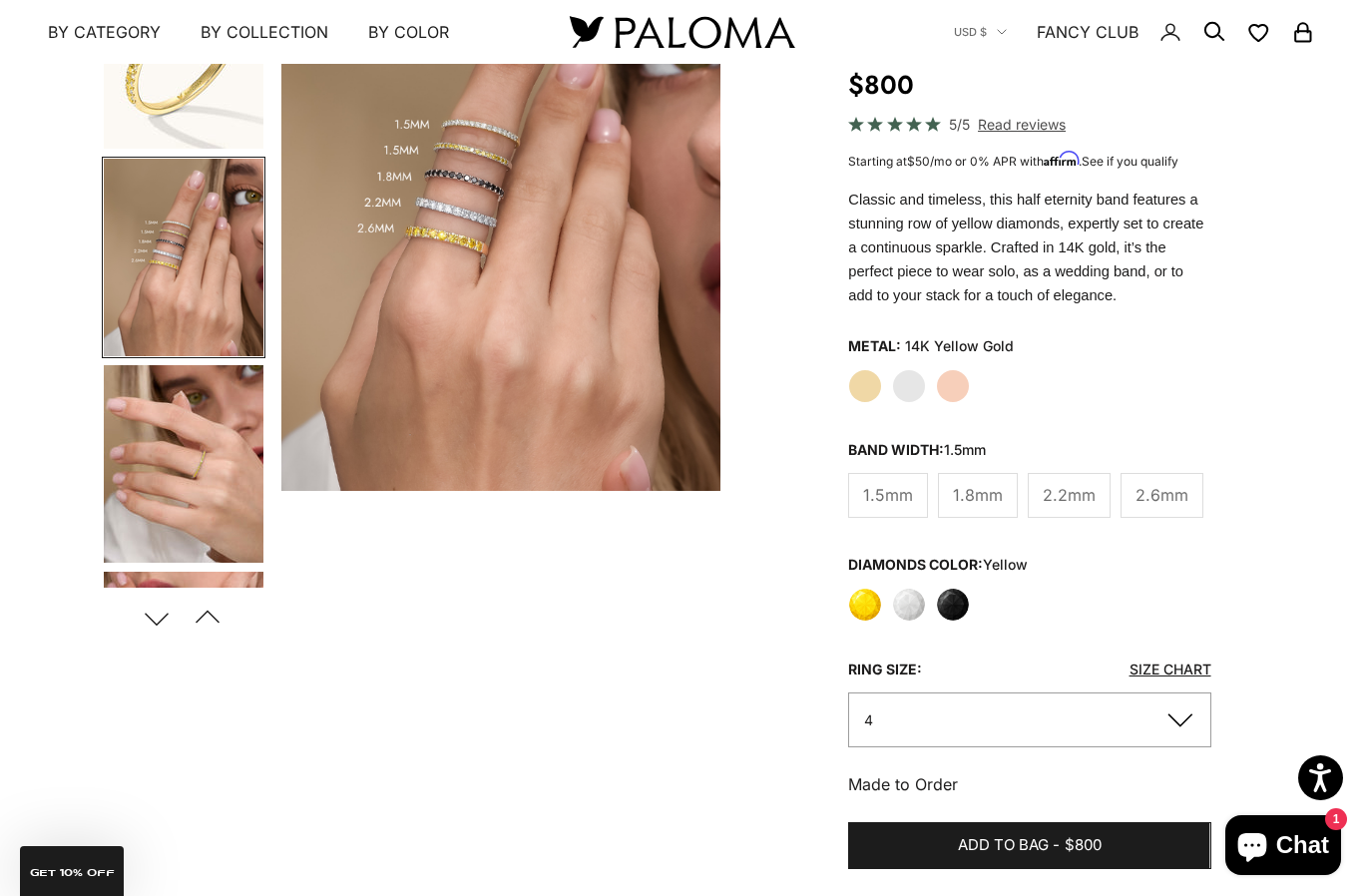 click on "White" 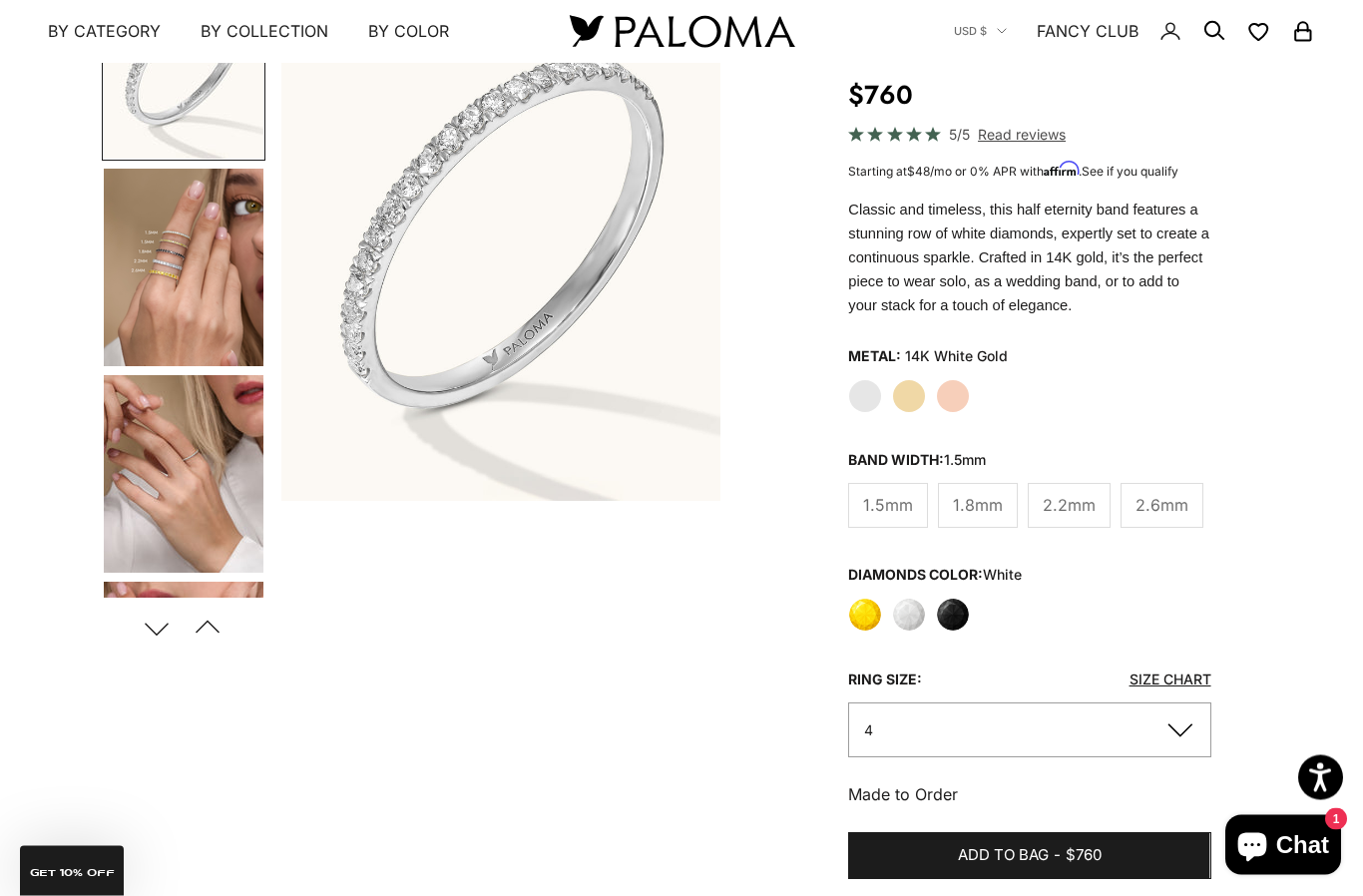scroll, scrollTop: 239, scrollLeft: 0, axis: vertical 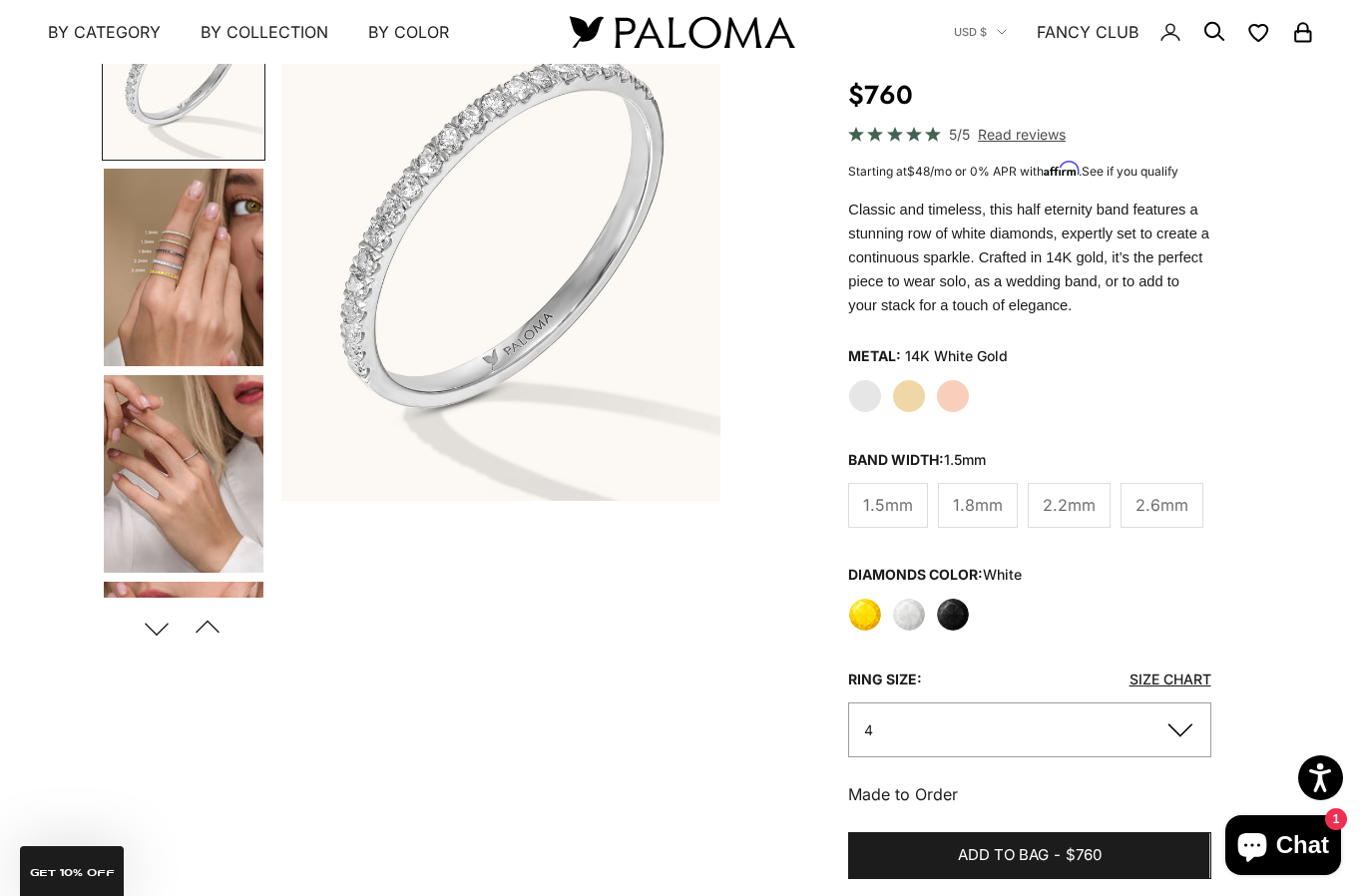click on "Yellow Gold" 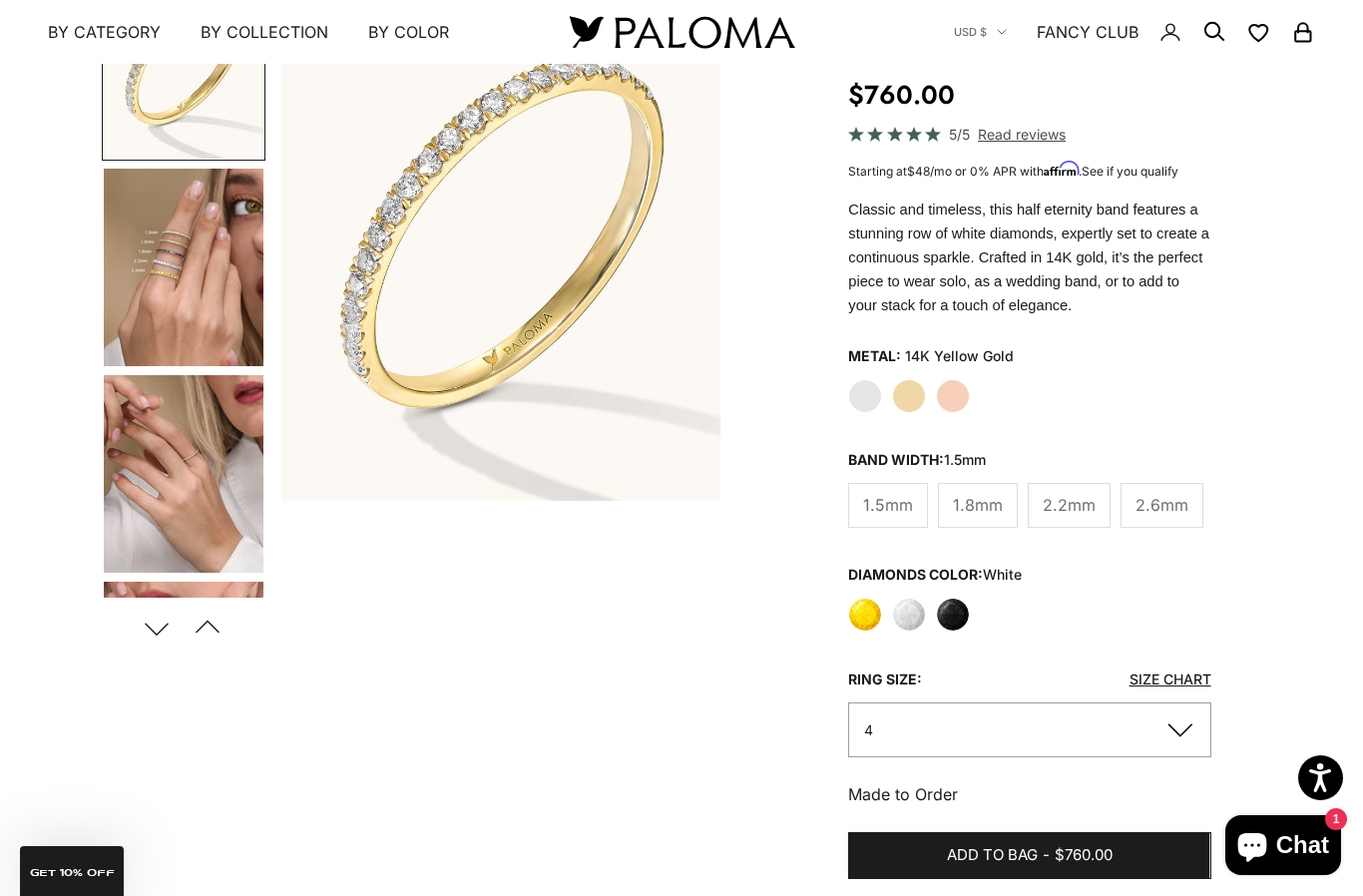 click on "Rose Gold" 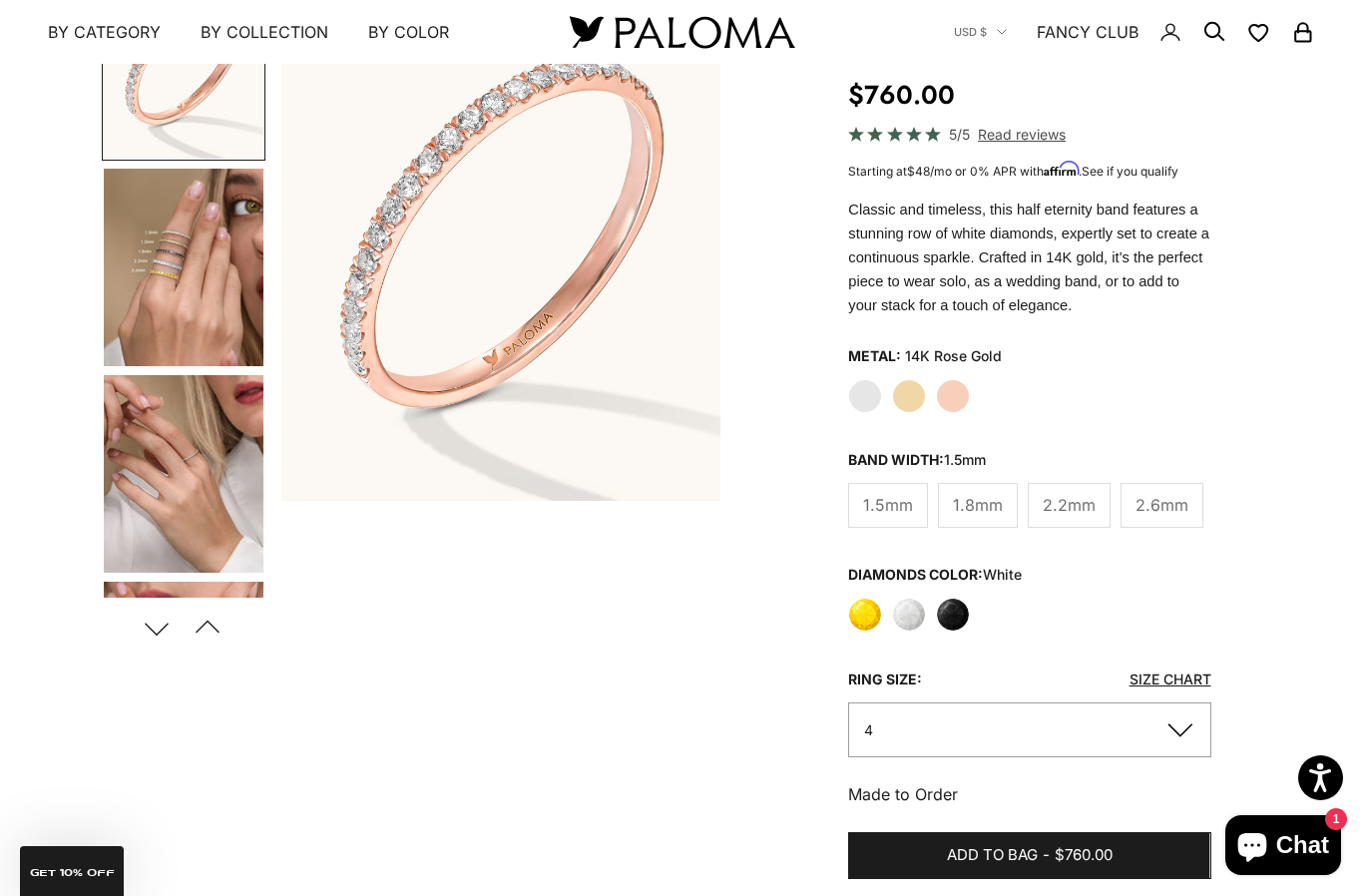 click on "White Gold" 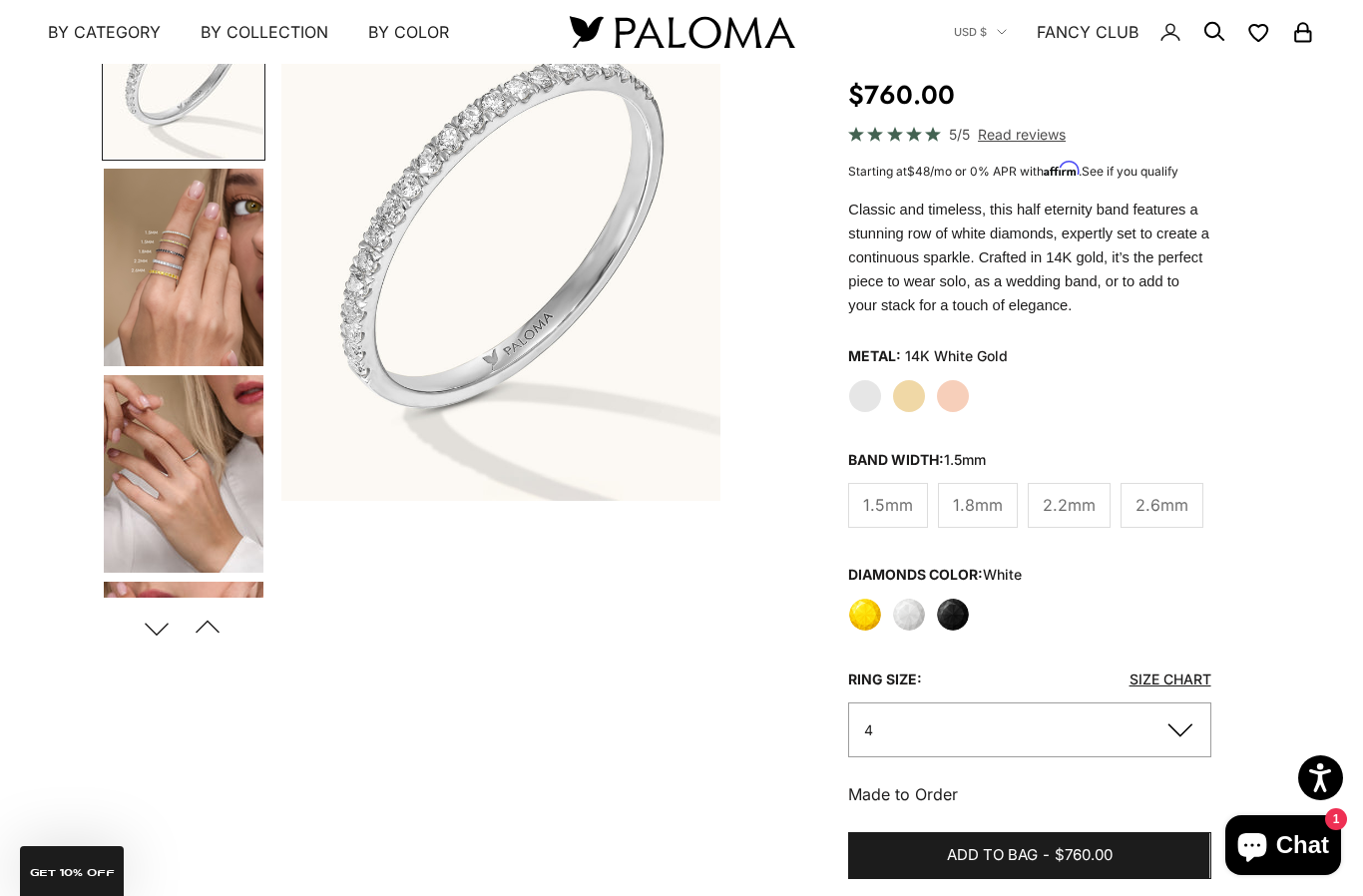 click on "4" 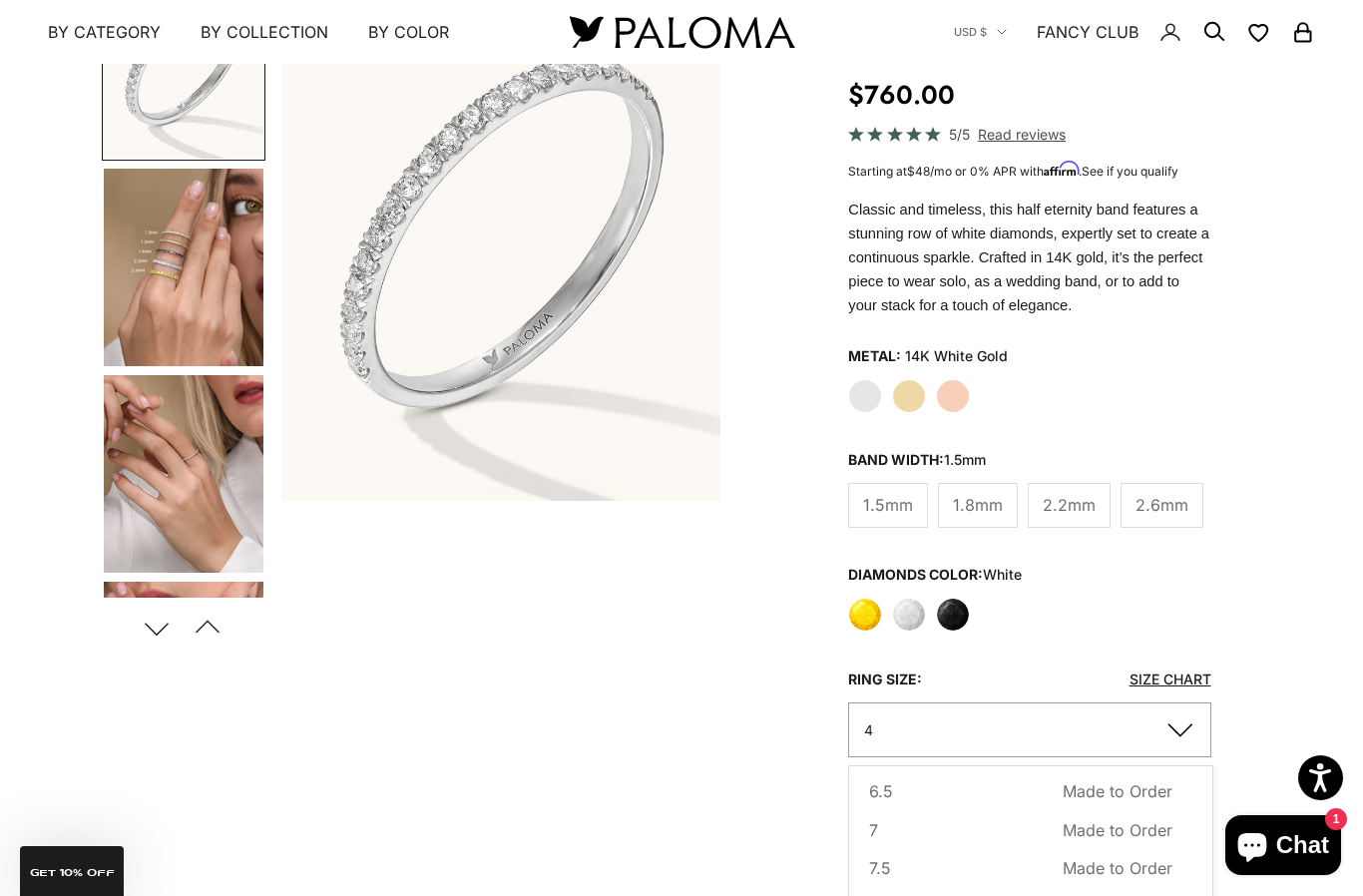 scroll, scrollTop: 198, scrollLeft: 0, axis: vertical 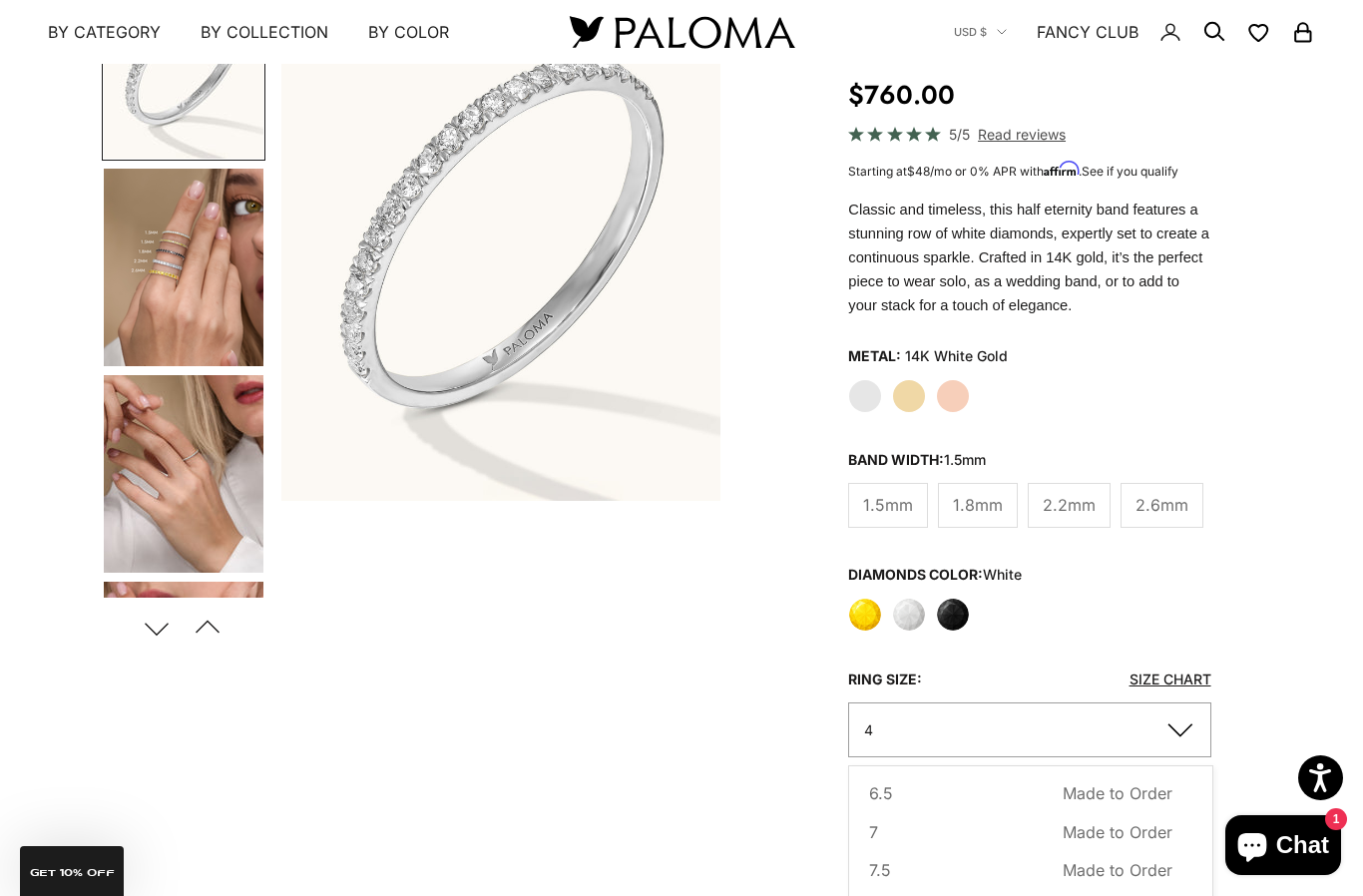 click on "8 Made to Order Sold out" at bounding box center [1020, 908] 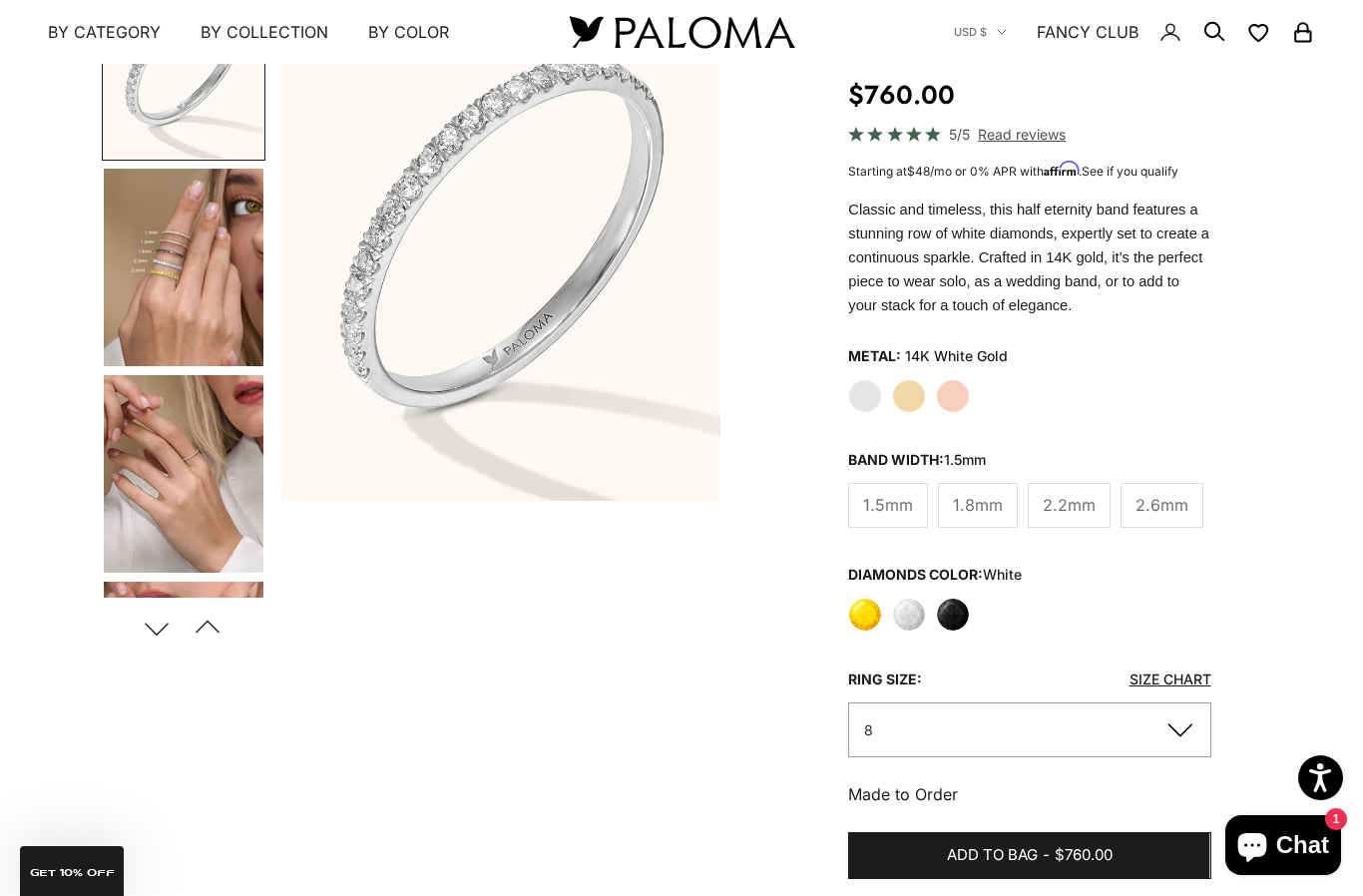 click on "Add to bag" at bounding box center [992, 855] 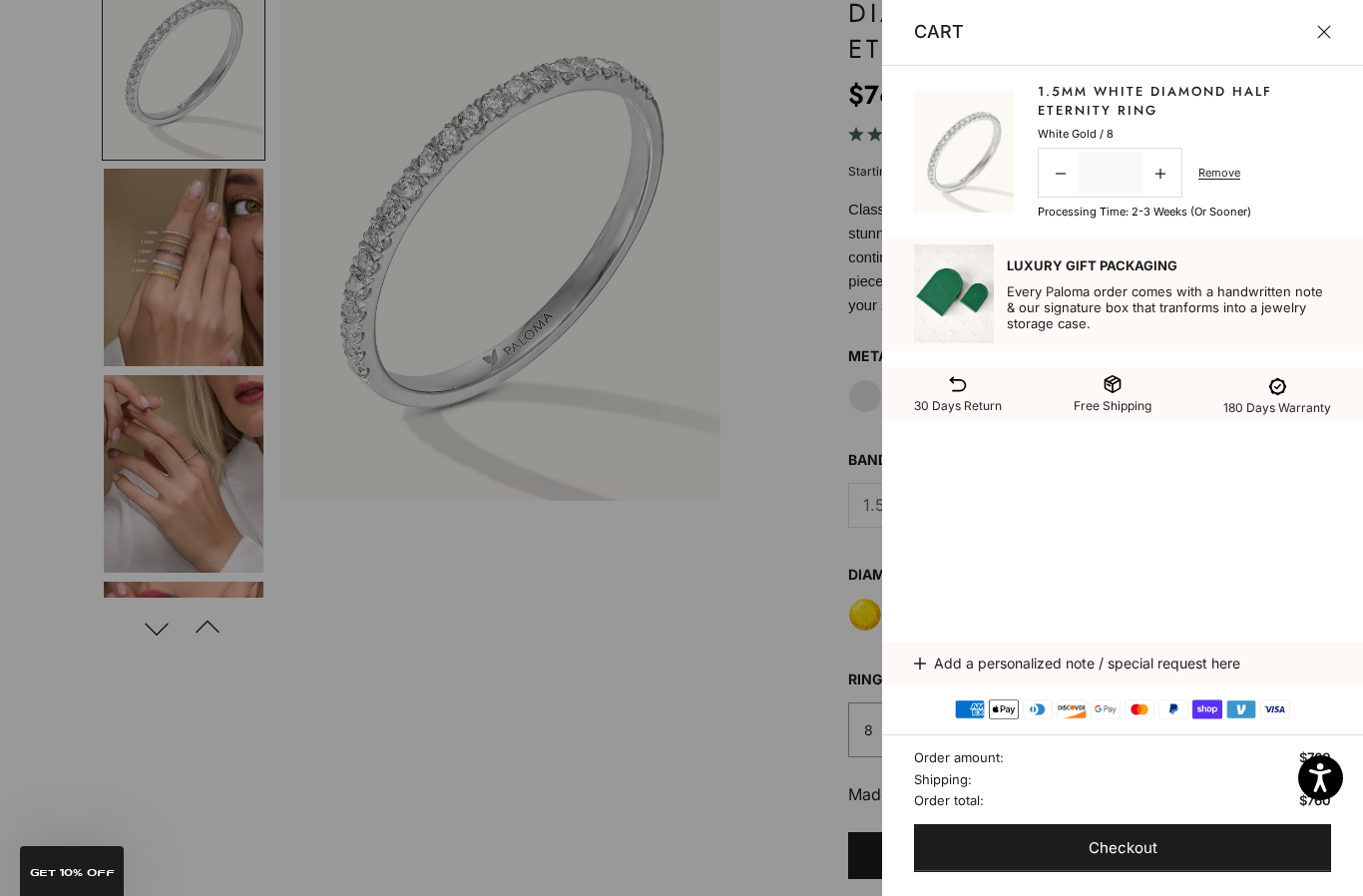 click at bounding box center [682, 448] 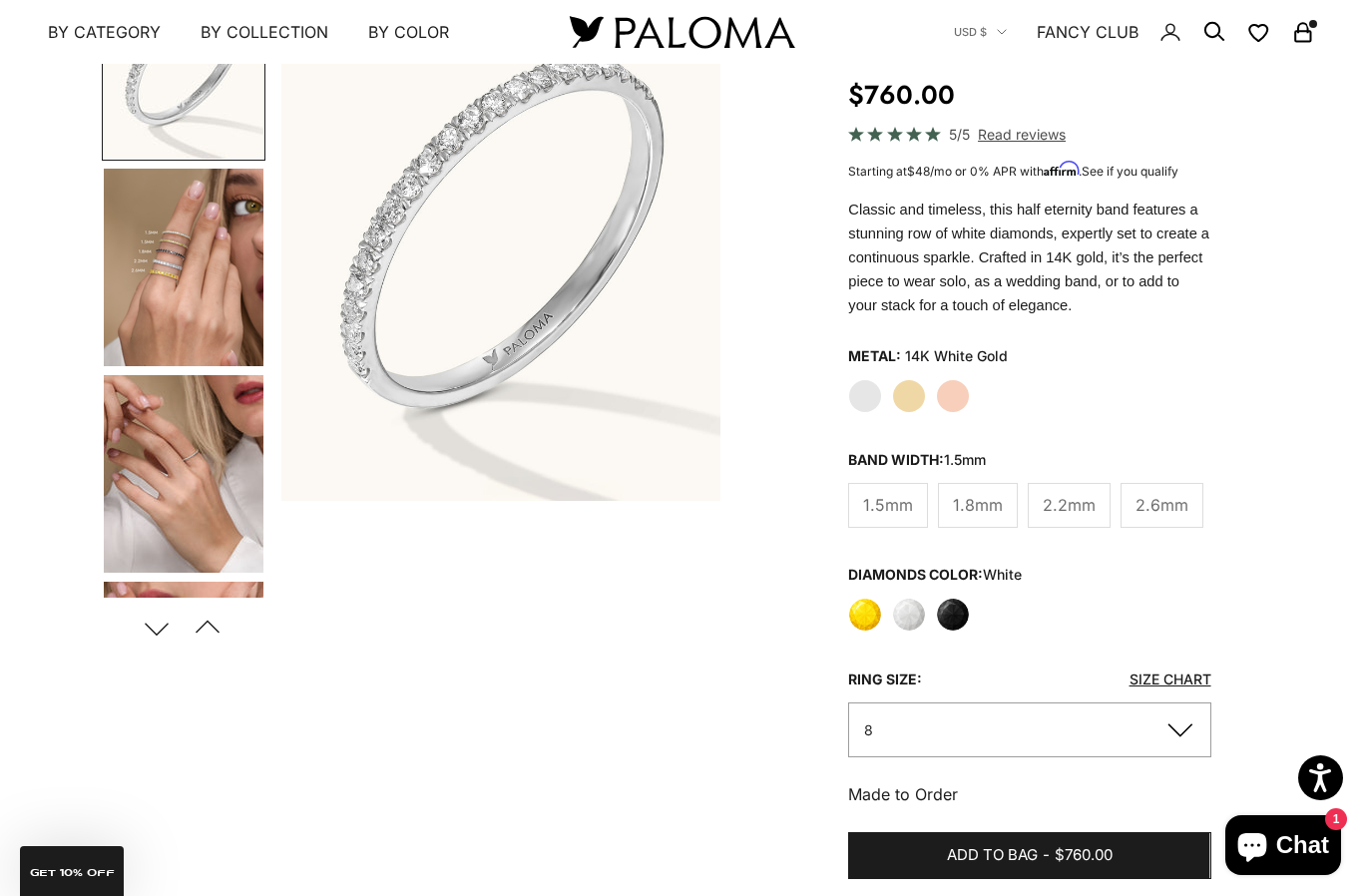 click on "Yellow" 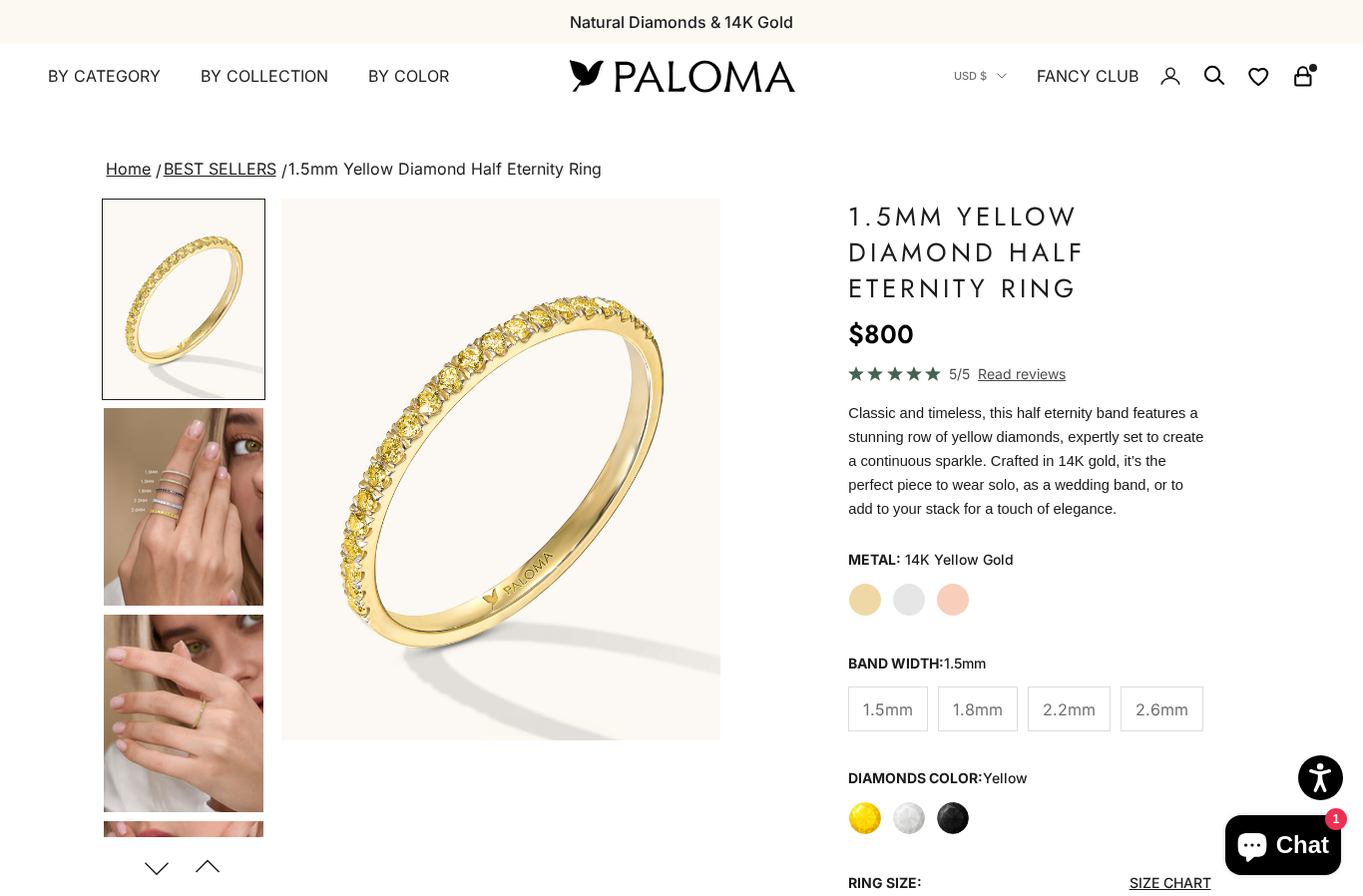 scroll, scrollTop: 0, scrollLeft: 0, axis: both 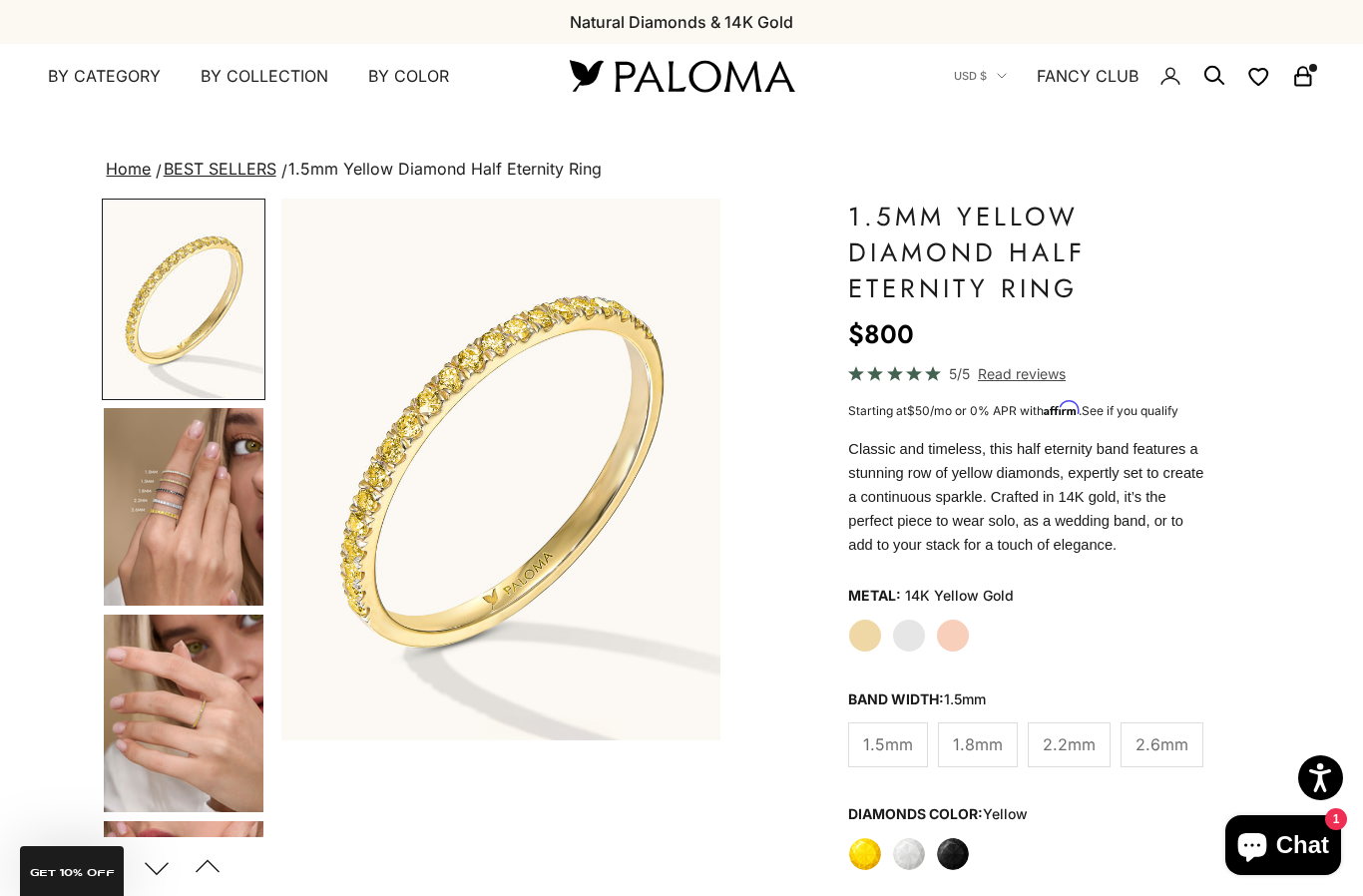 click on "Rose Gold" 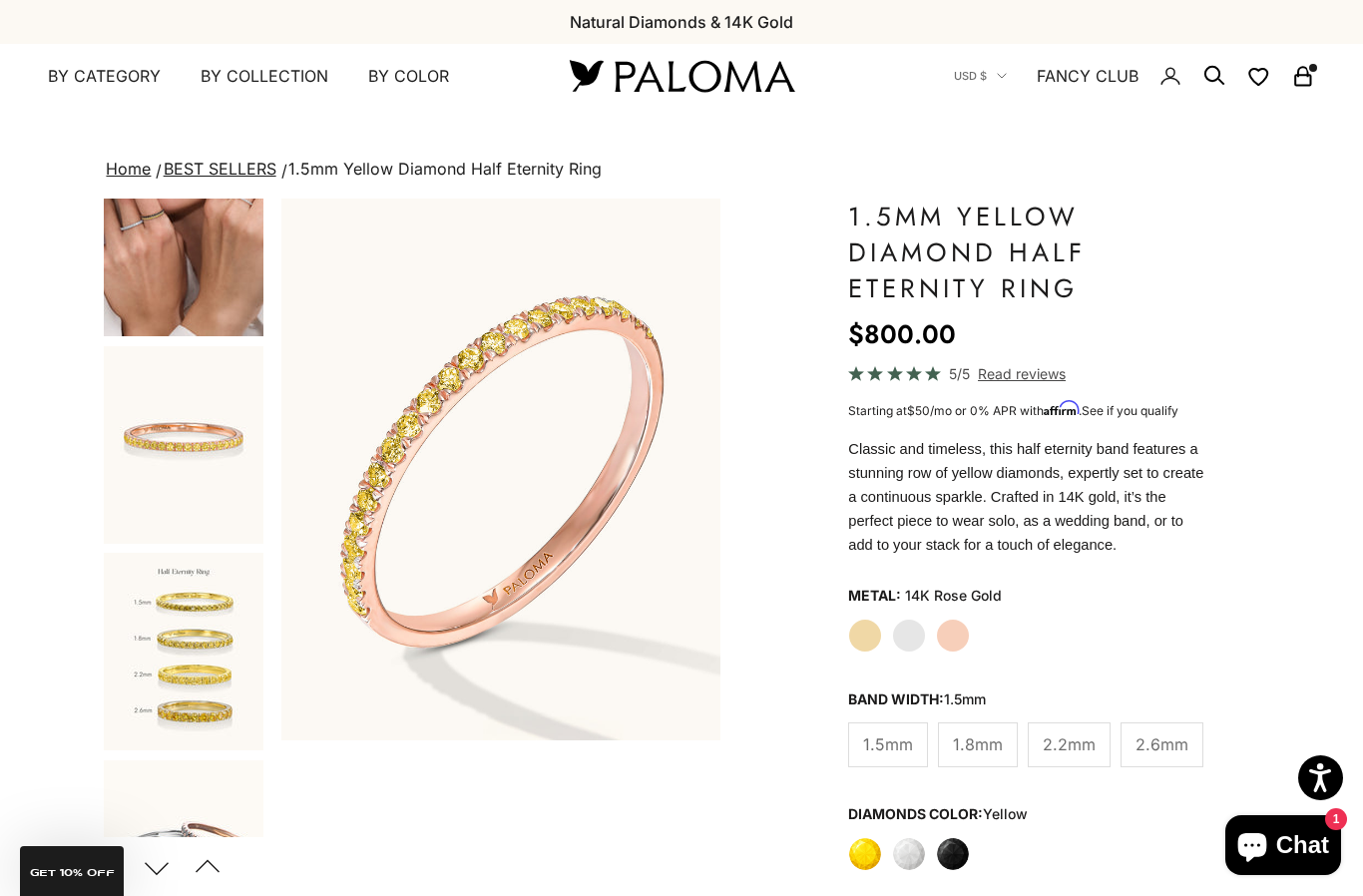 scroll, scrollTop: 683, scrollLeft: 0, axis: vertical 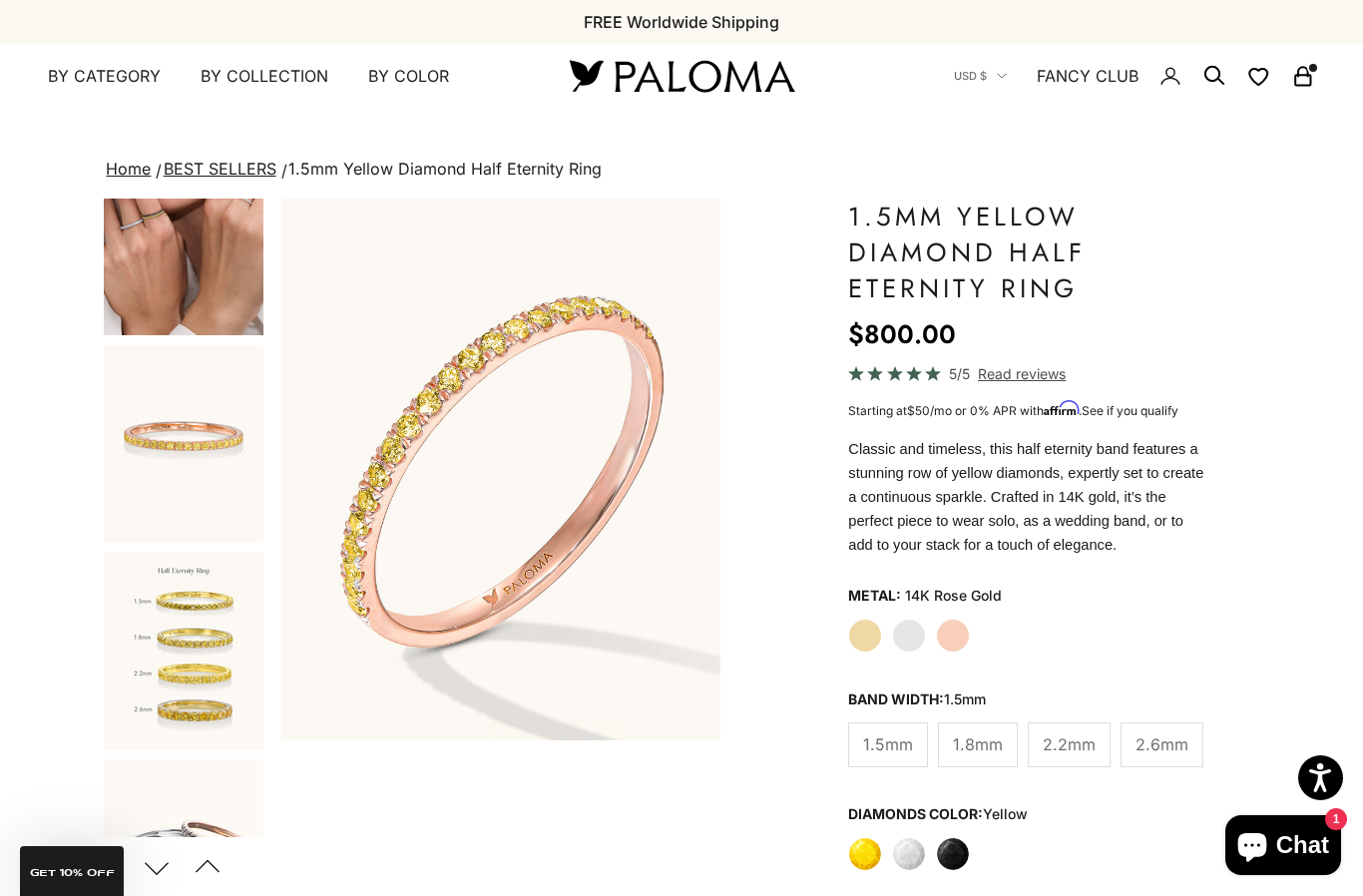 click at bounding box center [184, 444] 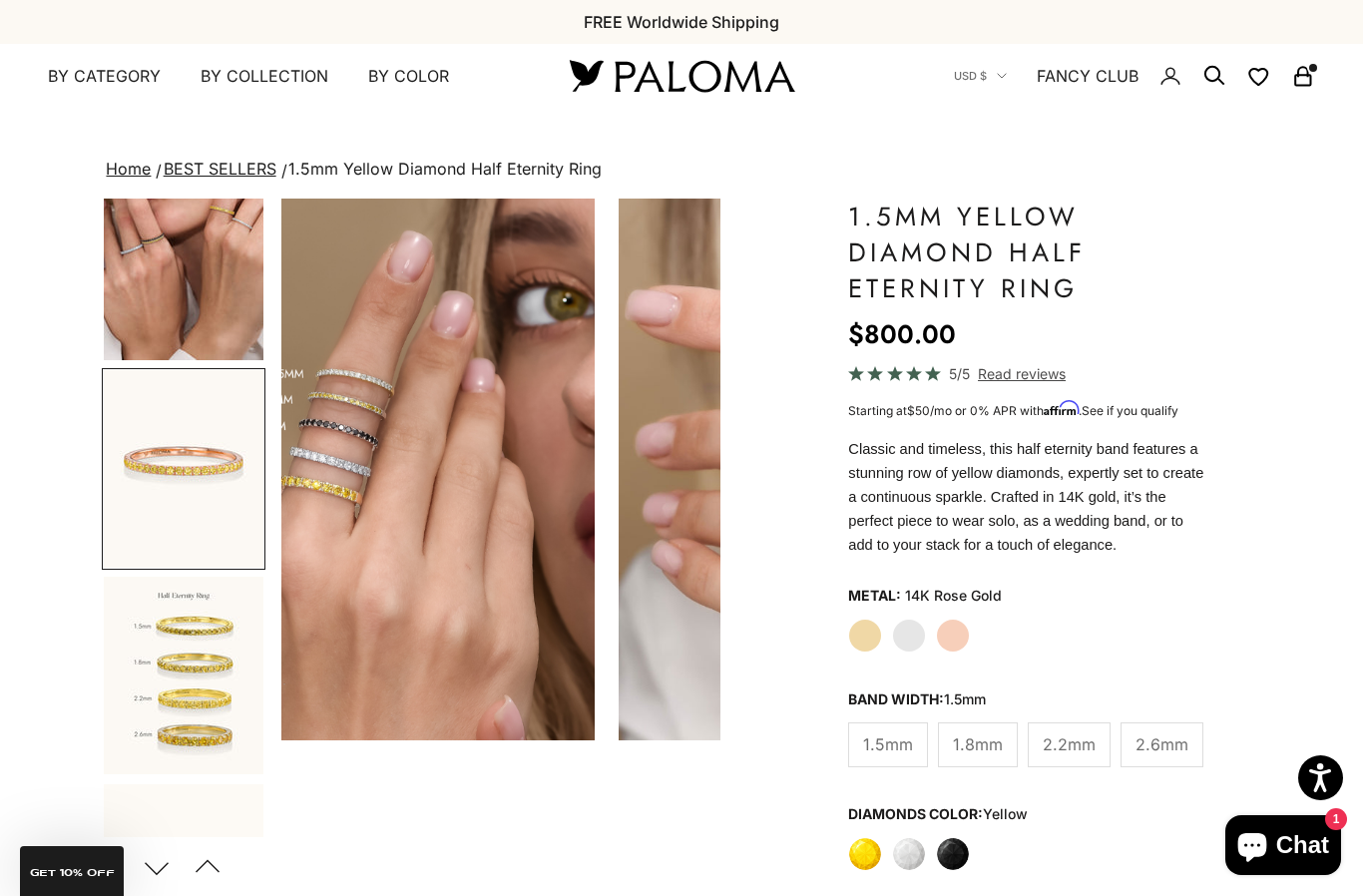 scroll, scrollTop: 617, scrollLeft: 0, axis: vertical 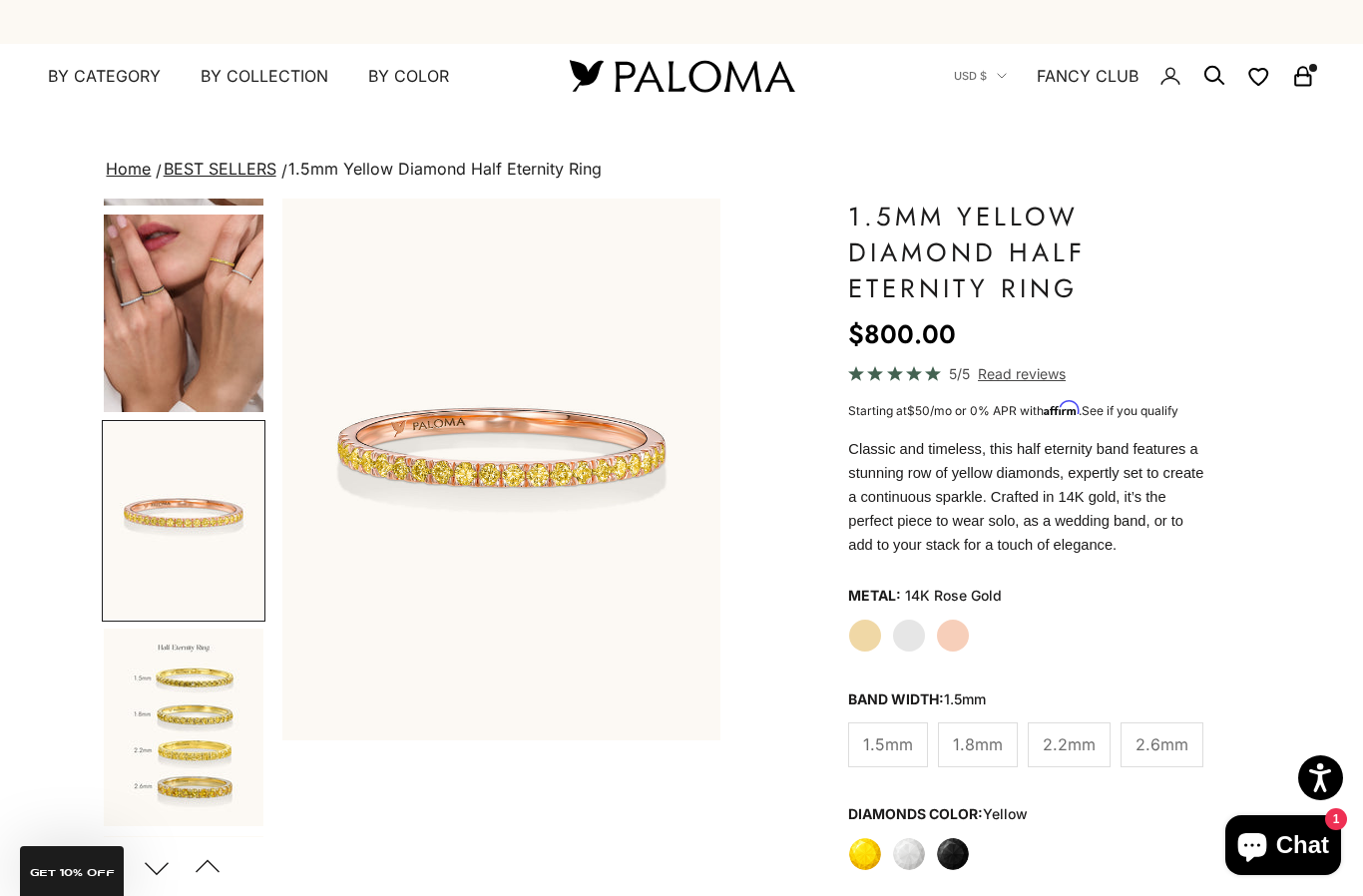 click at bounding box center (184, 727) 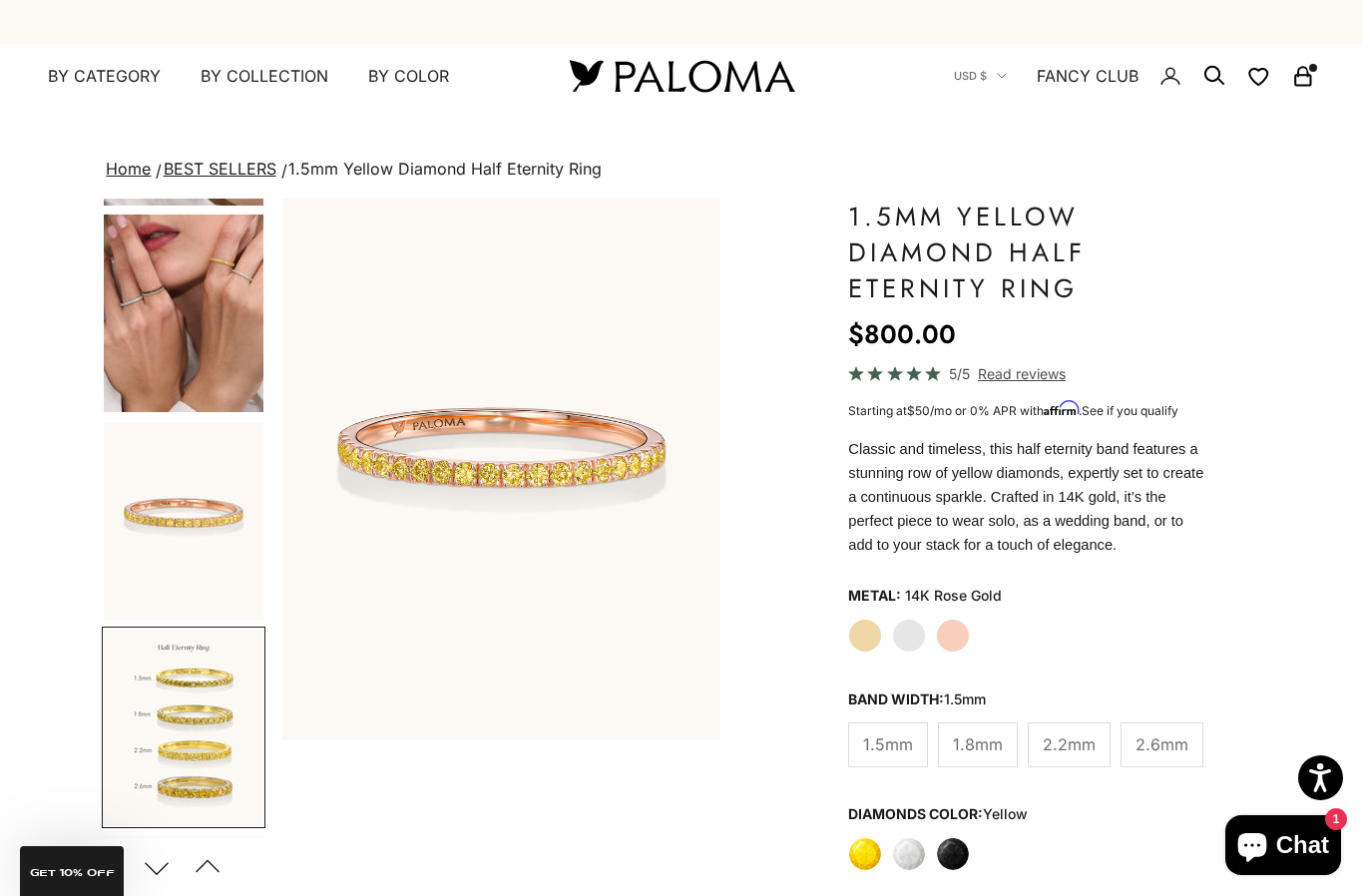 scroll, scrollTop: 779, scrollLeft: 0, axis: vertical 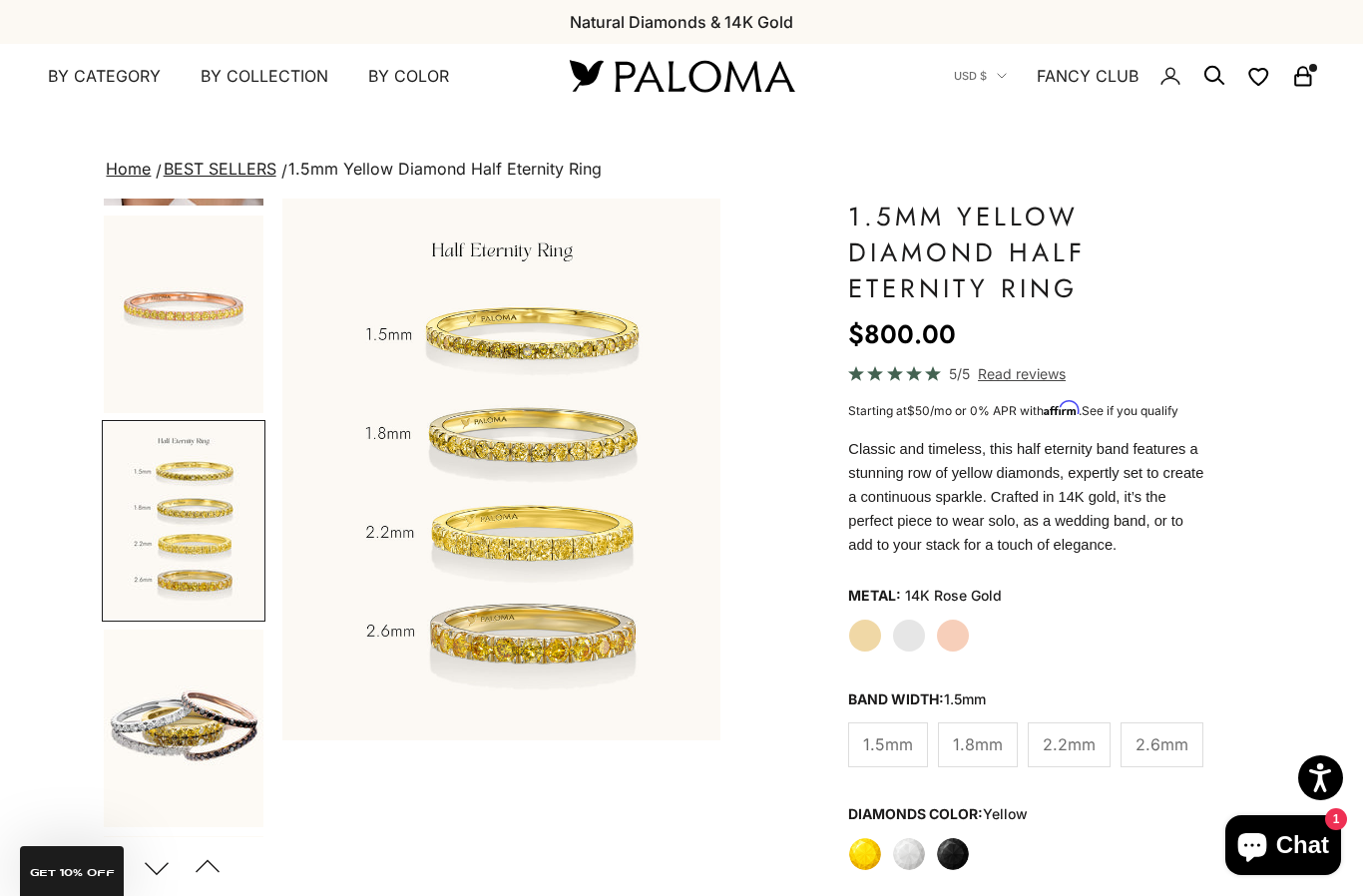 click on "White Gold" 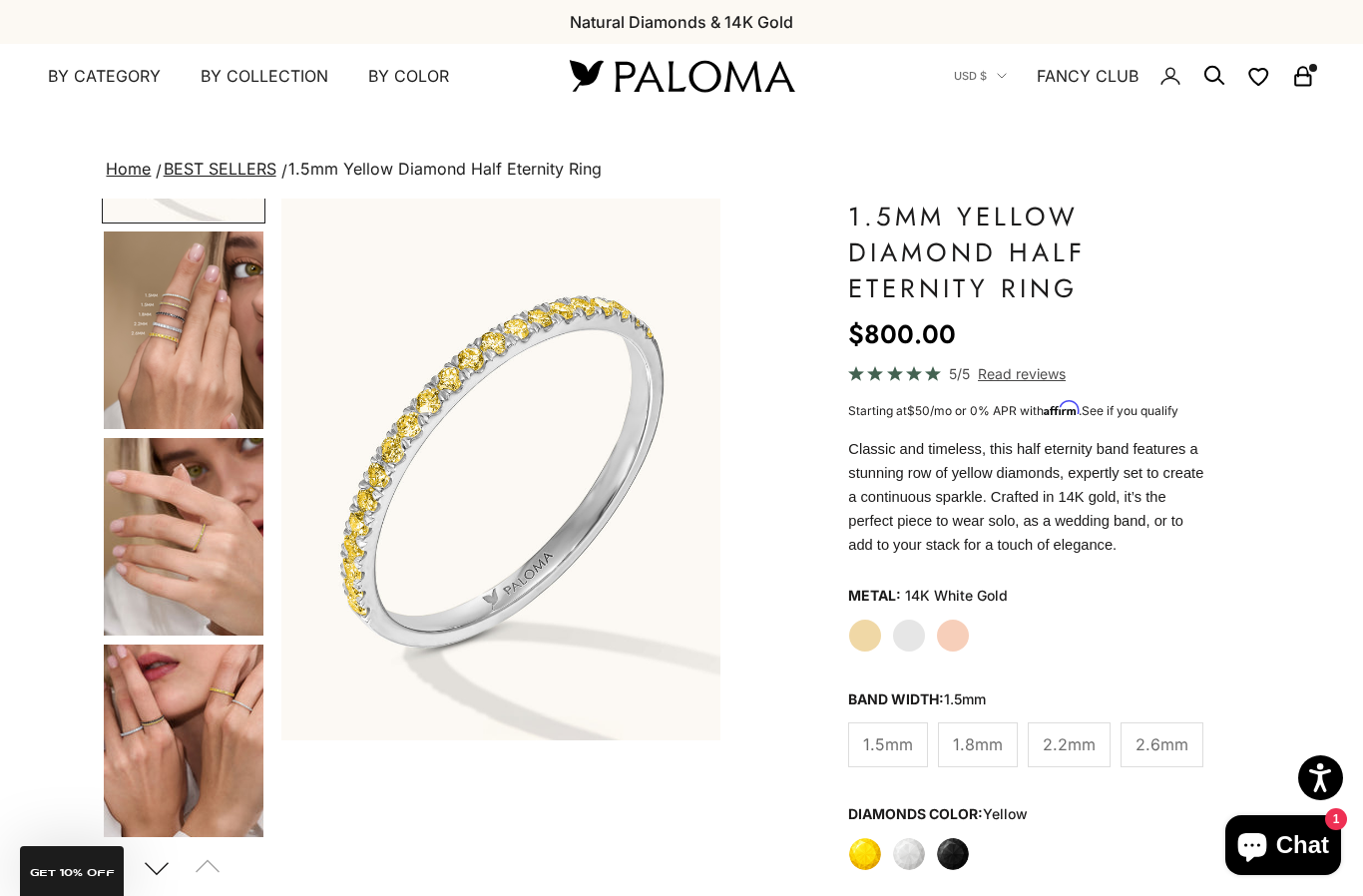 scroll, scrollTop: 0, scrollLeft: 0, axis: both 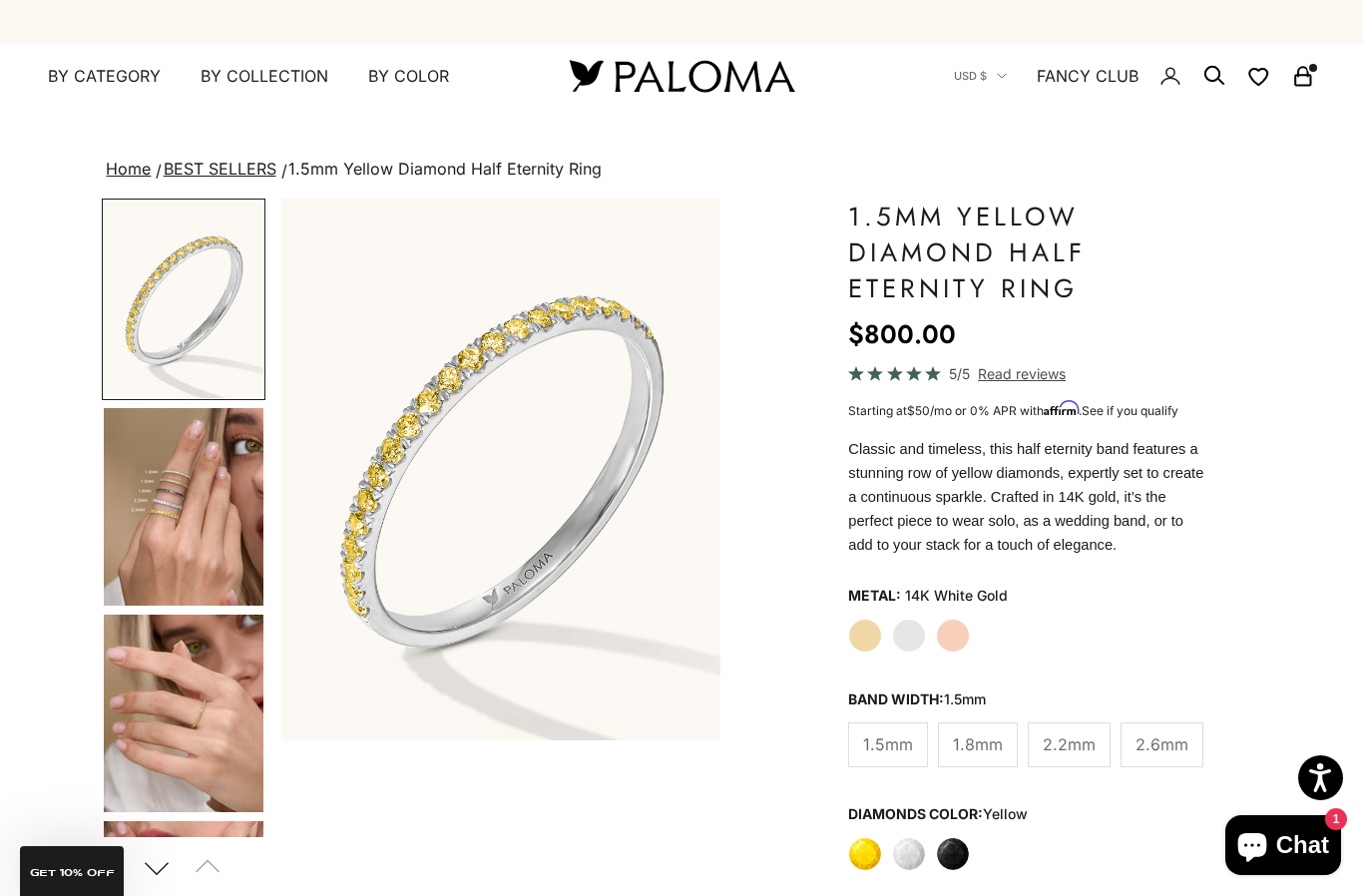 click on "White" 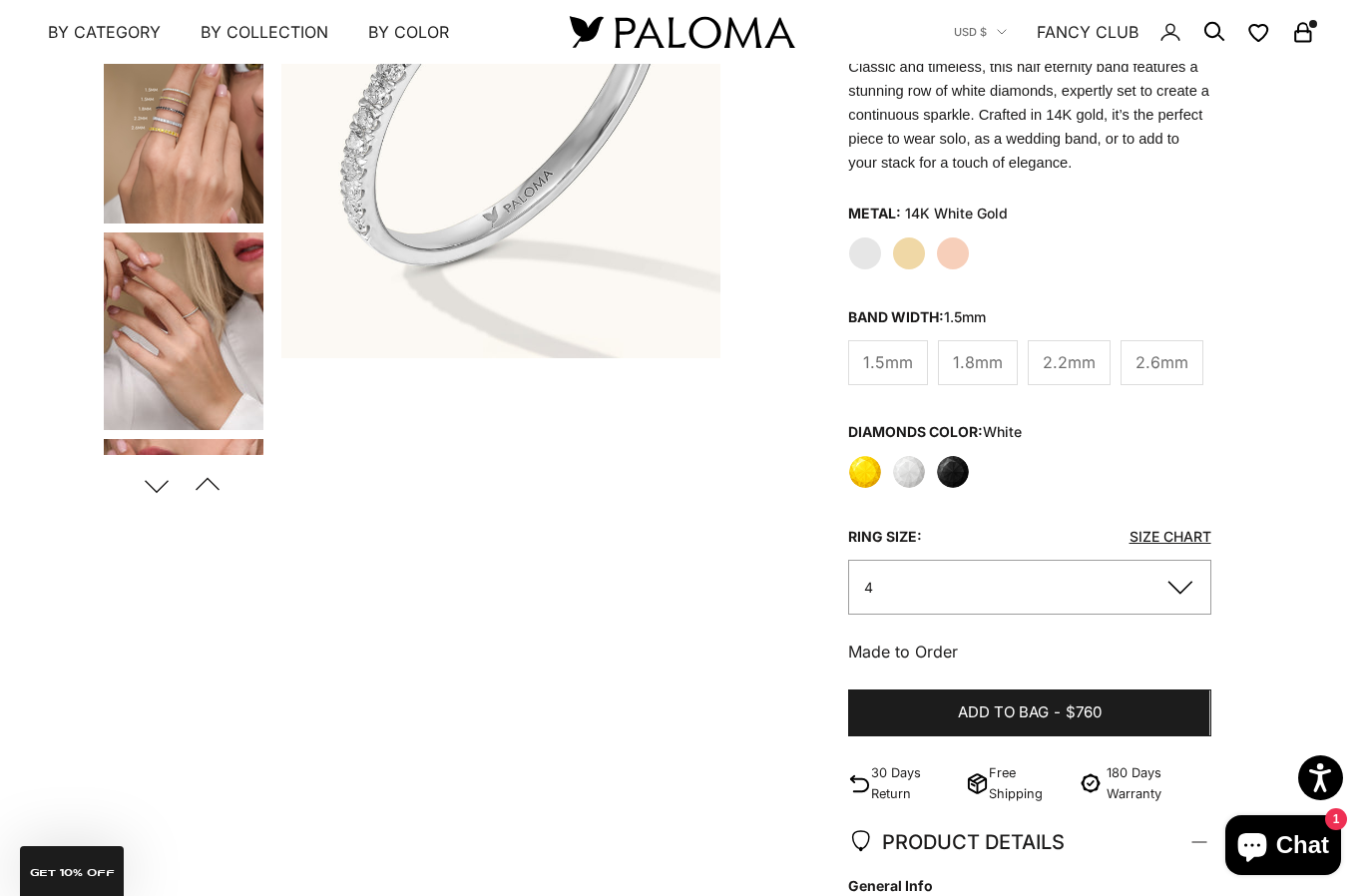 scroll, scrollTop: 379, scrollLeft: 0, axis: vertical 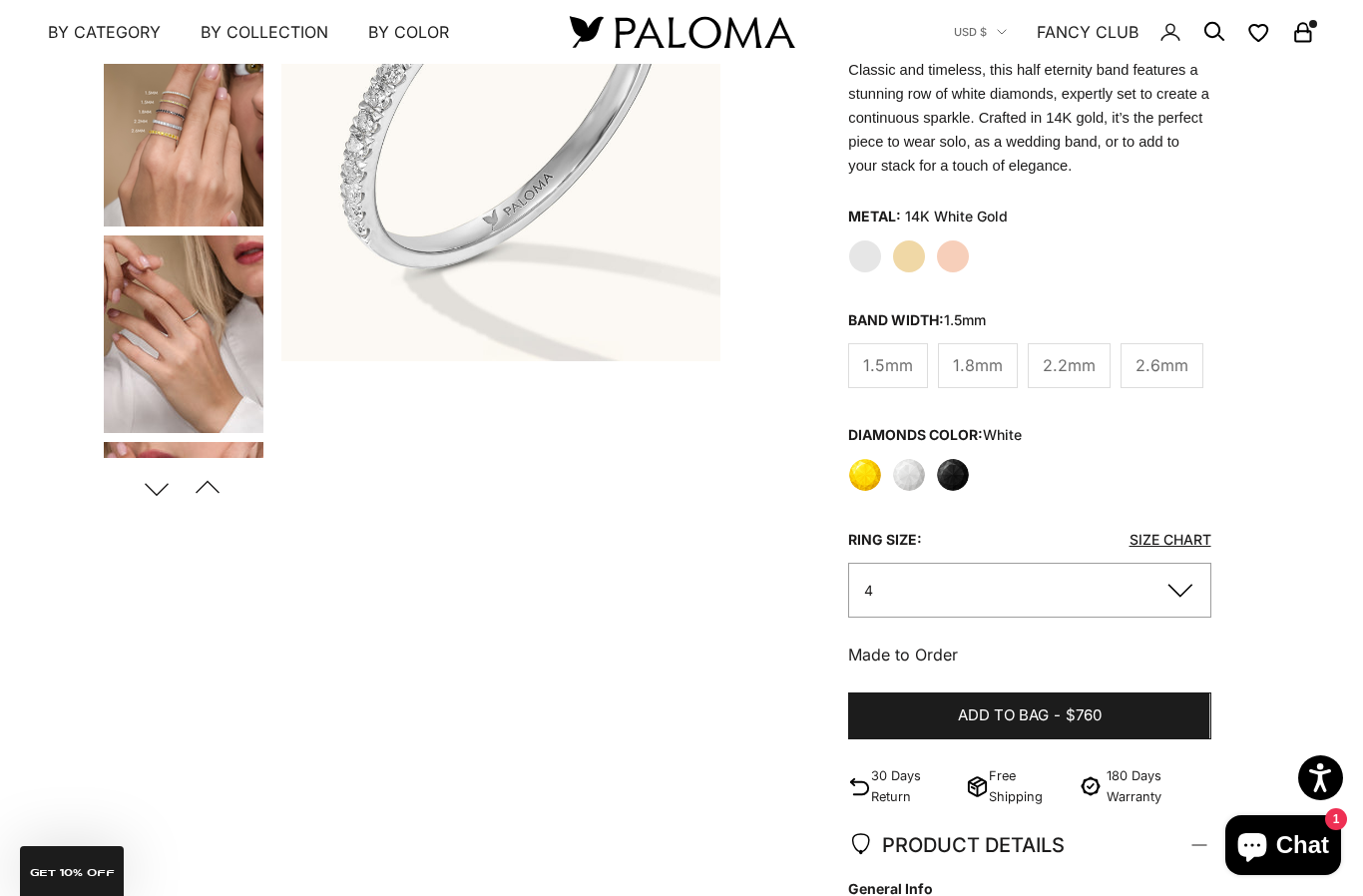 click on "4" 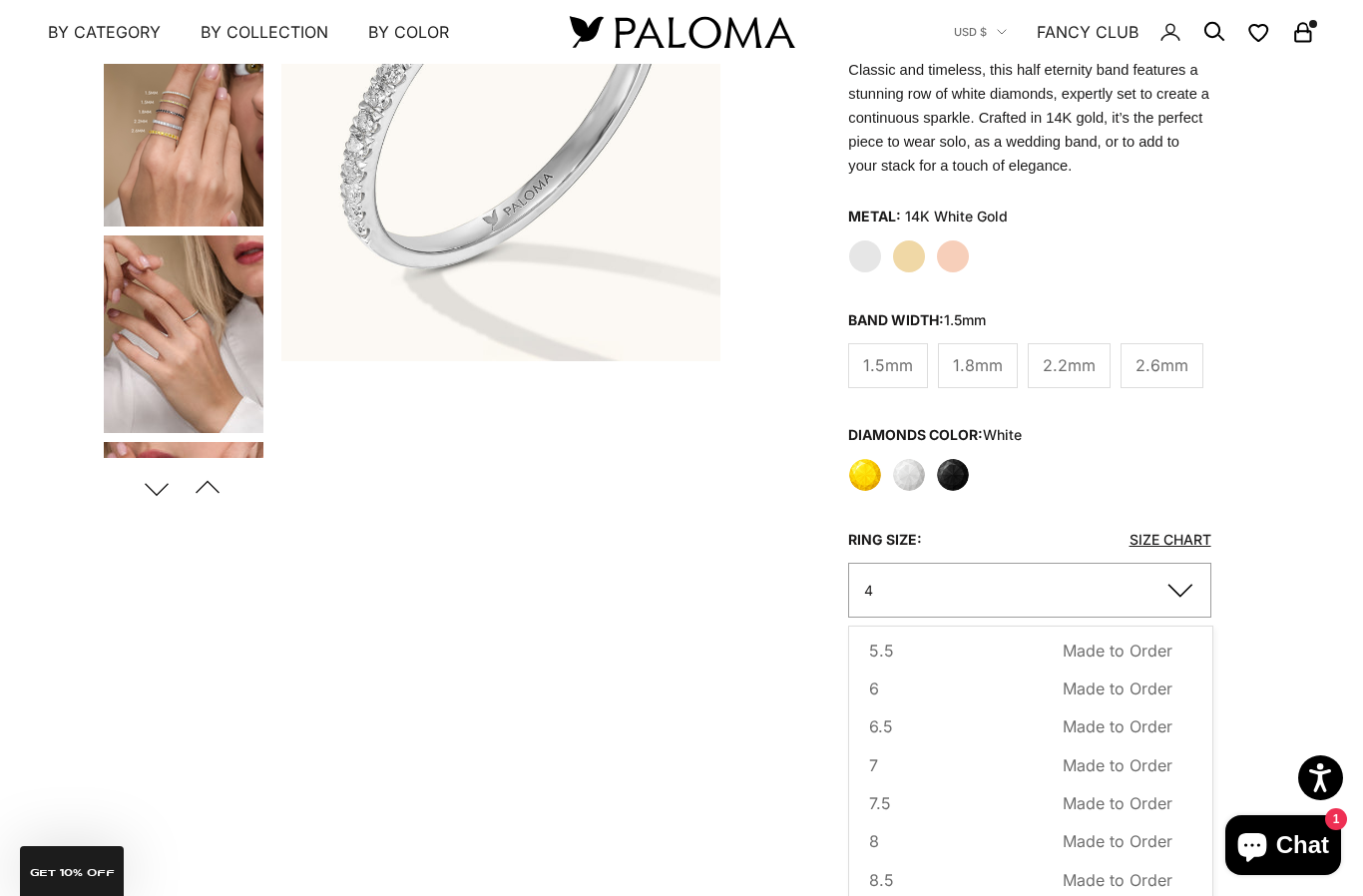 scroll, scrollTop: 126, scrollLeft: 0, axis: vertical 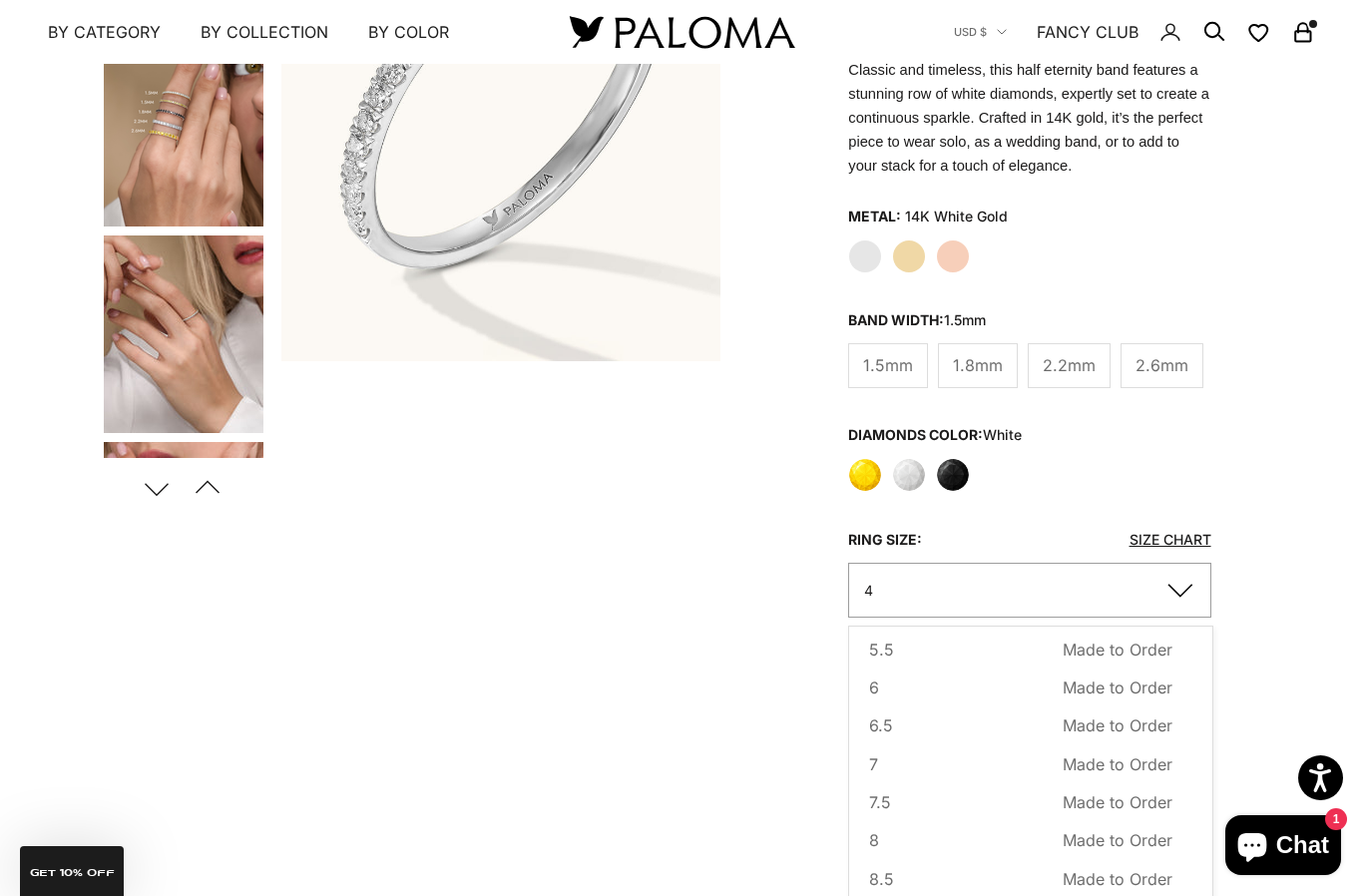 click on "8" at bounding box center (874, 840) 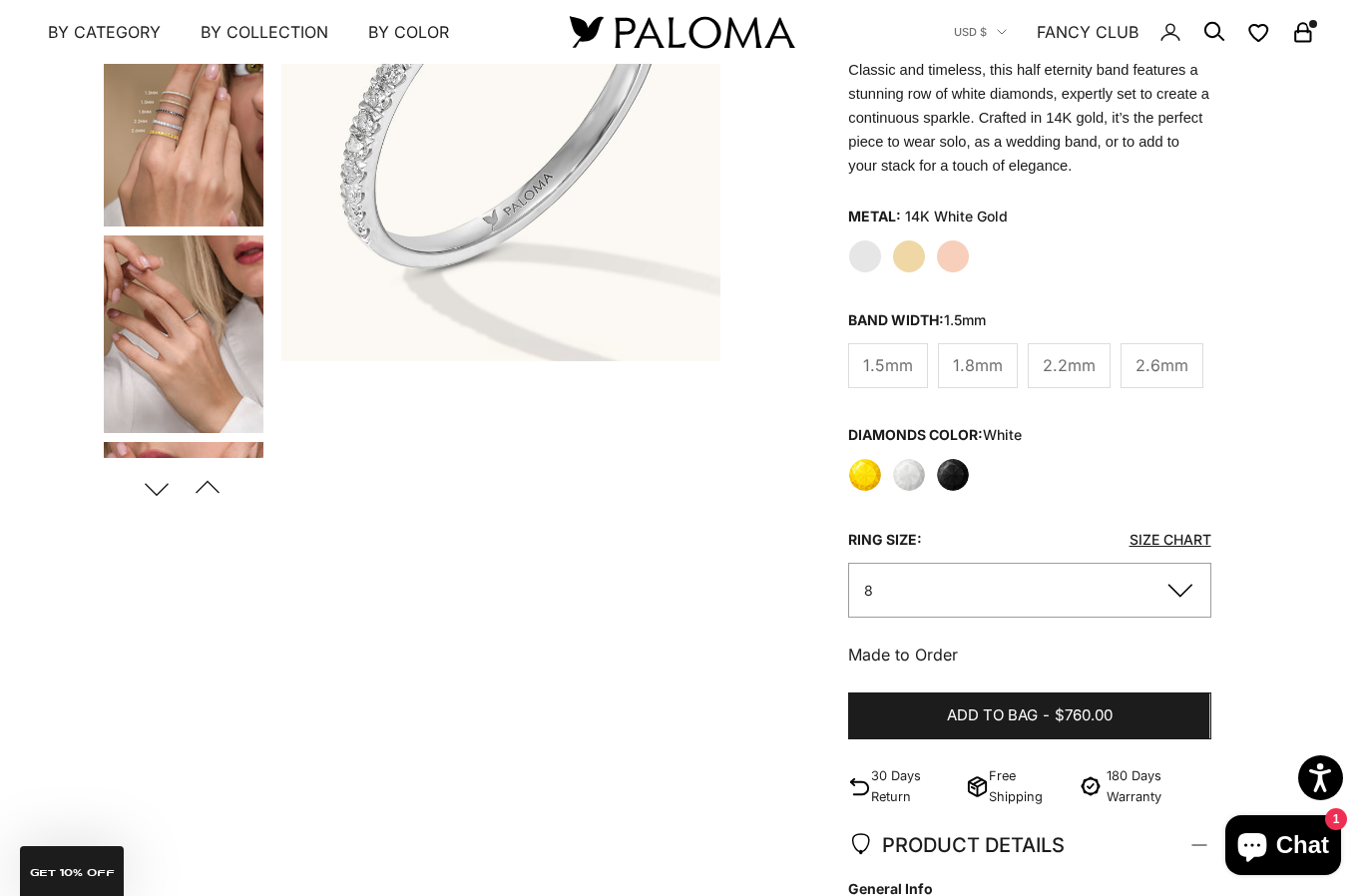 click on "Add to bag  -  $760.00" at bounding box center [1029, 716] 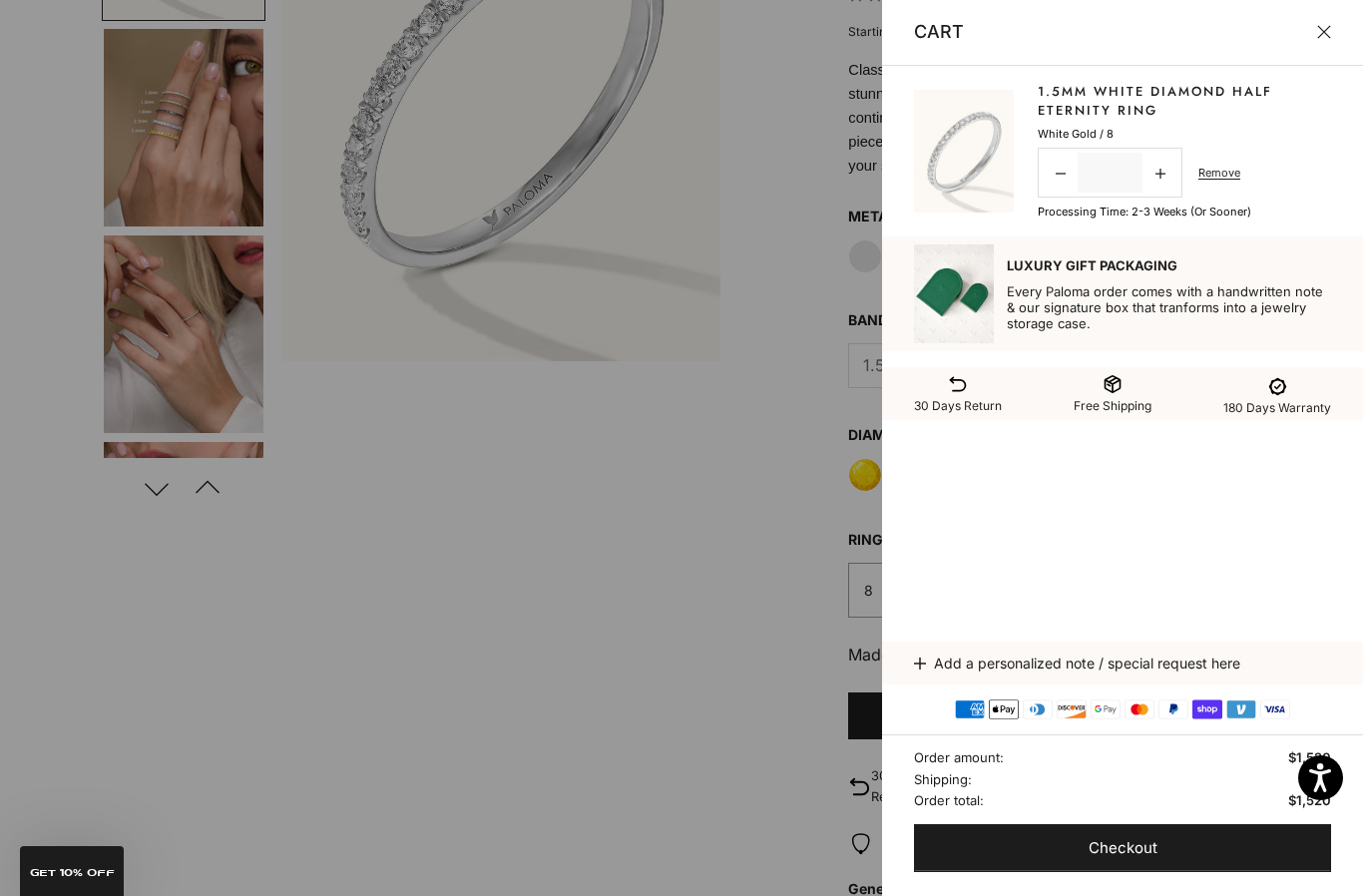 click at bounding box center (682, 448) 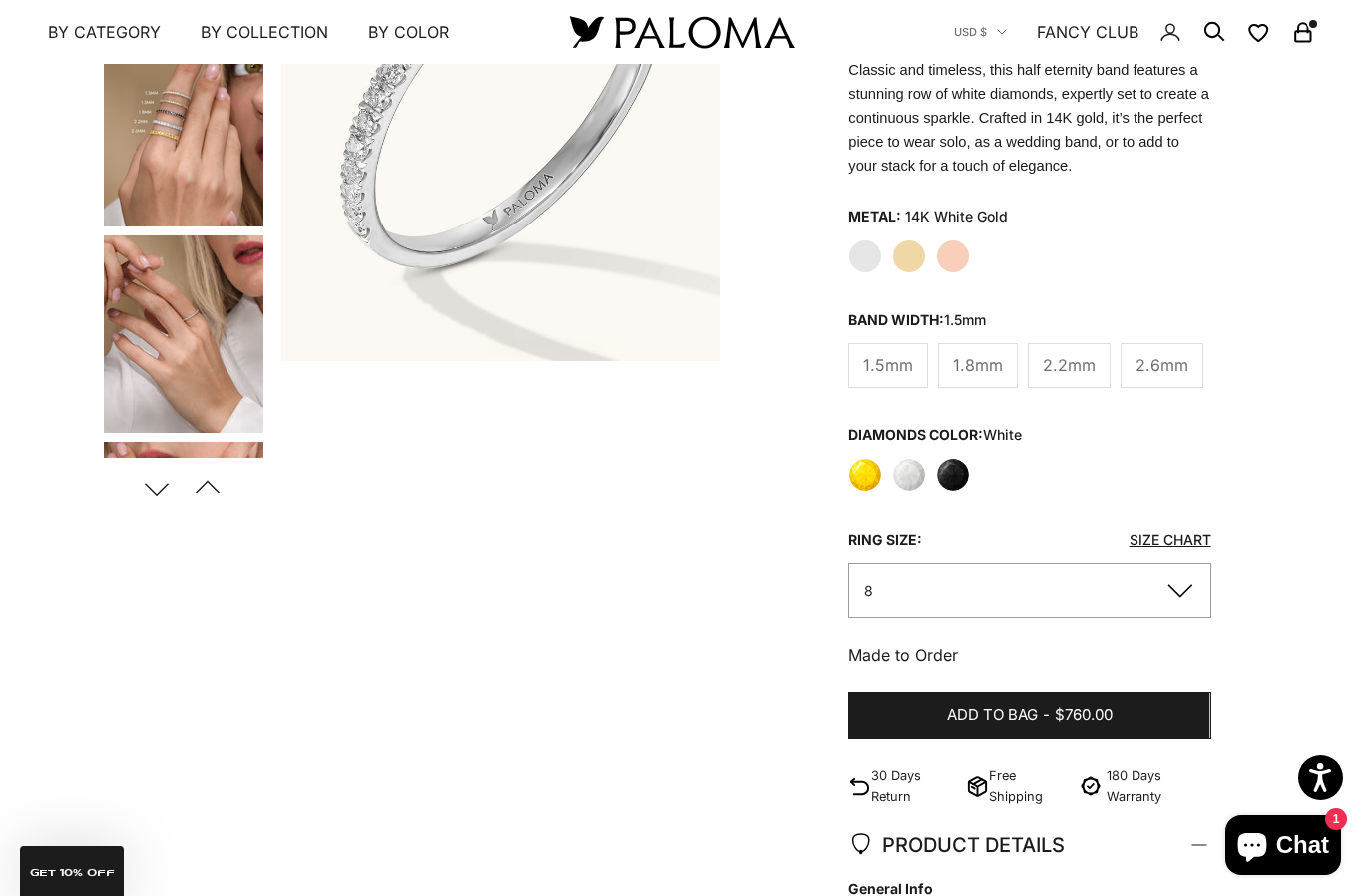 click on "Yellow" 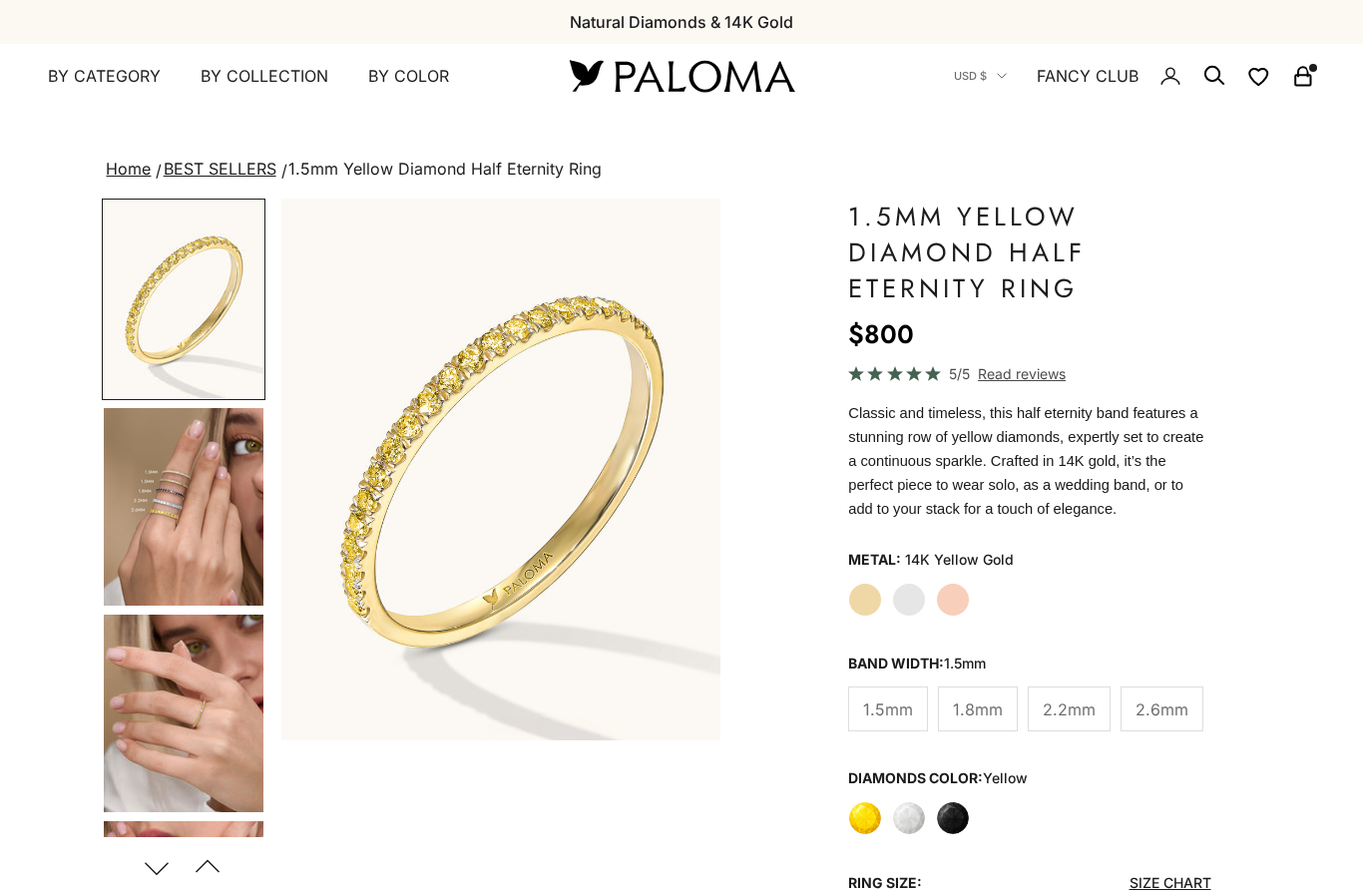 scroll, scrollTop: 0, scrollLeft: 0, axis: both 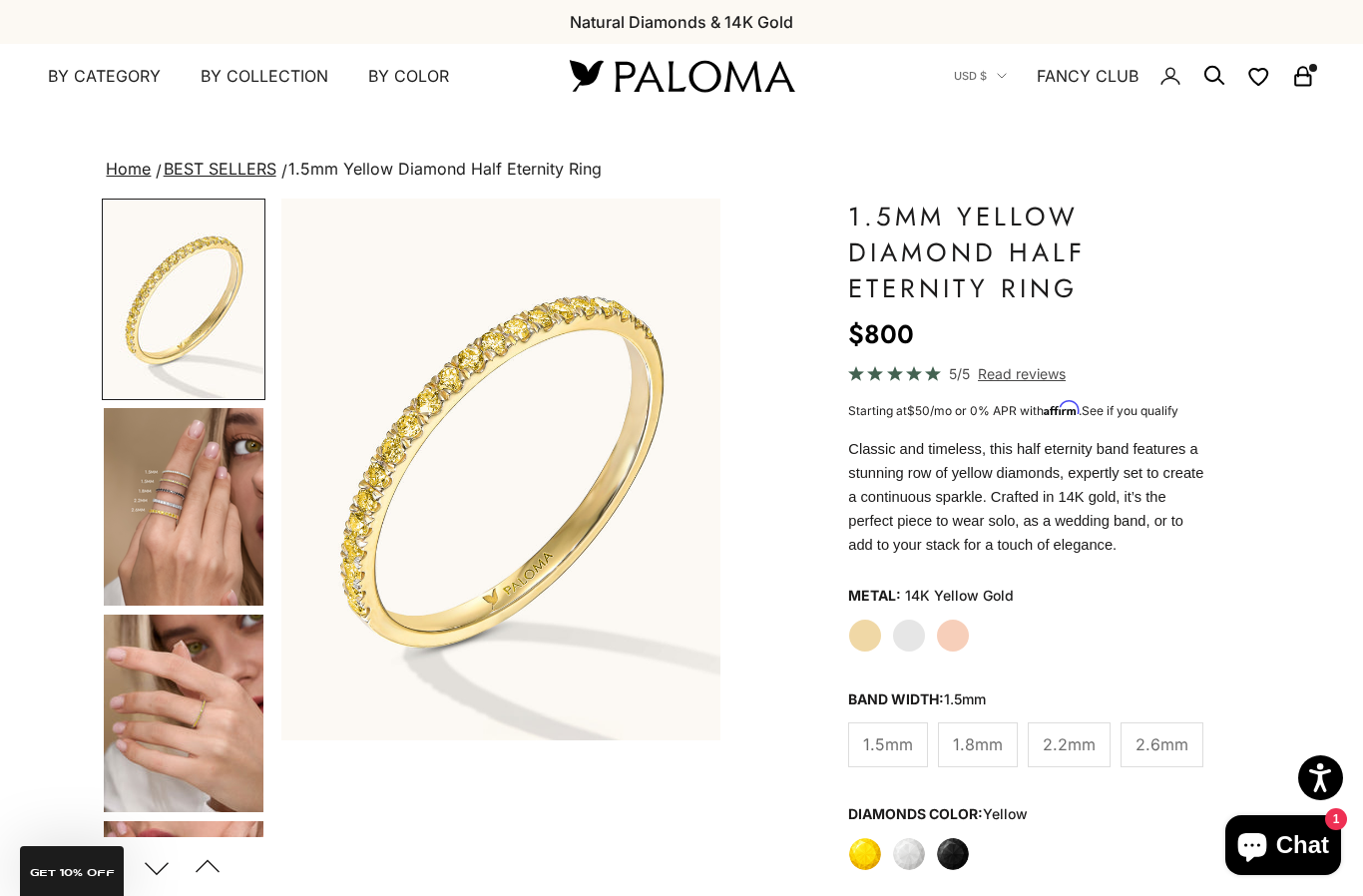 click on "14K Yellow Gold" 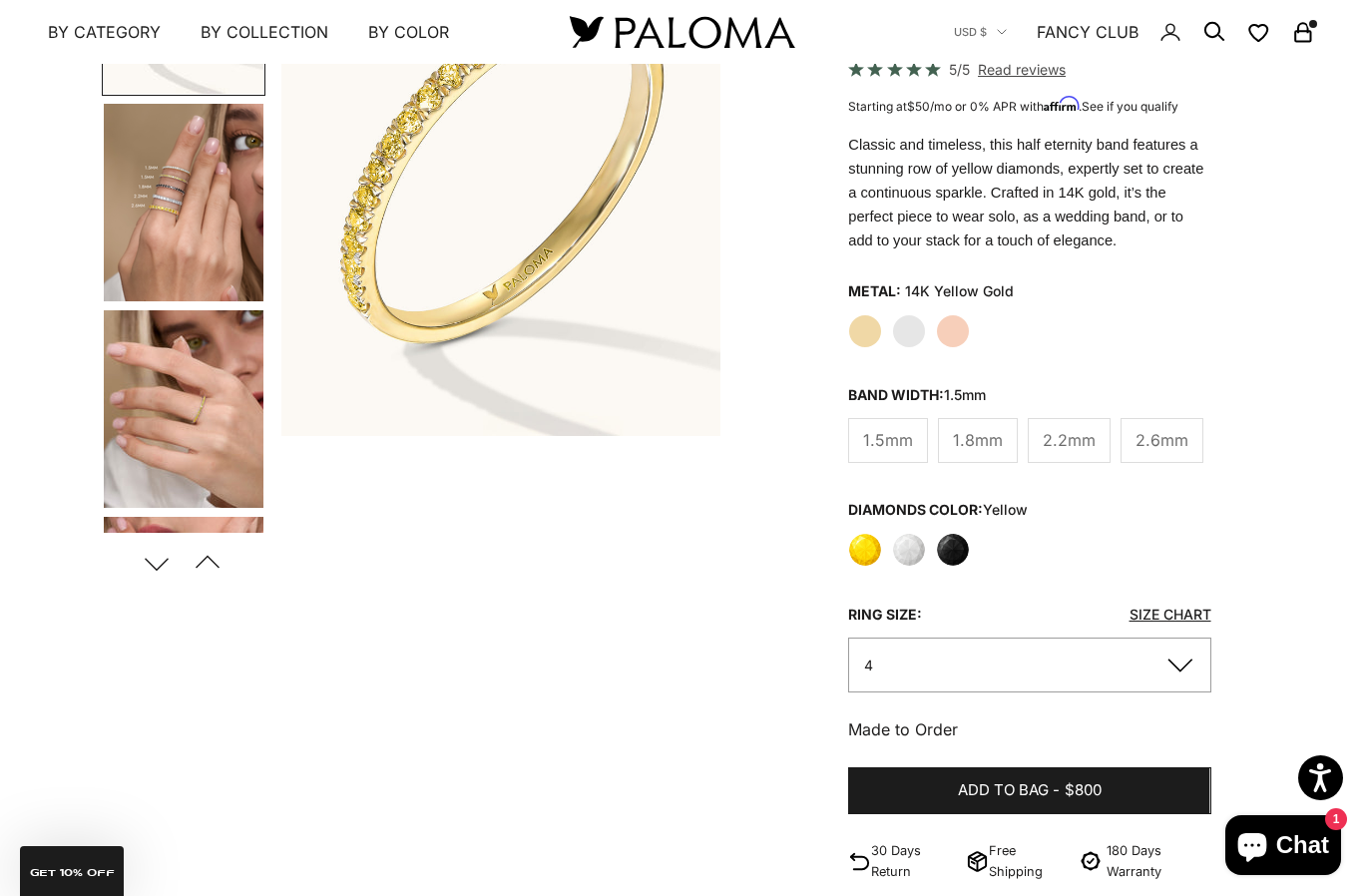 scroll, scrollTop: 307, scrollLeft: 0, axis: vertical 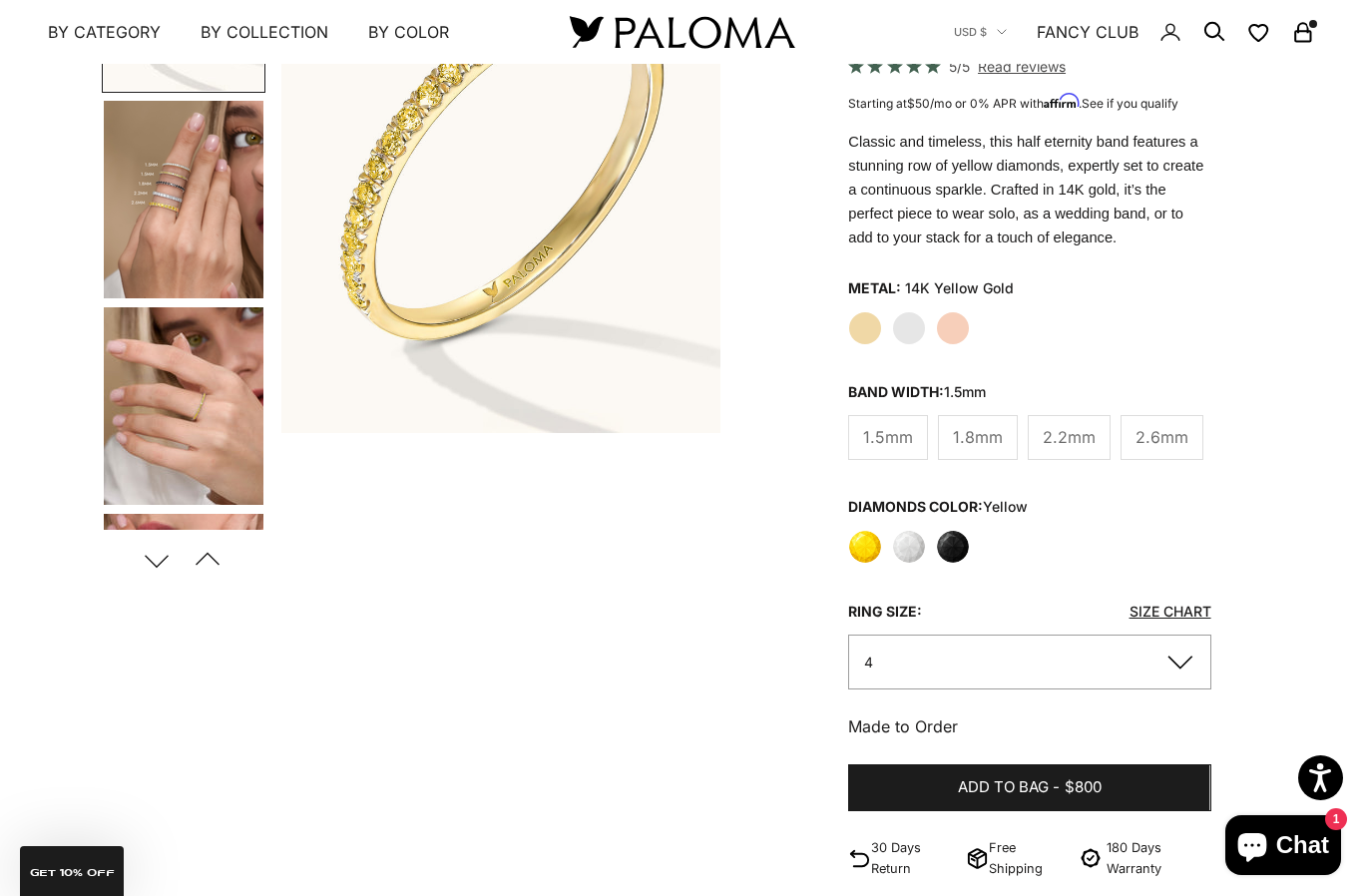 click on "4" 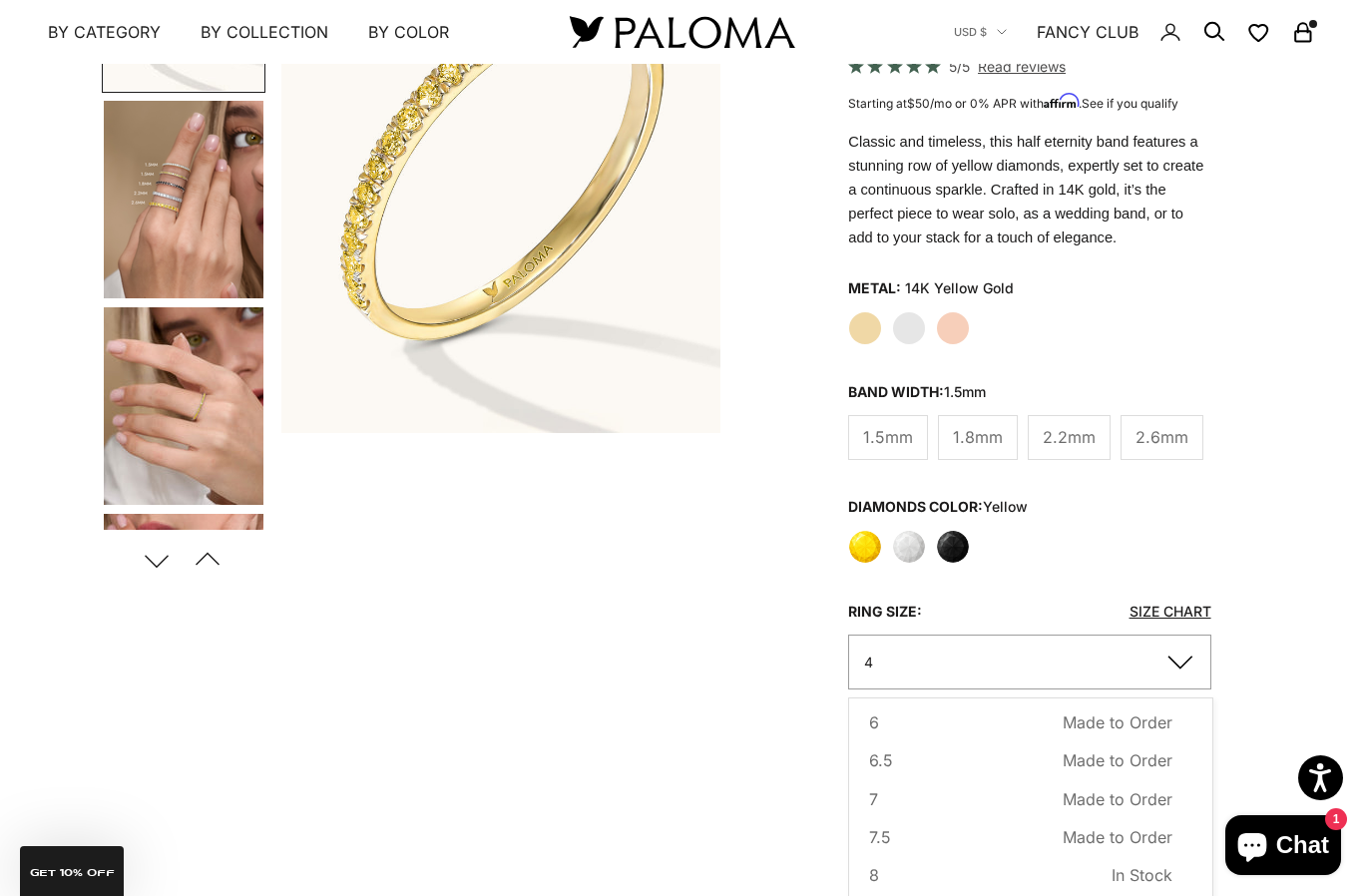 scroll, scrollTop: 161, scrollLeft: 0, axis: vertical 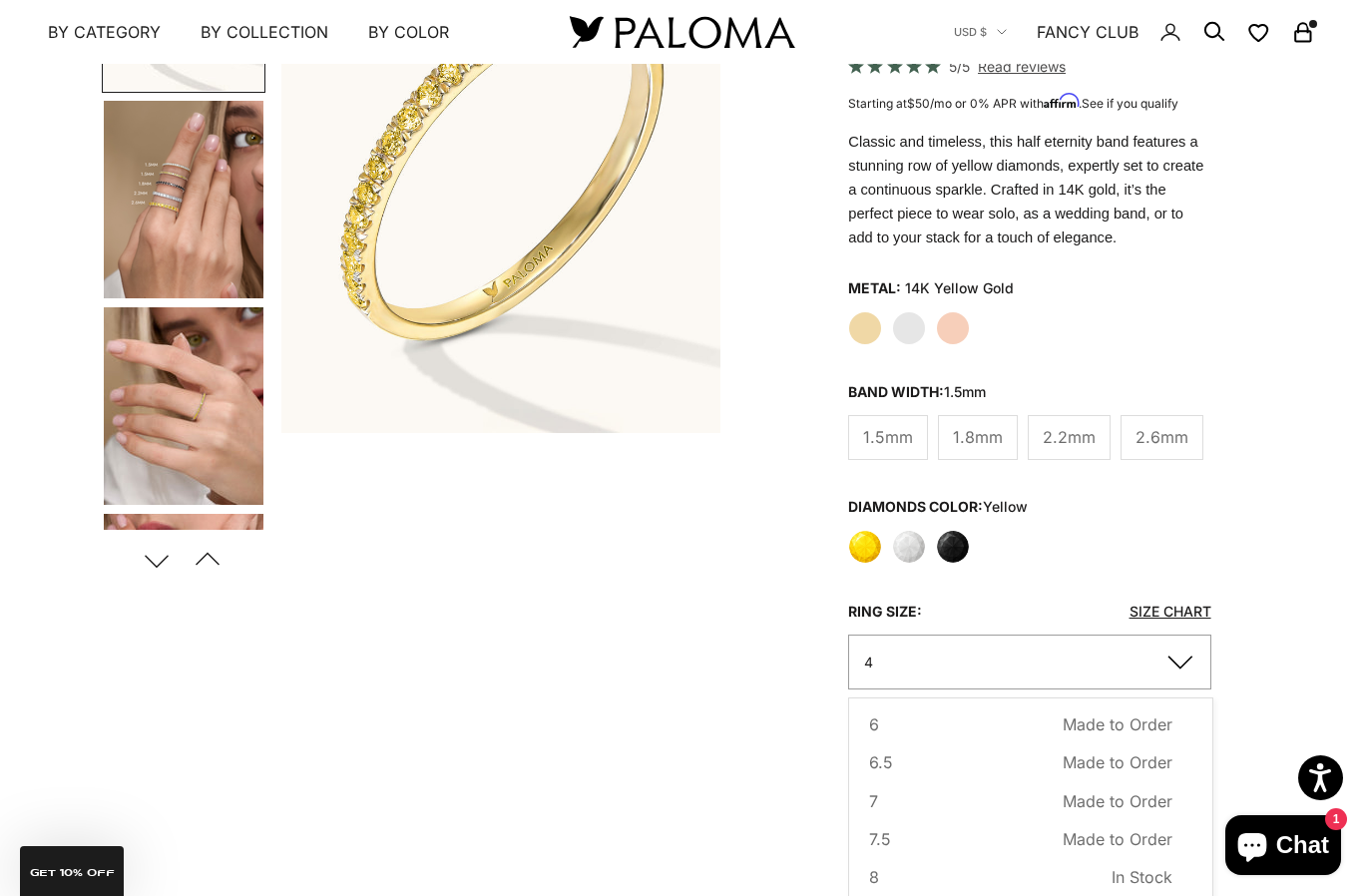 click on "8" at bounding box center (874, 877) 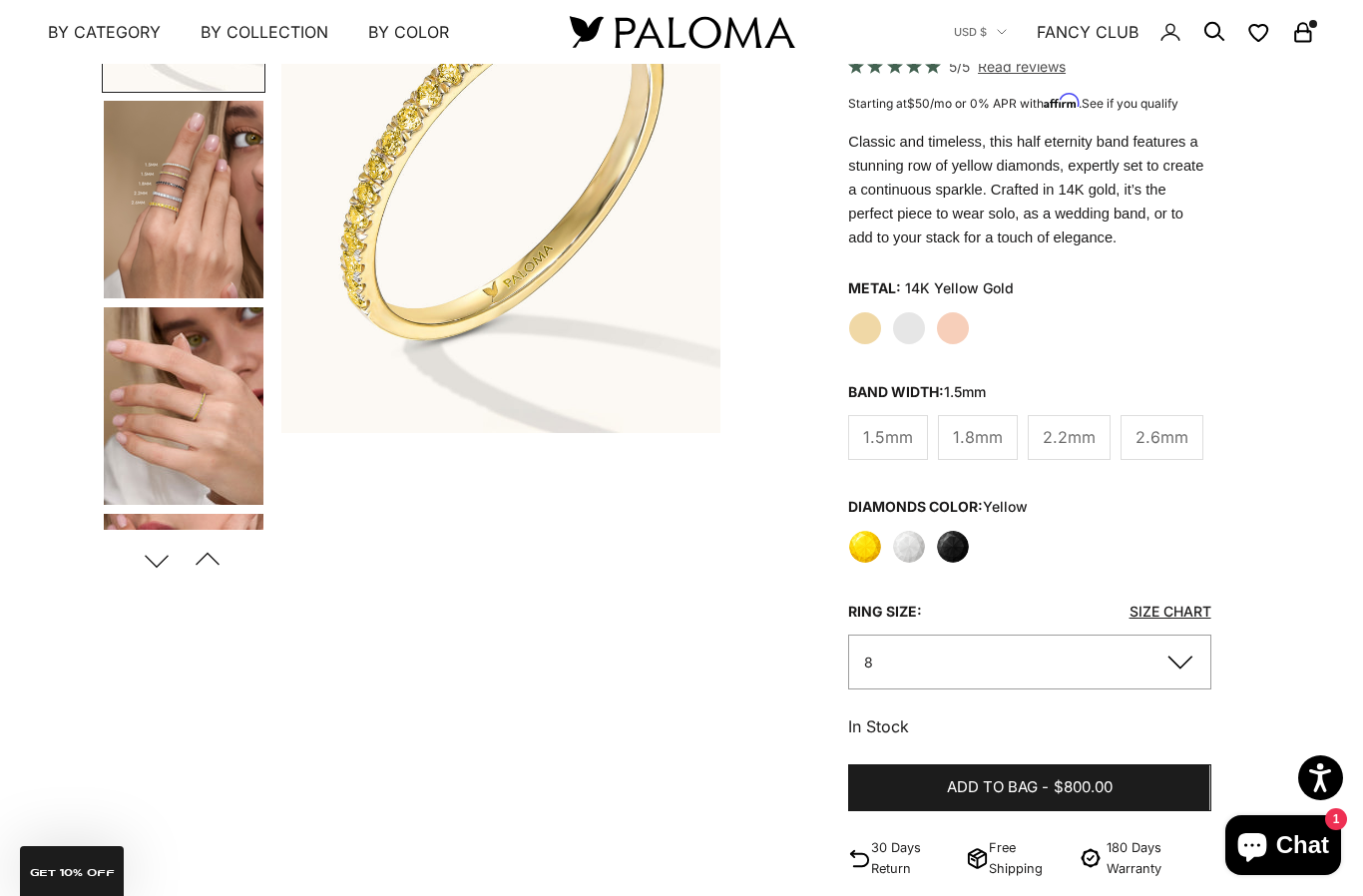 click on "Add to bag" at bounding box center [992, 787] 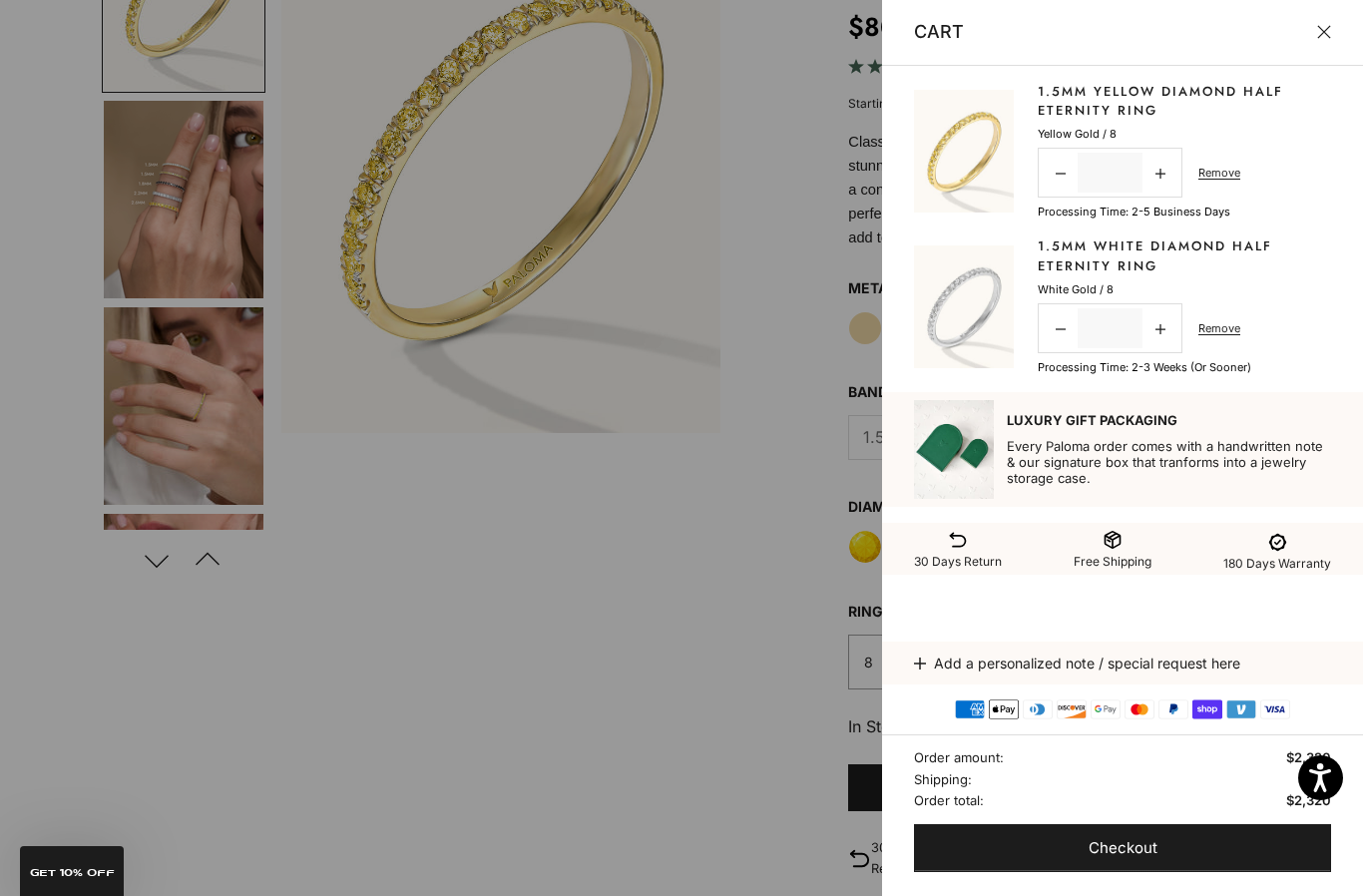click on "Decrease quantity" at bounding box center (1060, 328) 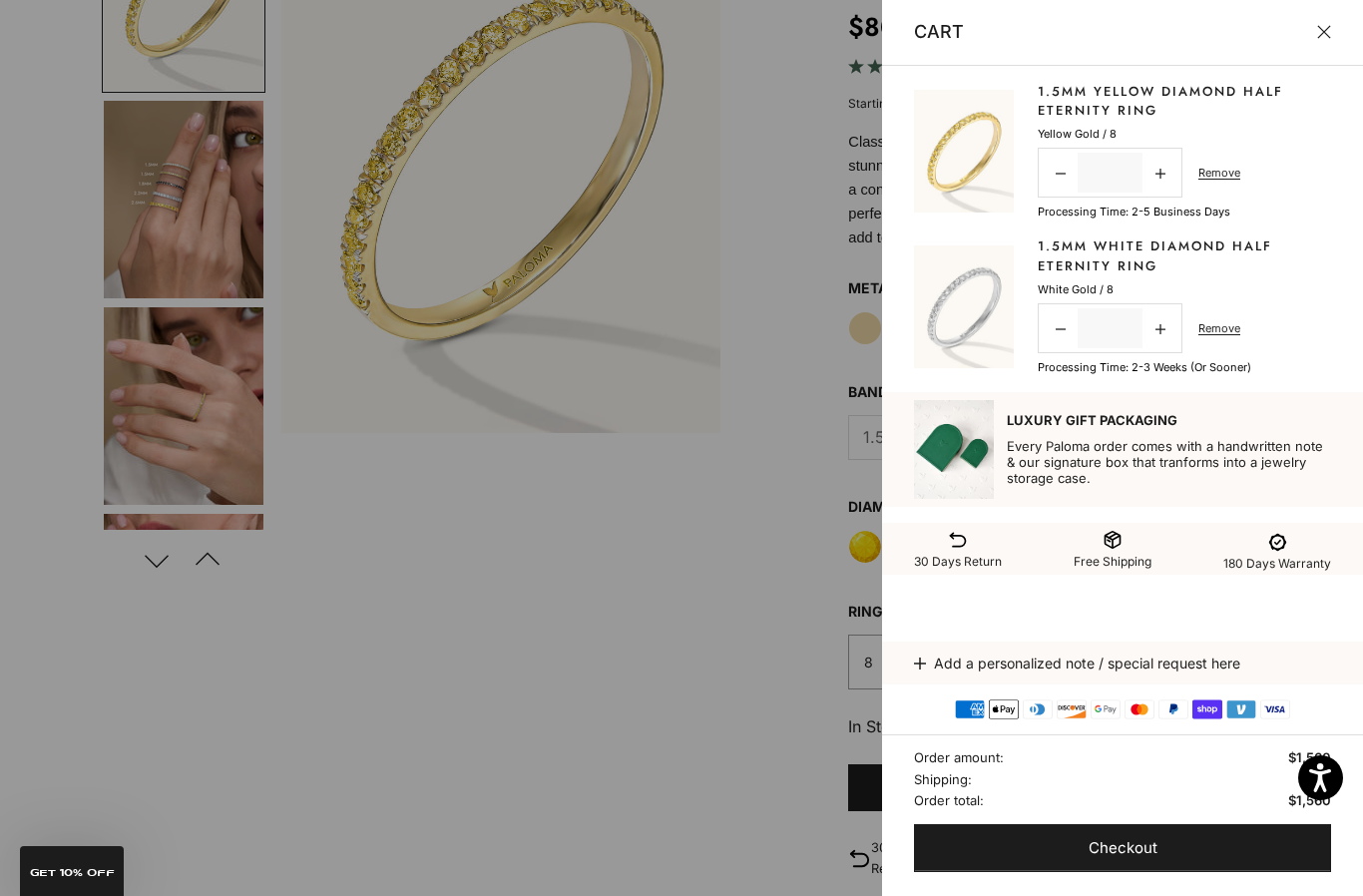 click at bounding box center [1324, 32] 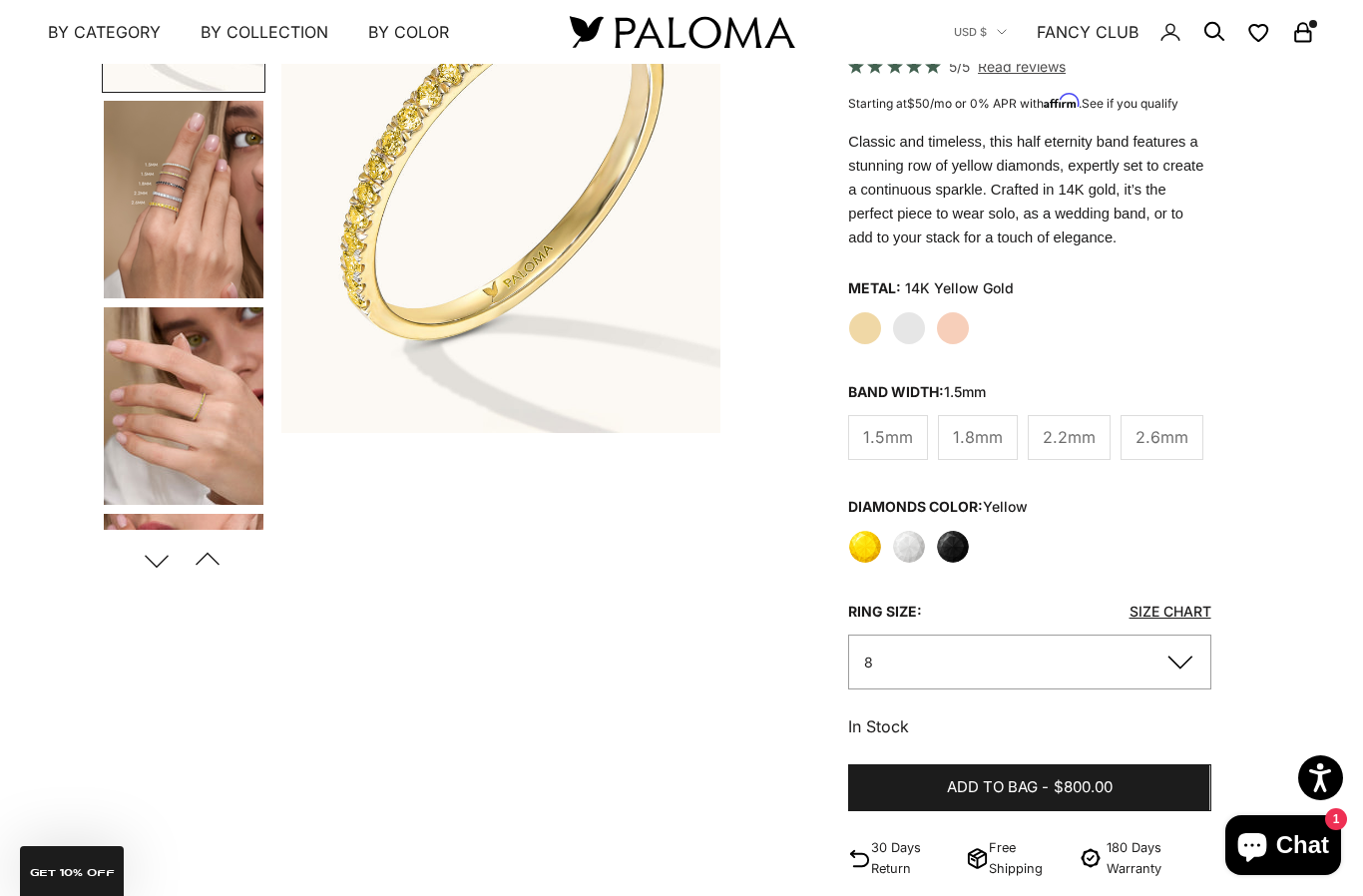 click at bounding box center [184, 406] 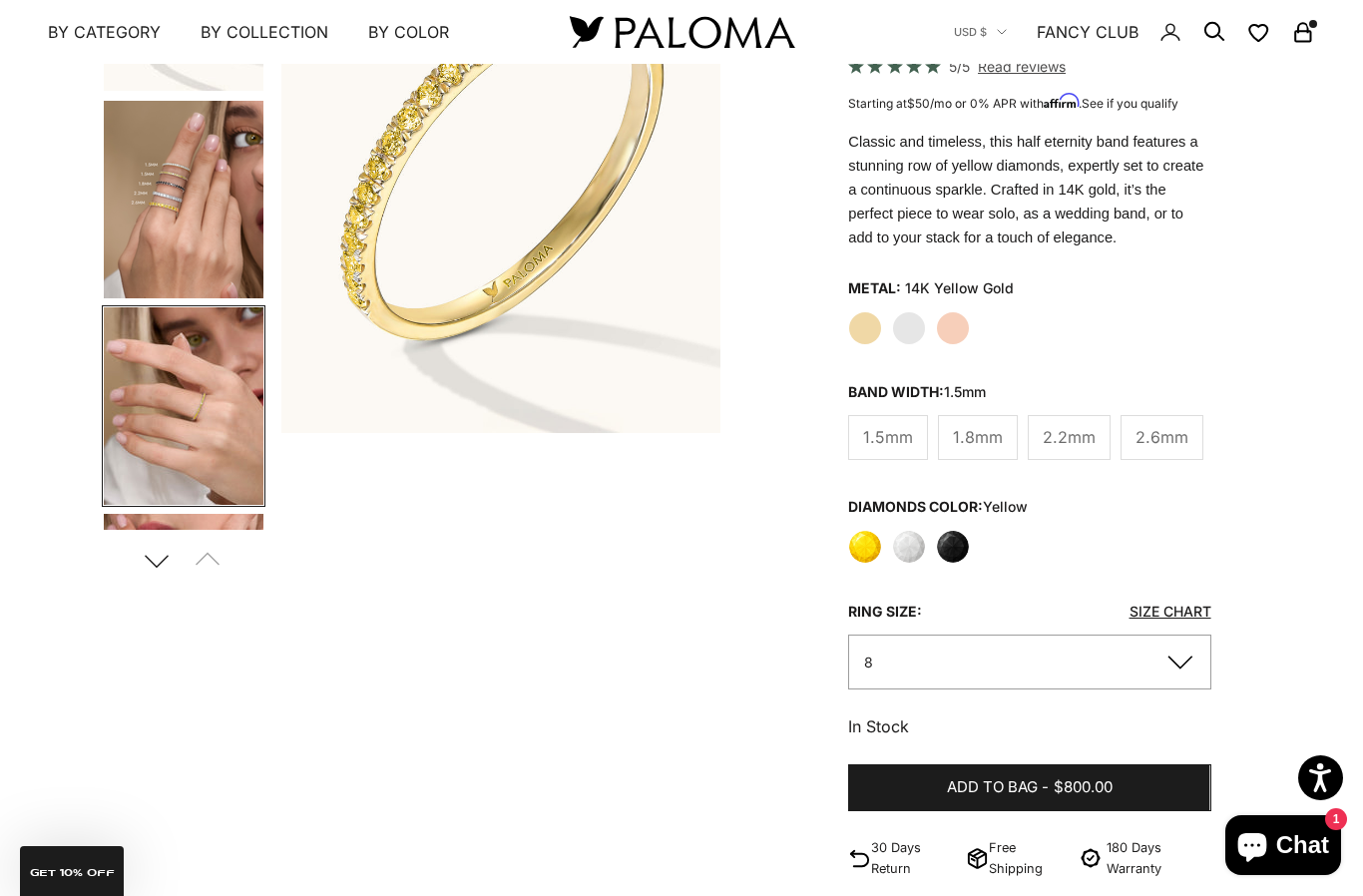 scroll, scrollTop: 0, scrollLeft: 720, axis: horizontal 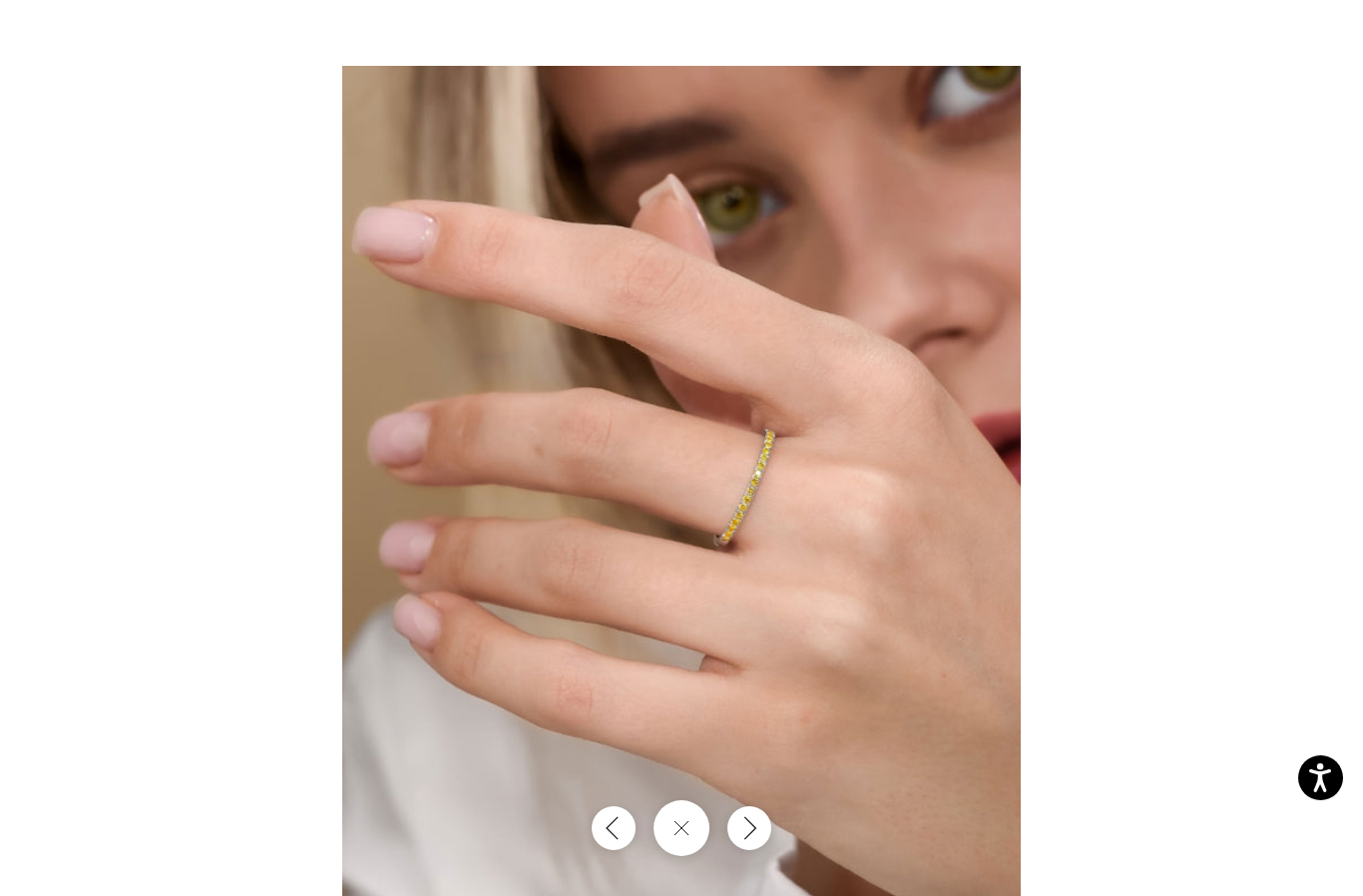 click 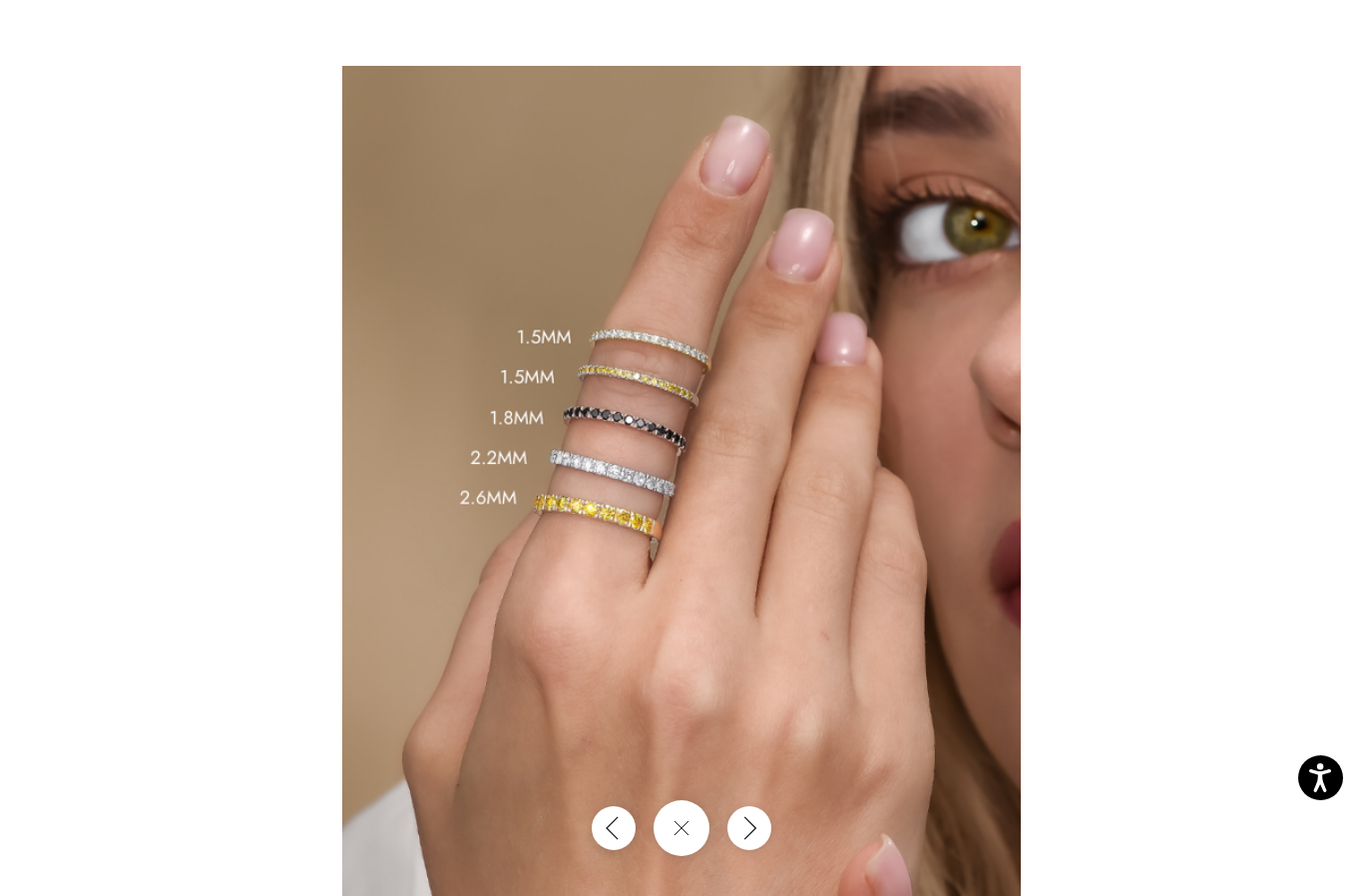 click at bounding box center [682, 448] 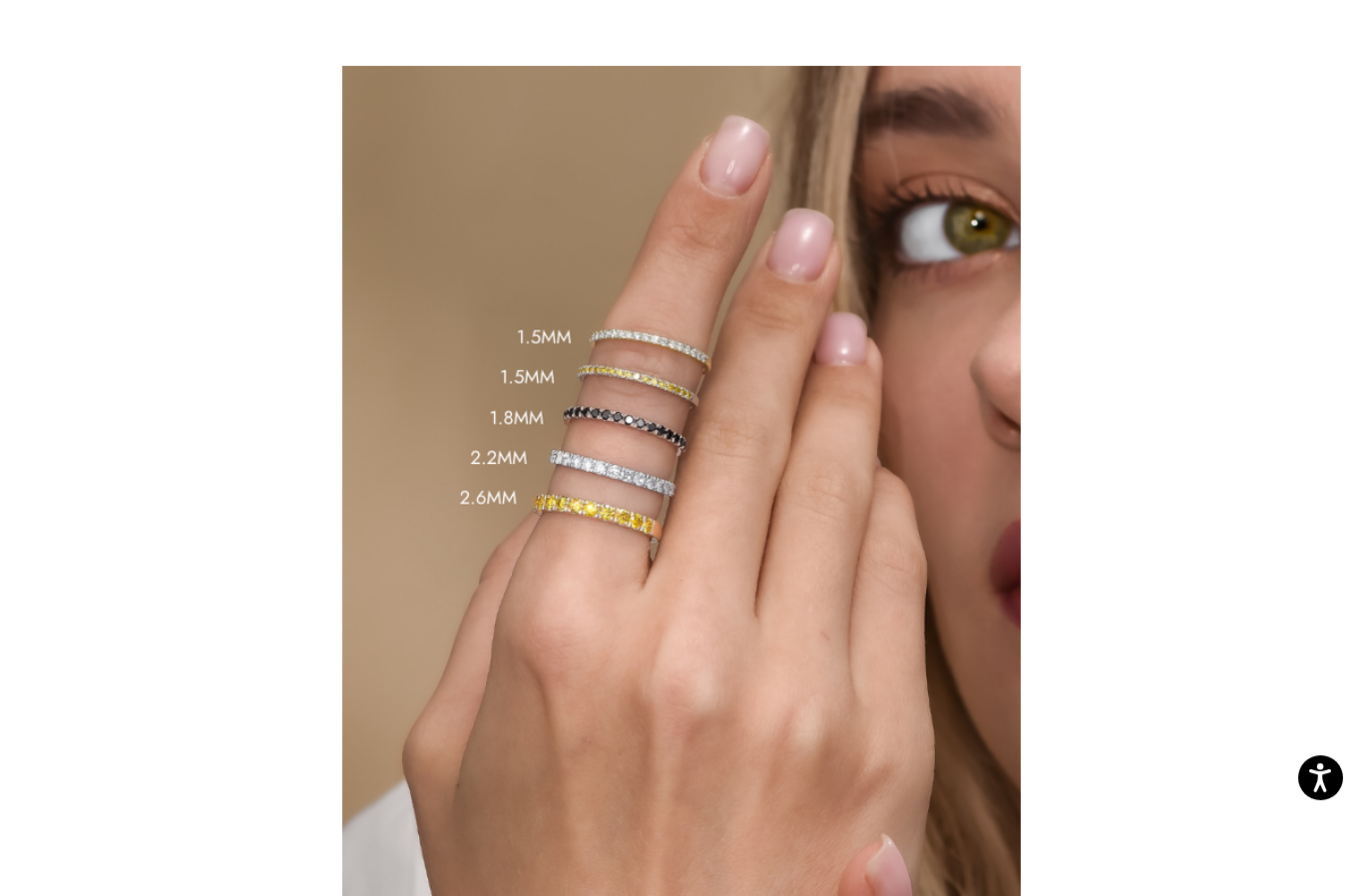 click at bounding box center (682, 485) 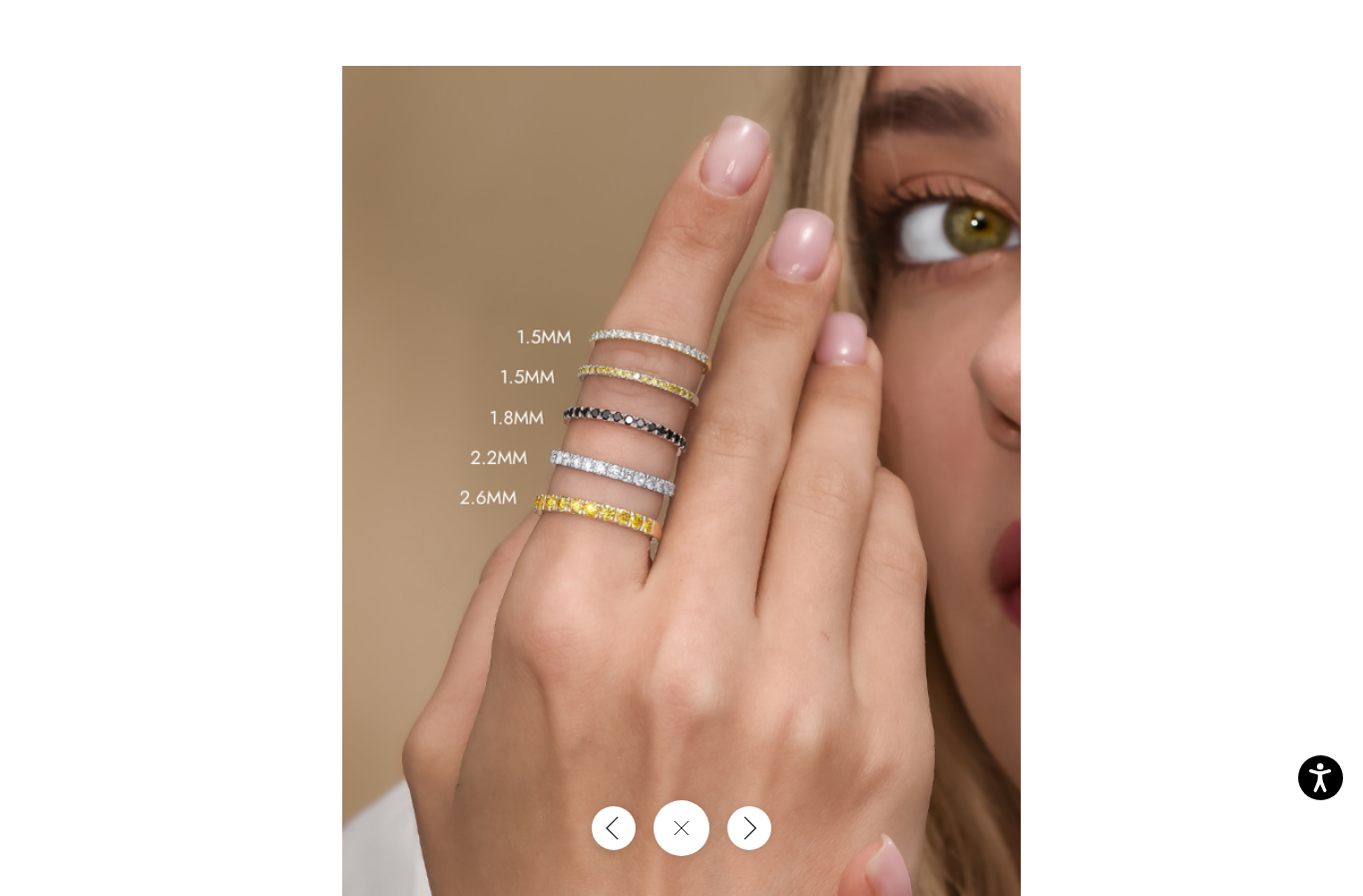 click at bounding box center [614, 828] 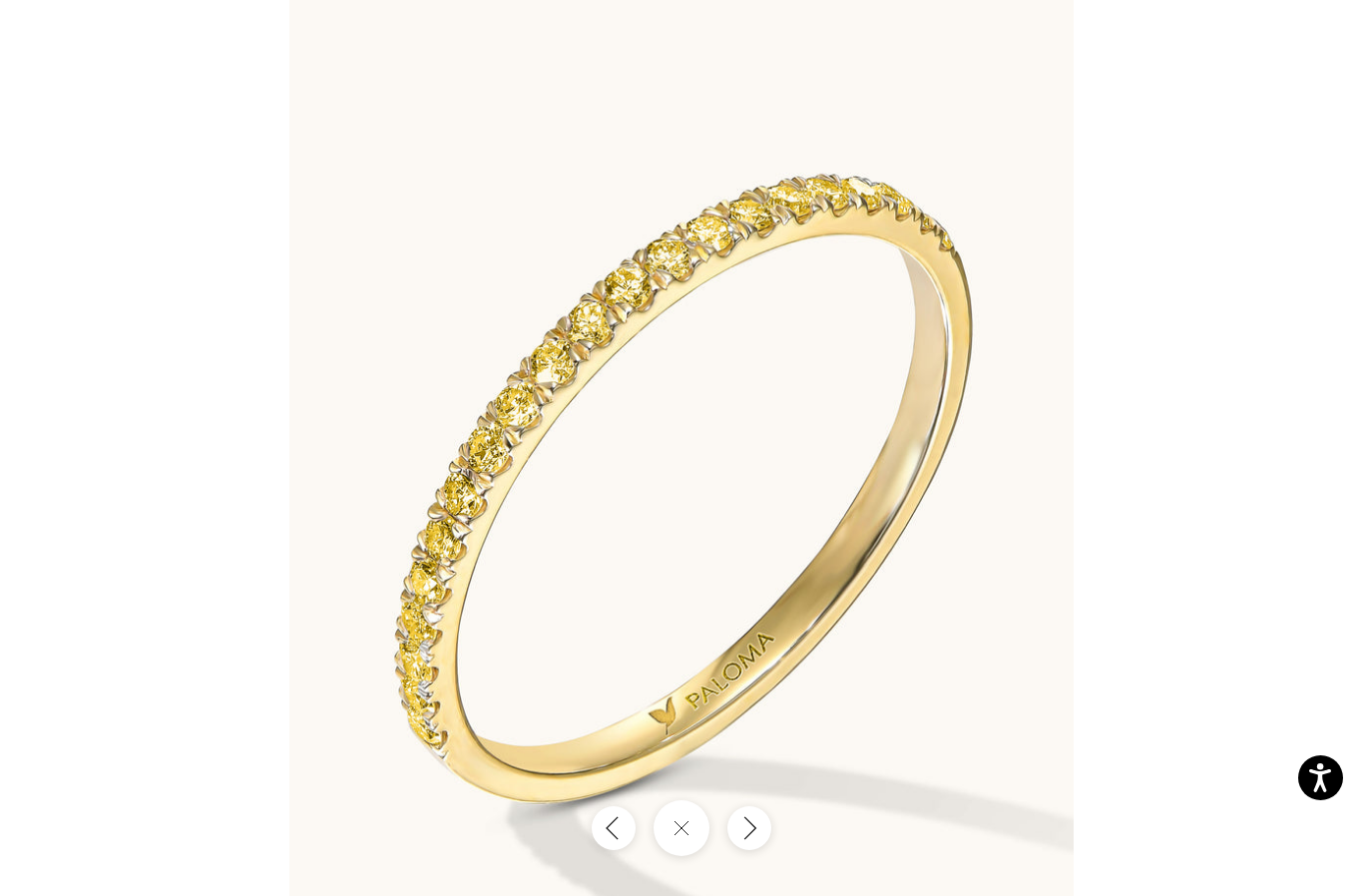 click 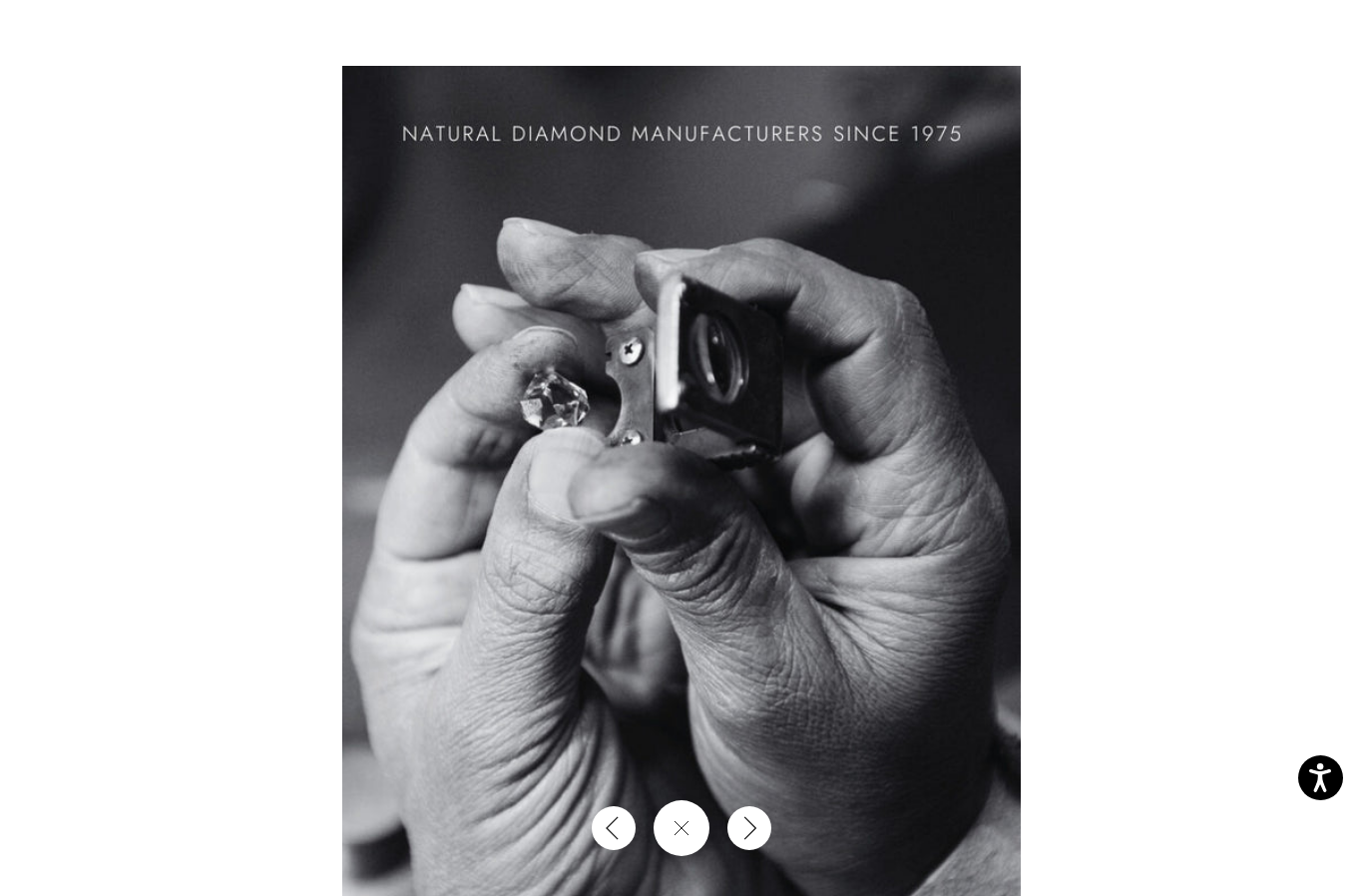 click 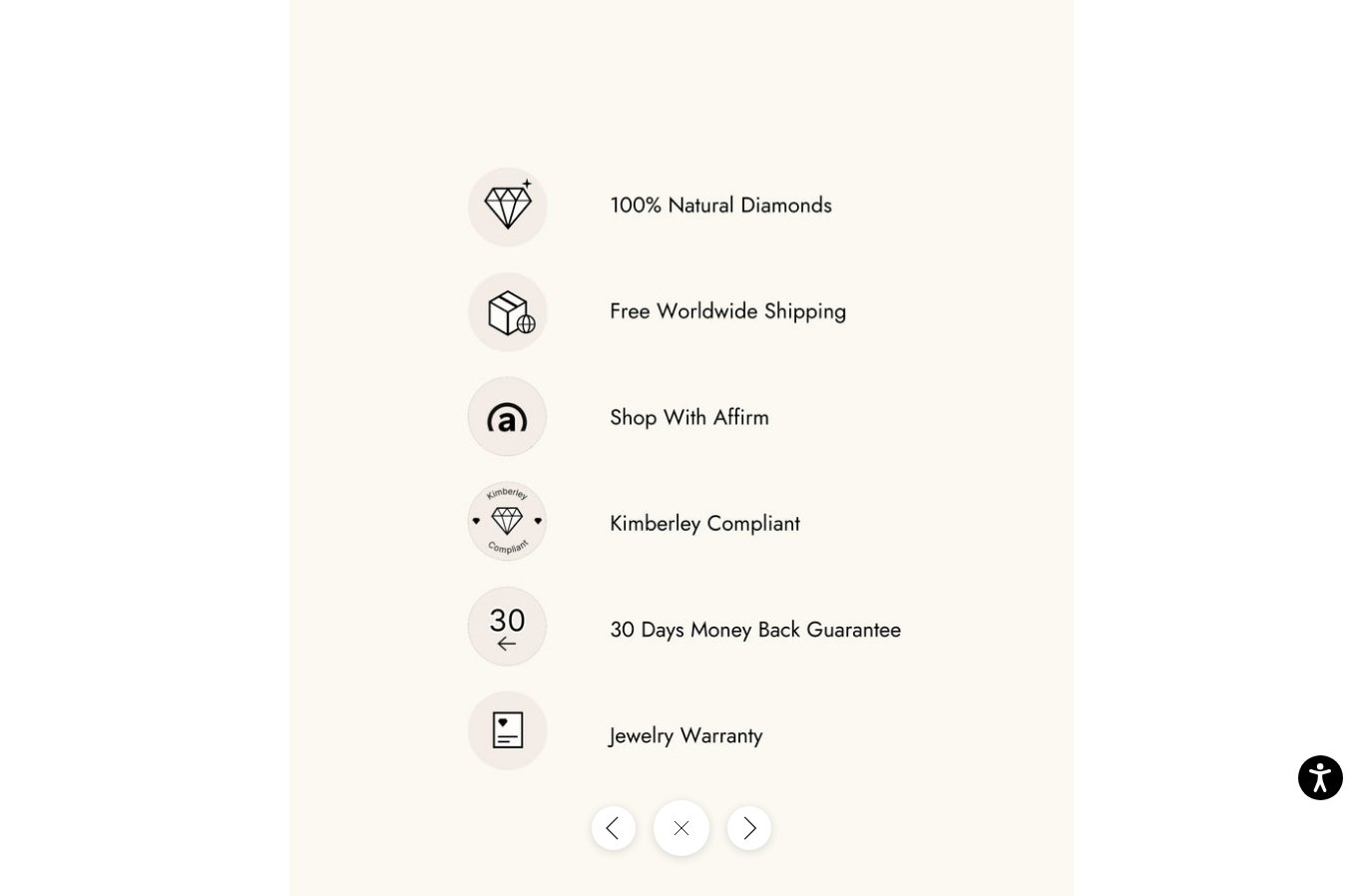 click 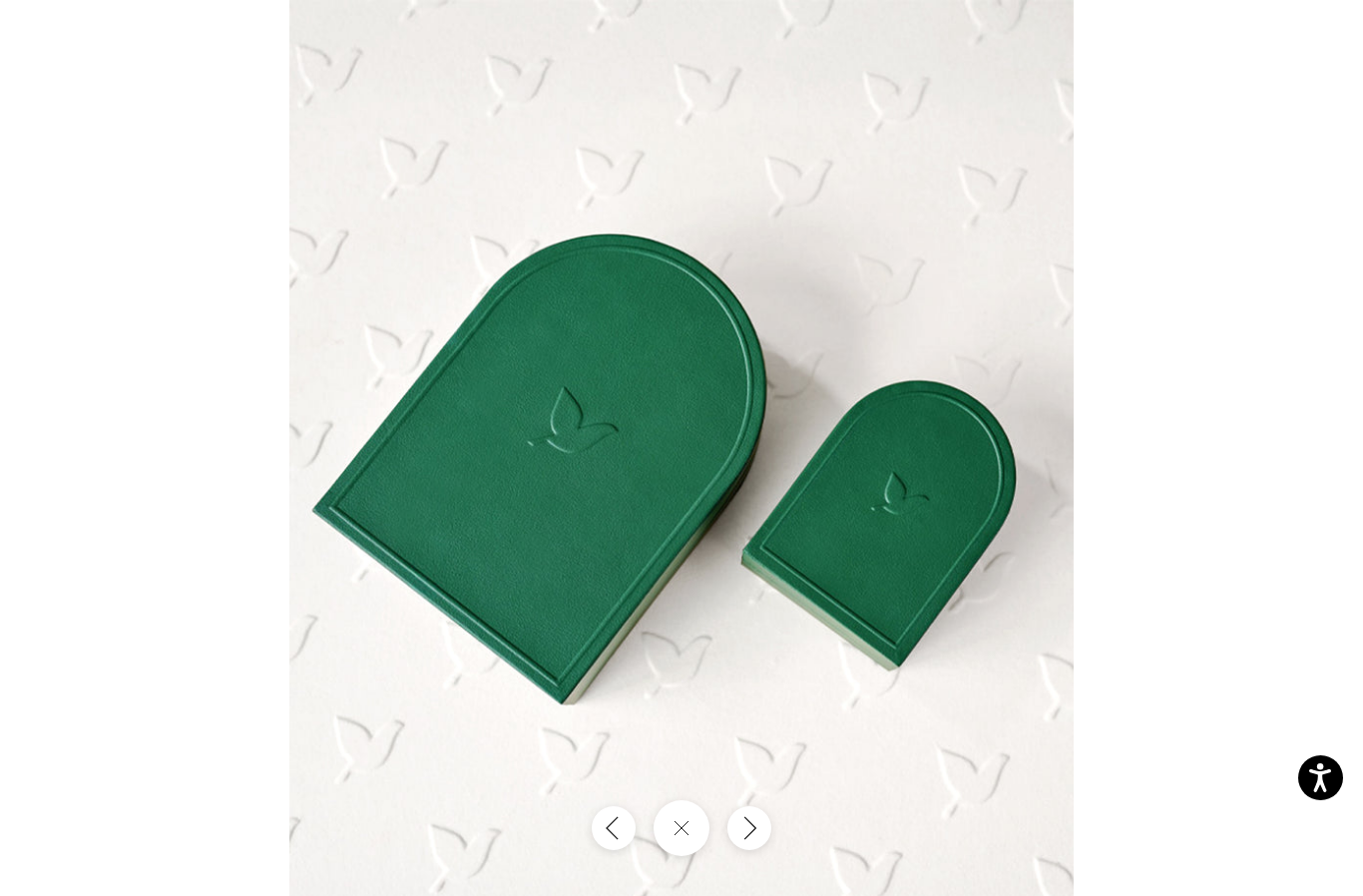 click at bounding box center (614, 828) 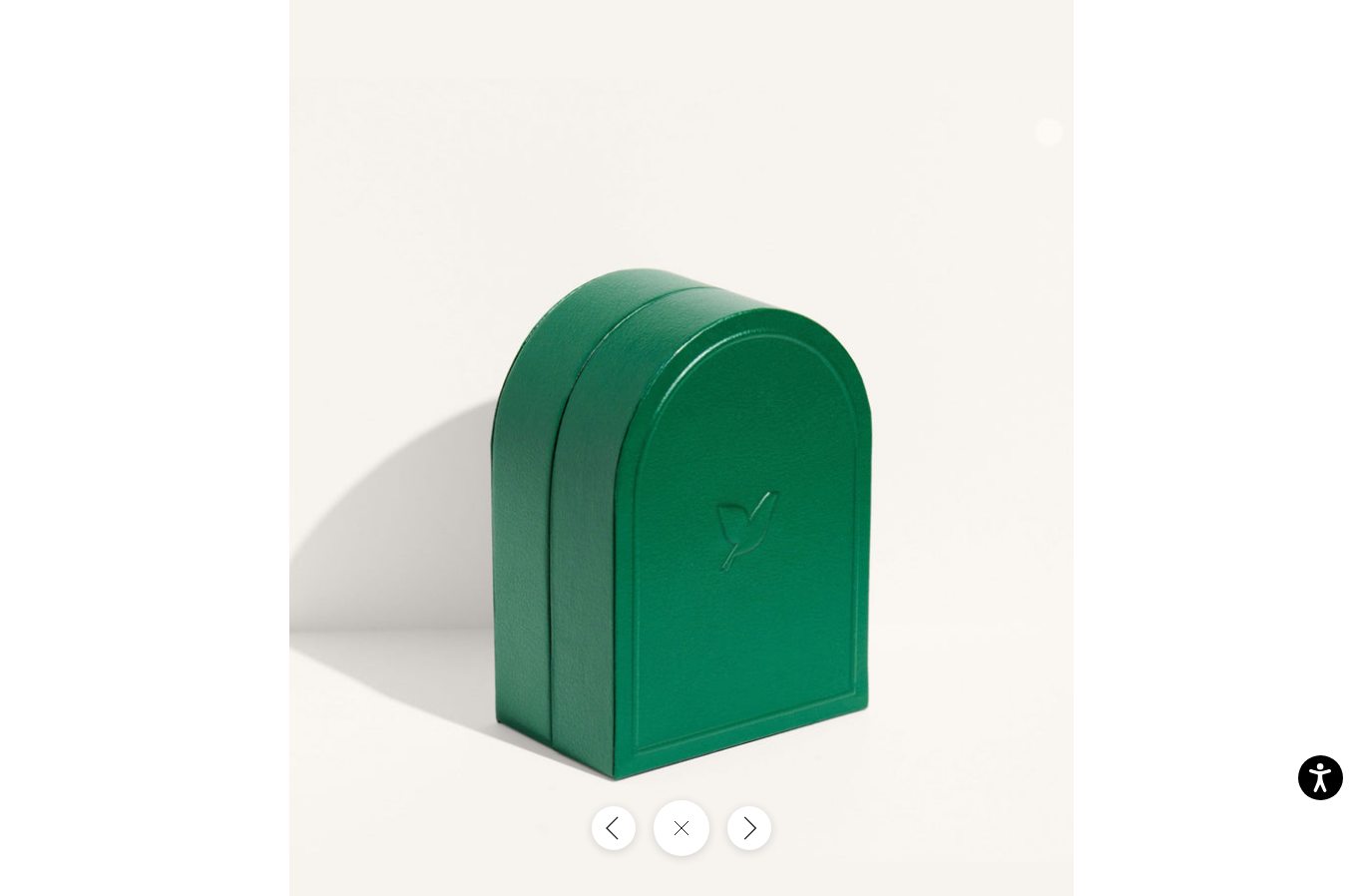 click at bounding box center [614, 828] 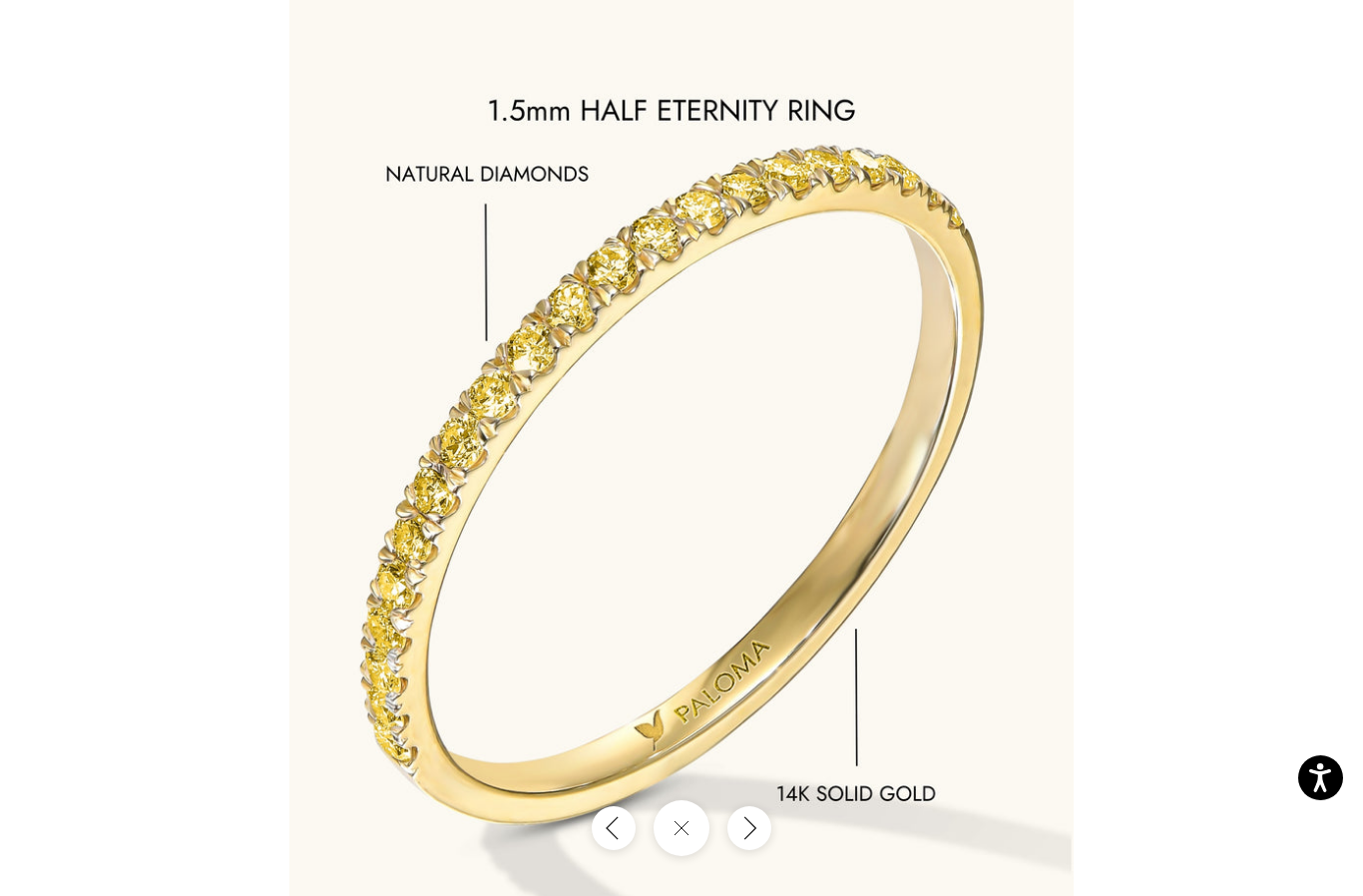 click 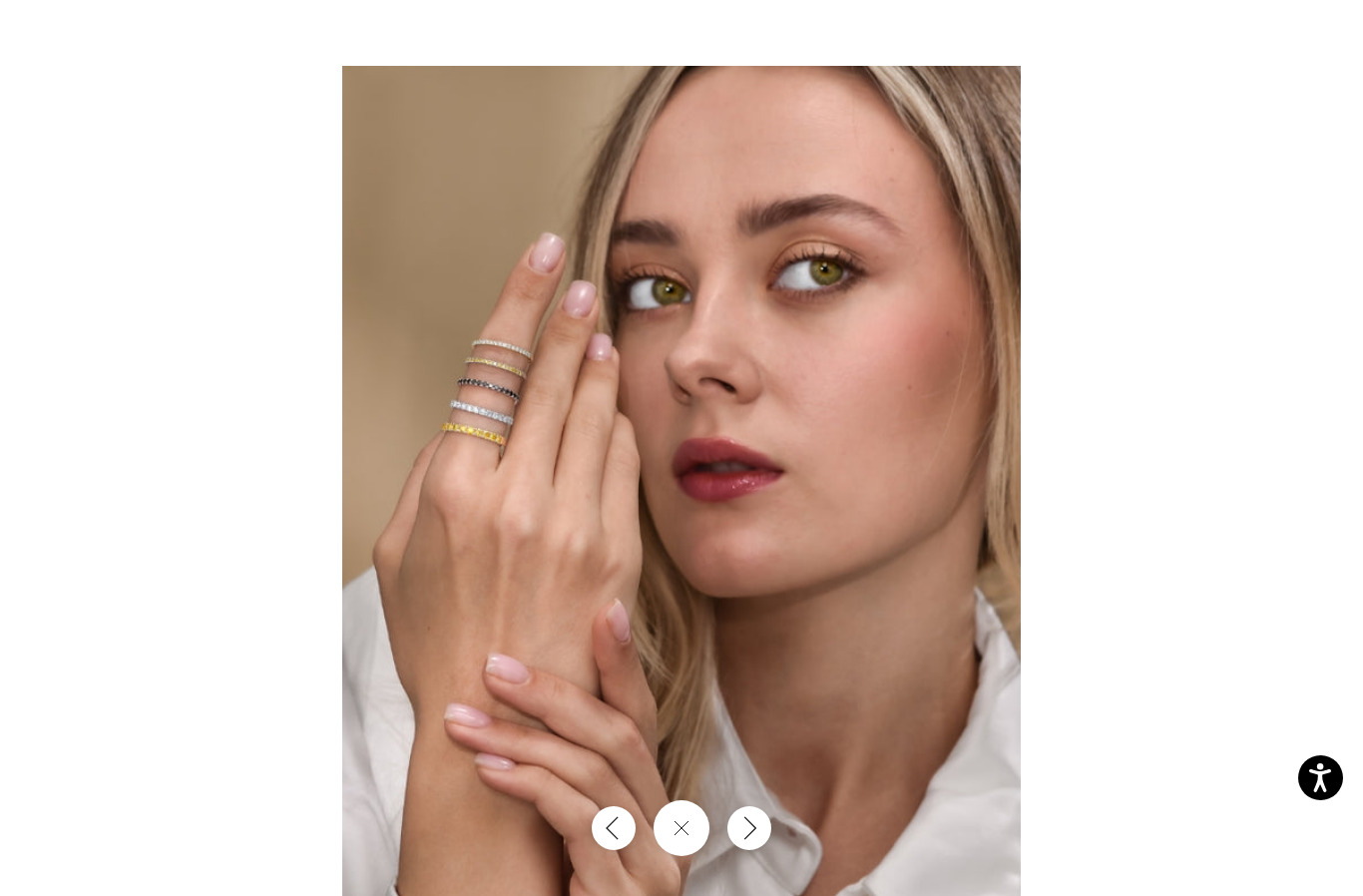 click at bounding box center (614, 828) 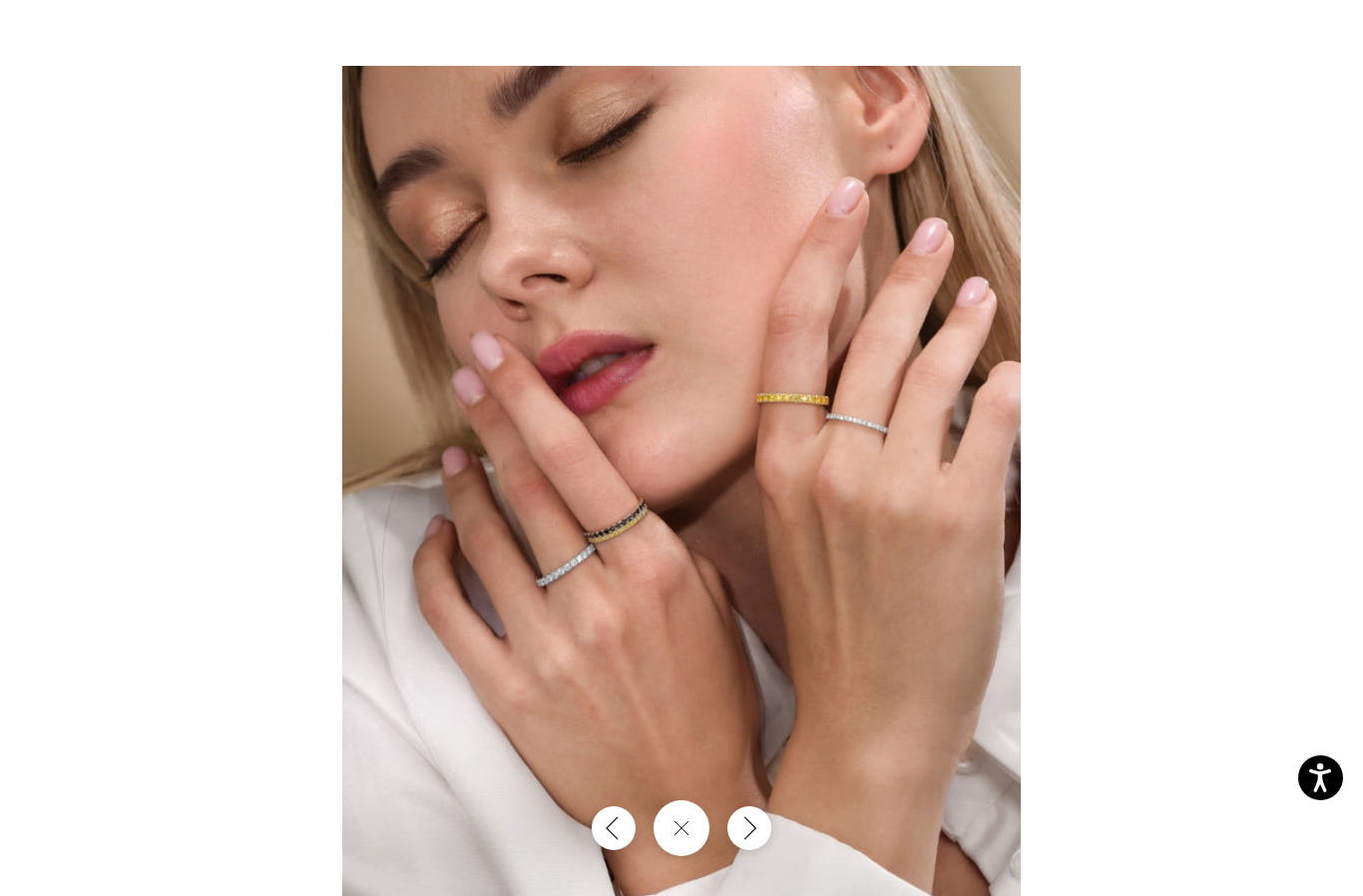 click at bounding box center [682, 448] 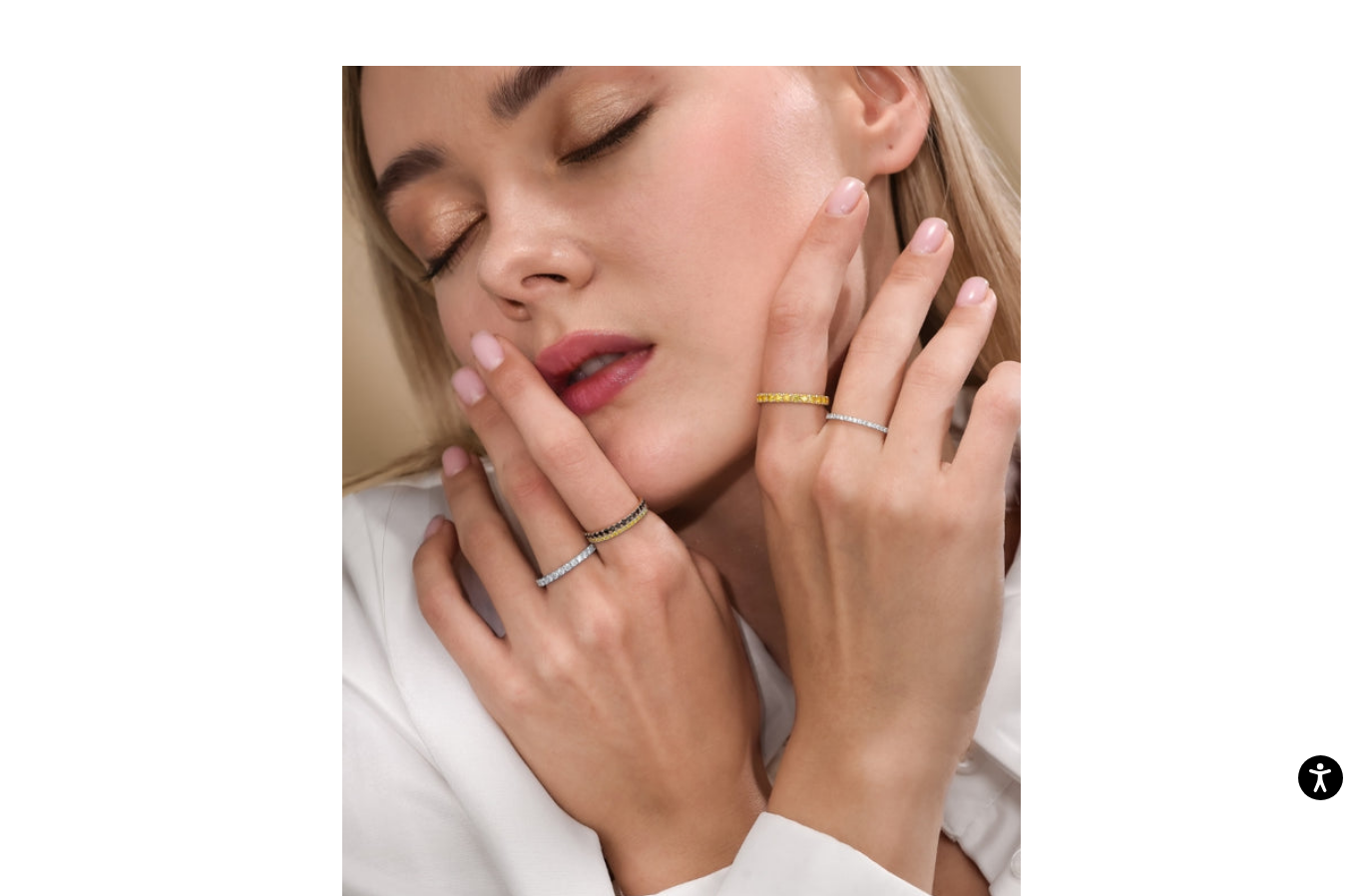 scroll, scrollTop: 0, scrollLeft: 1389, axis: horizontal 